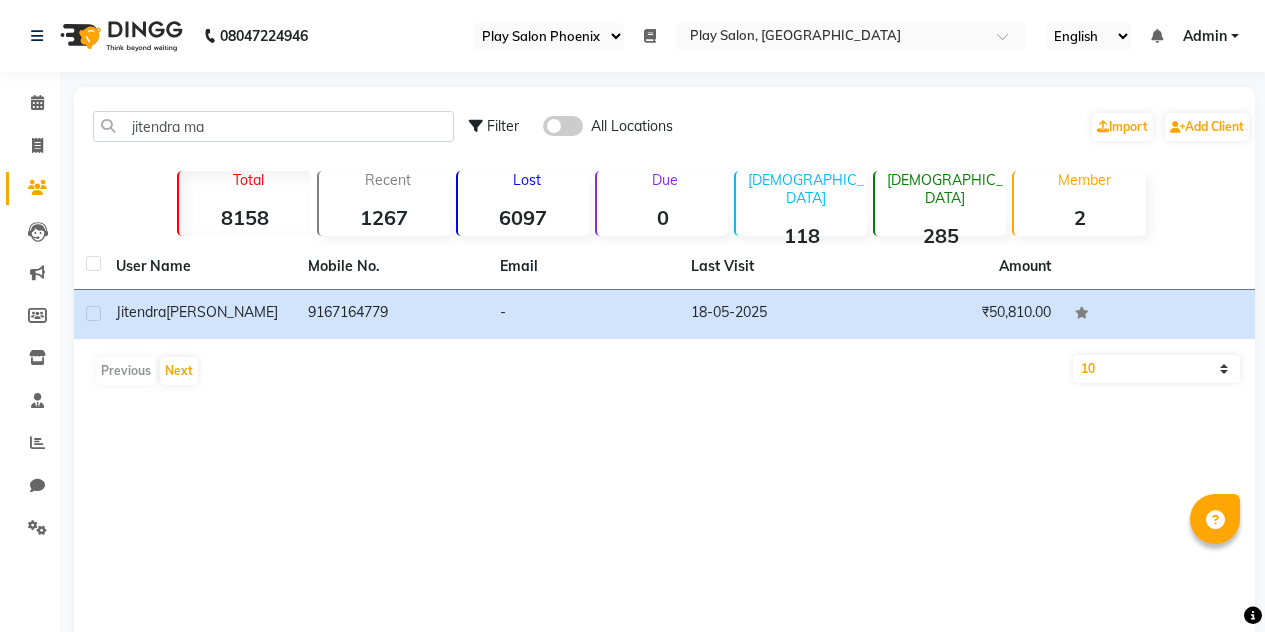select on "90" 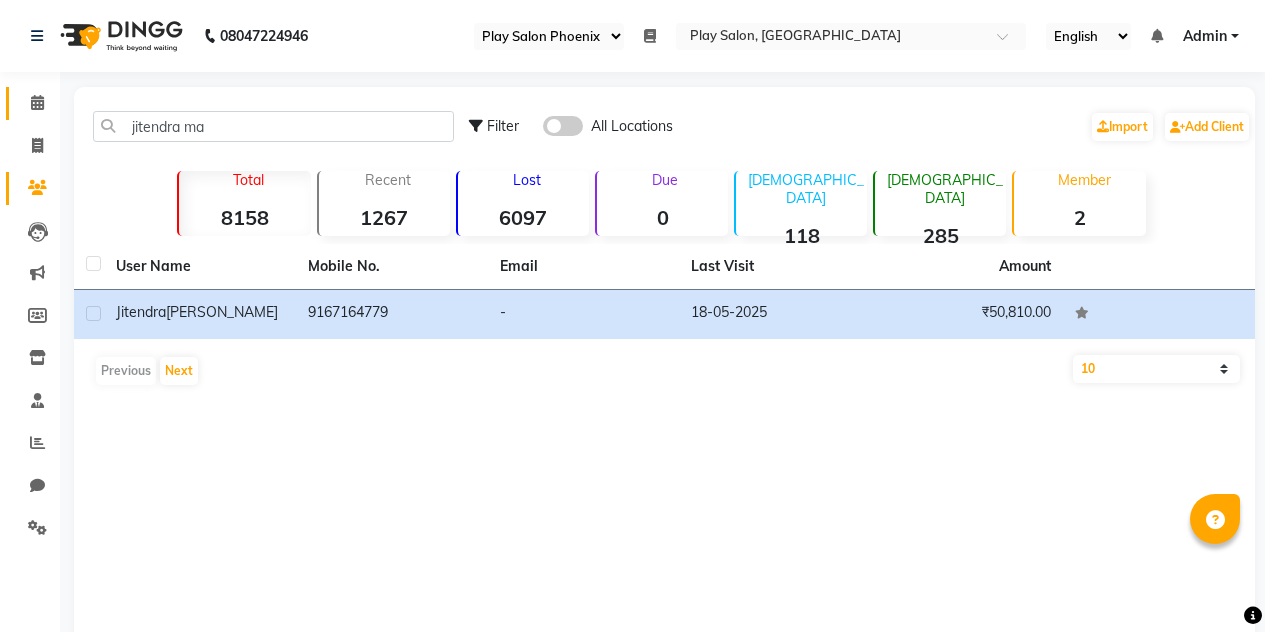 scroll, scrollTop: 0, scrollLeft: 0, axis: both 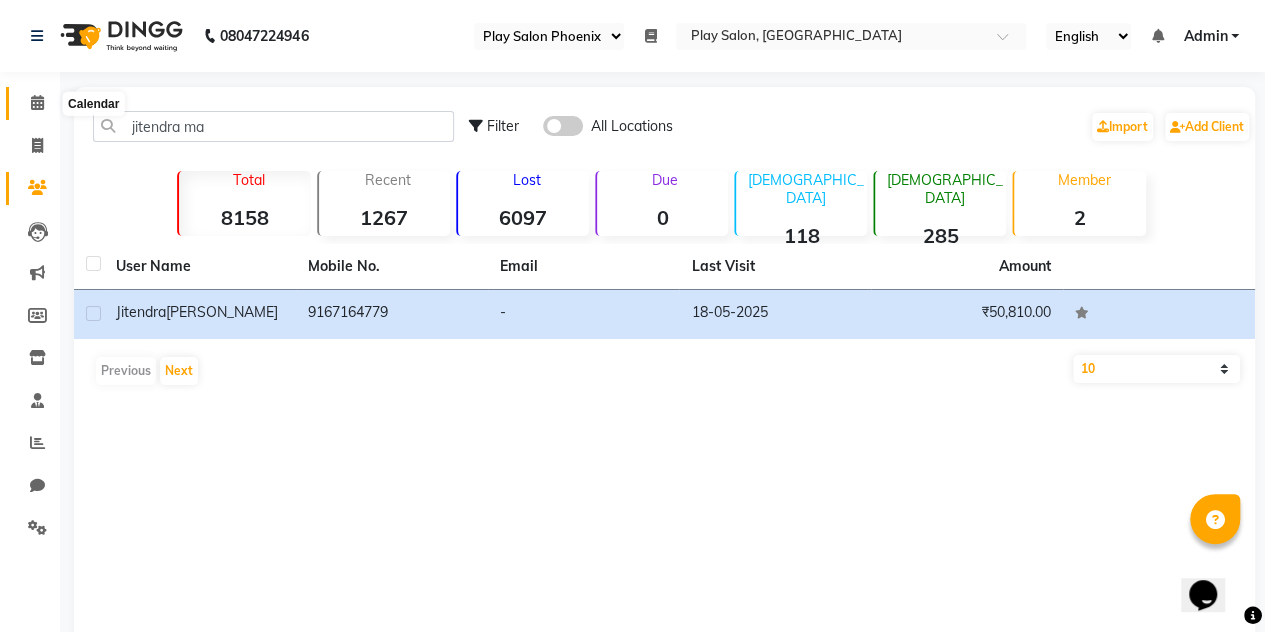 click 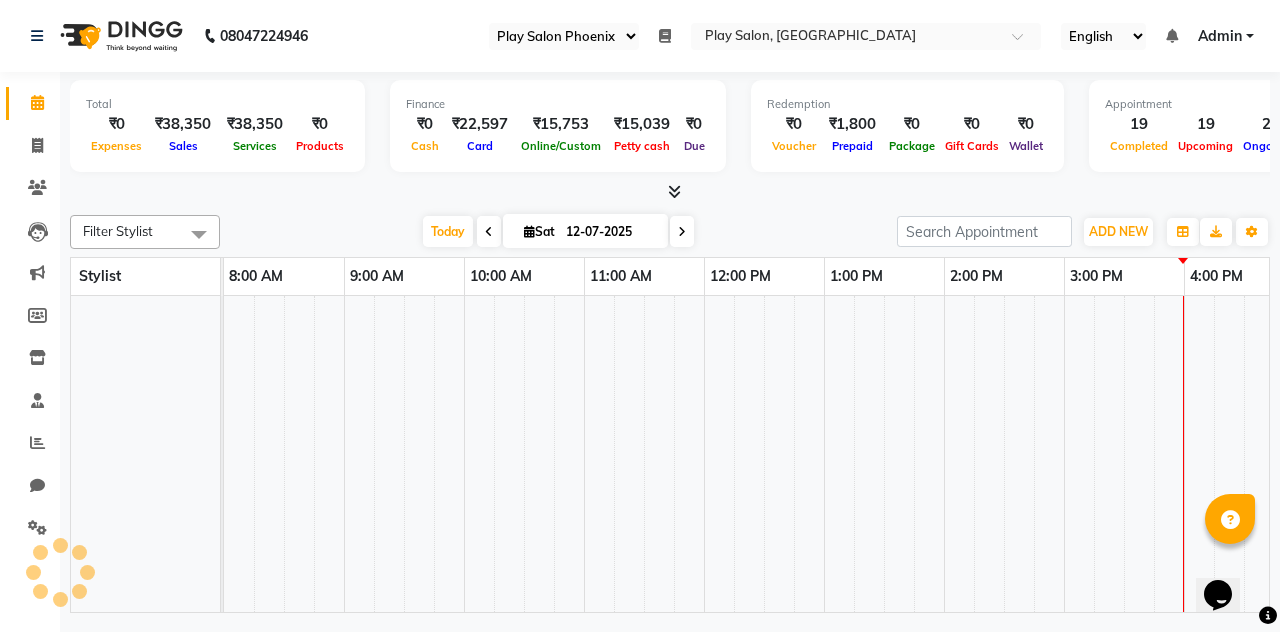 scroll, scrollTop: 0, scrollLeft: 634, axis: horizontal 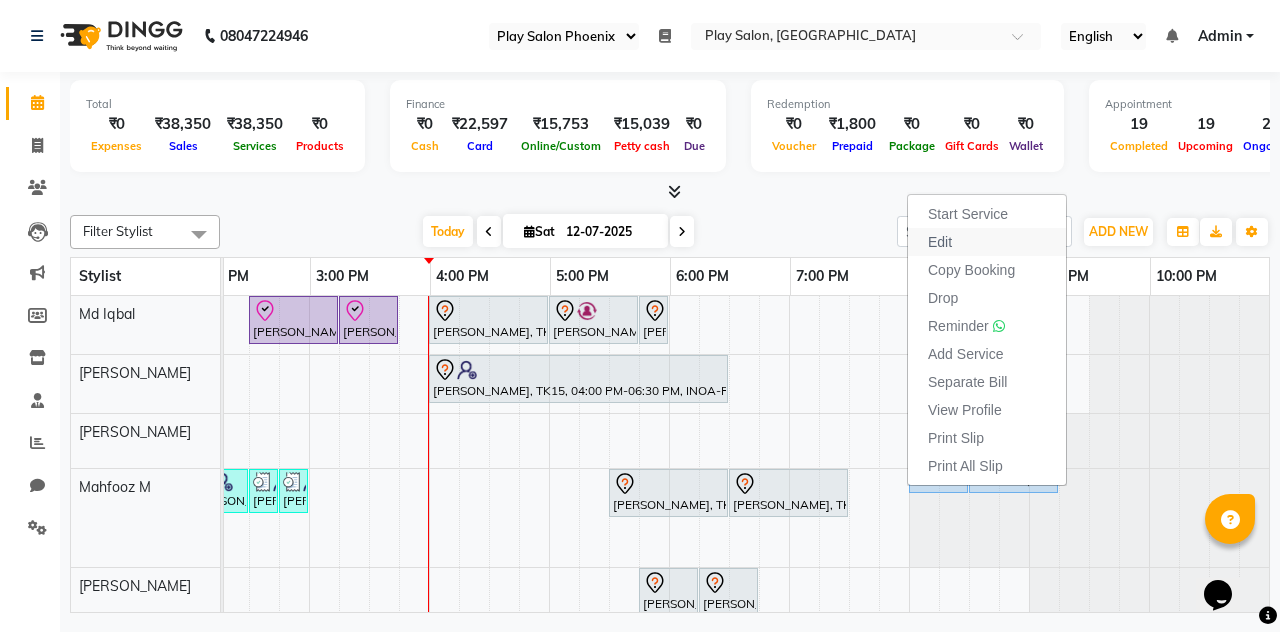 click on "Edit" at bounding box center (940, 242) 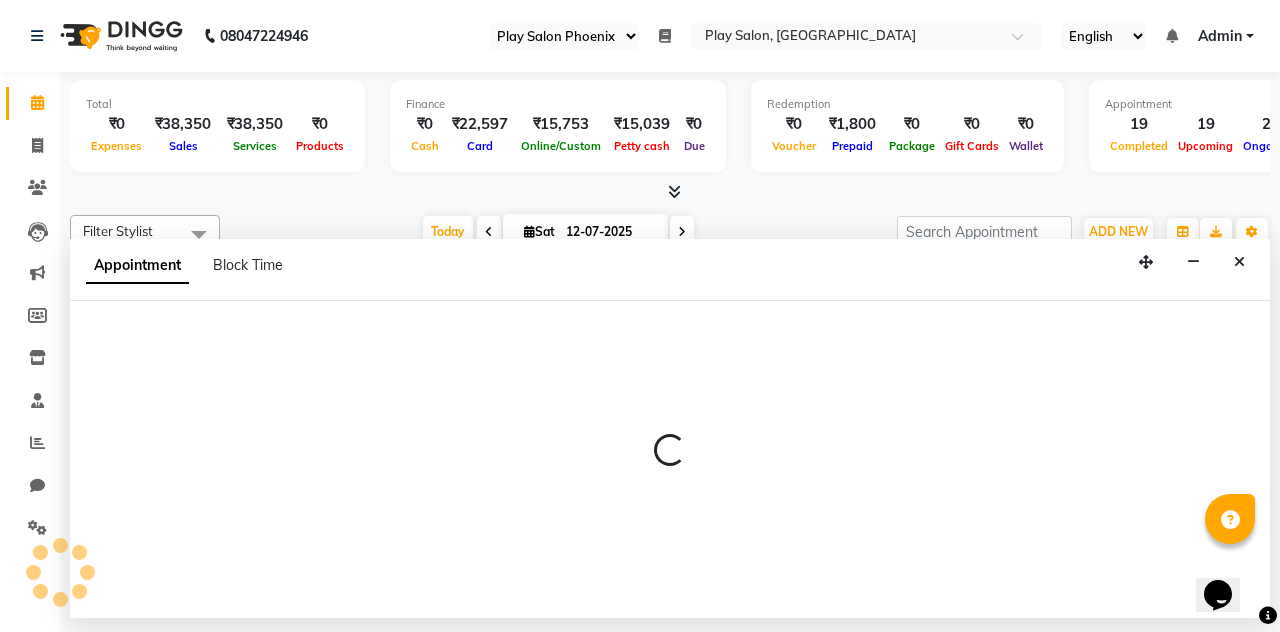 select on "tentative" 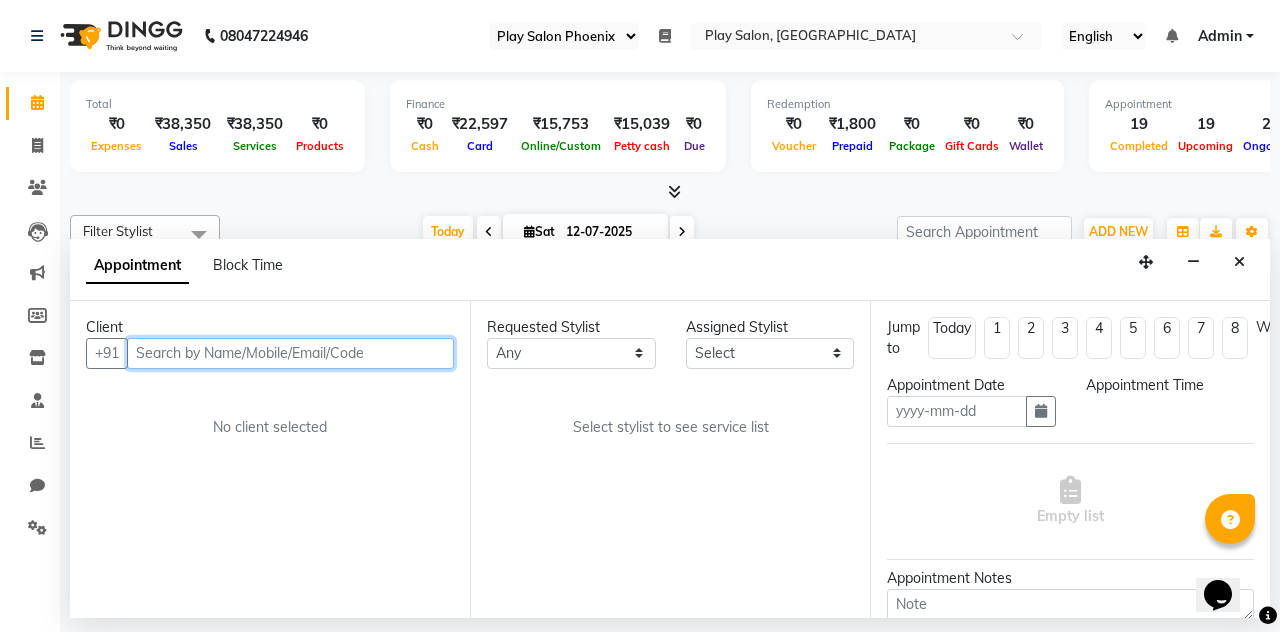 type on "12-07-2025" 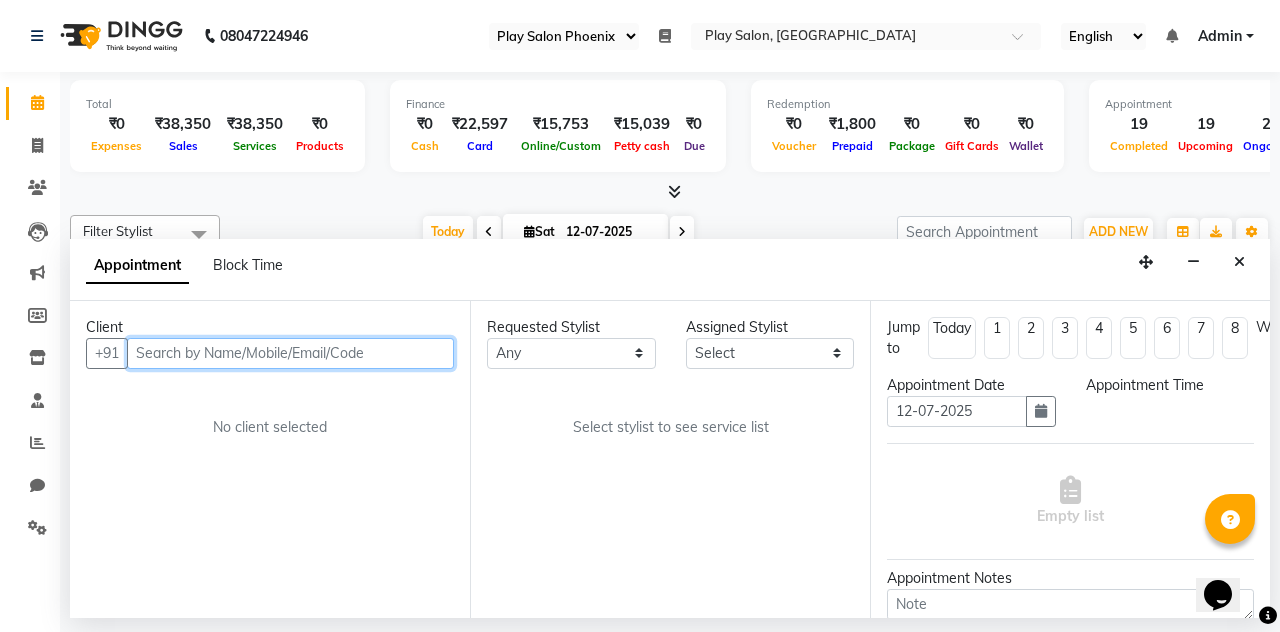 select on "upcoming" 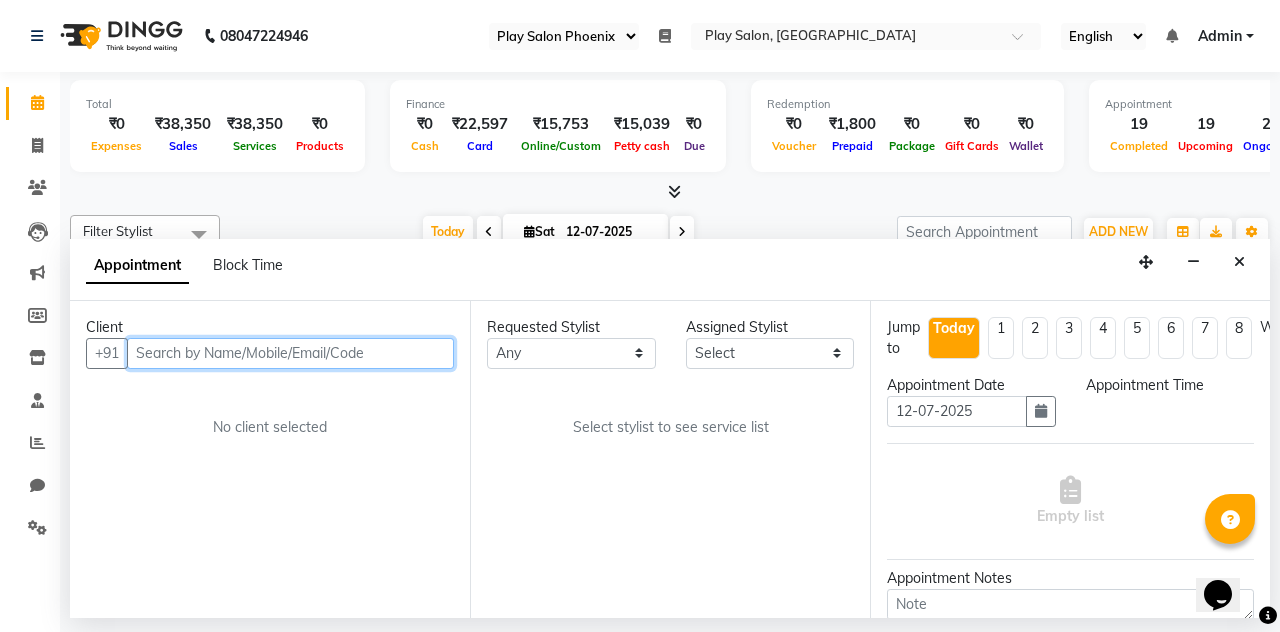 select on "1200" 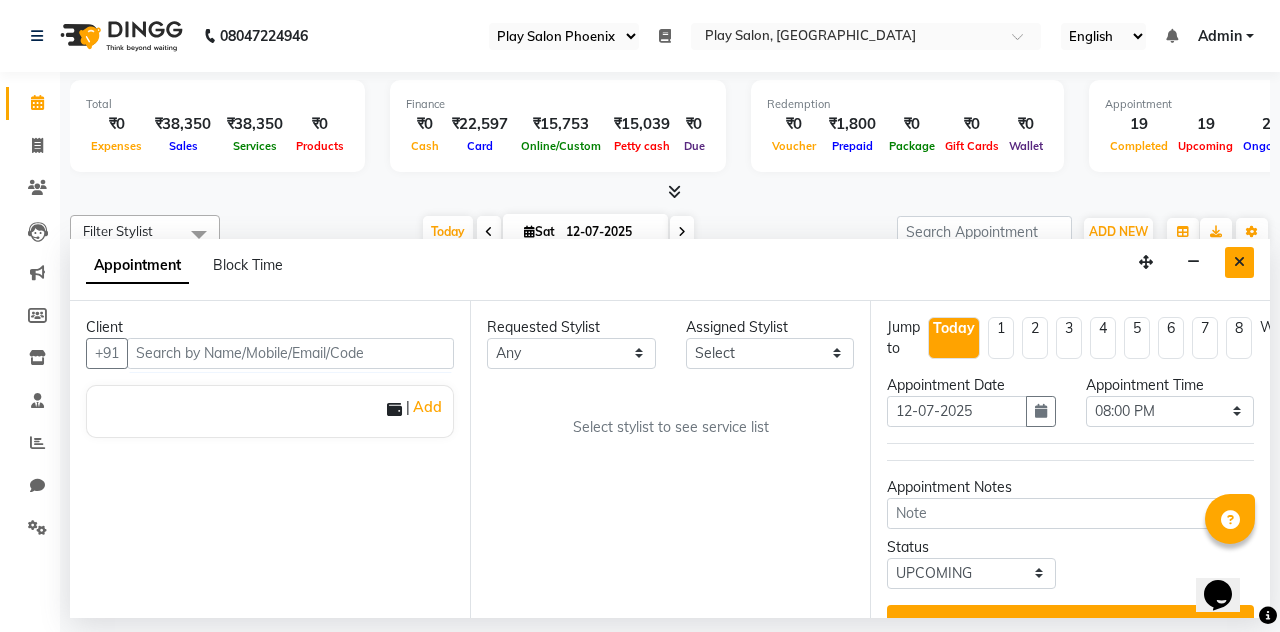 click at bounding box center [1239, 262] 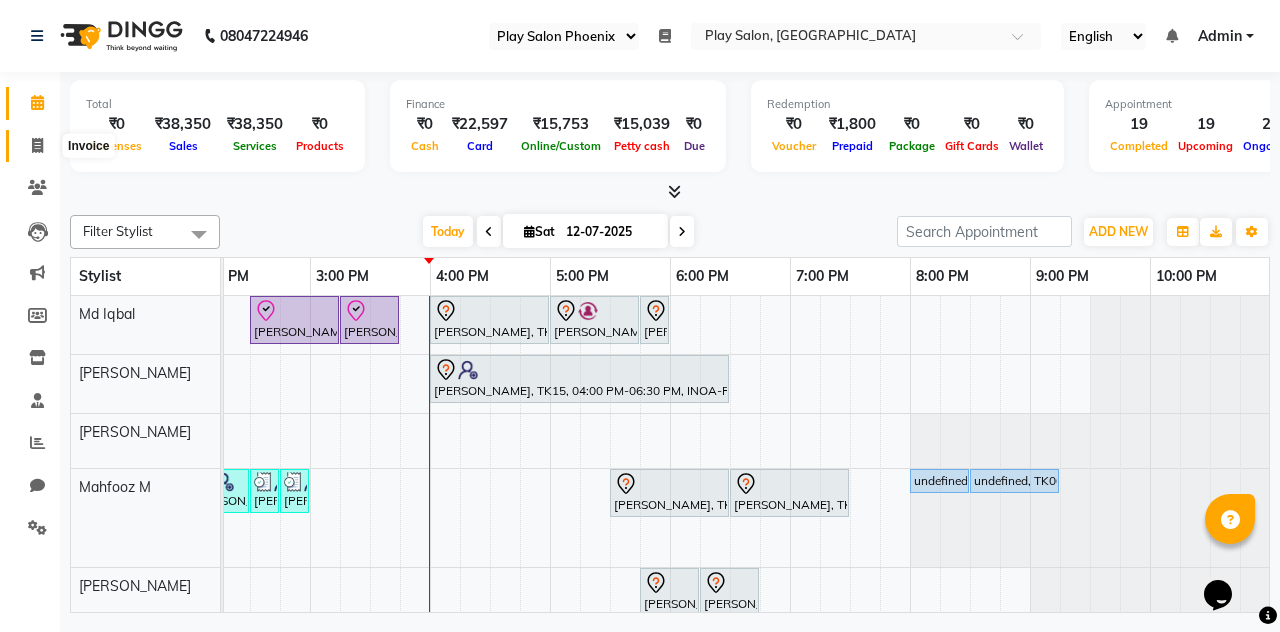 click 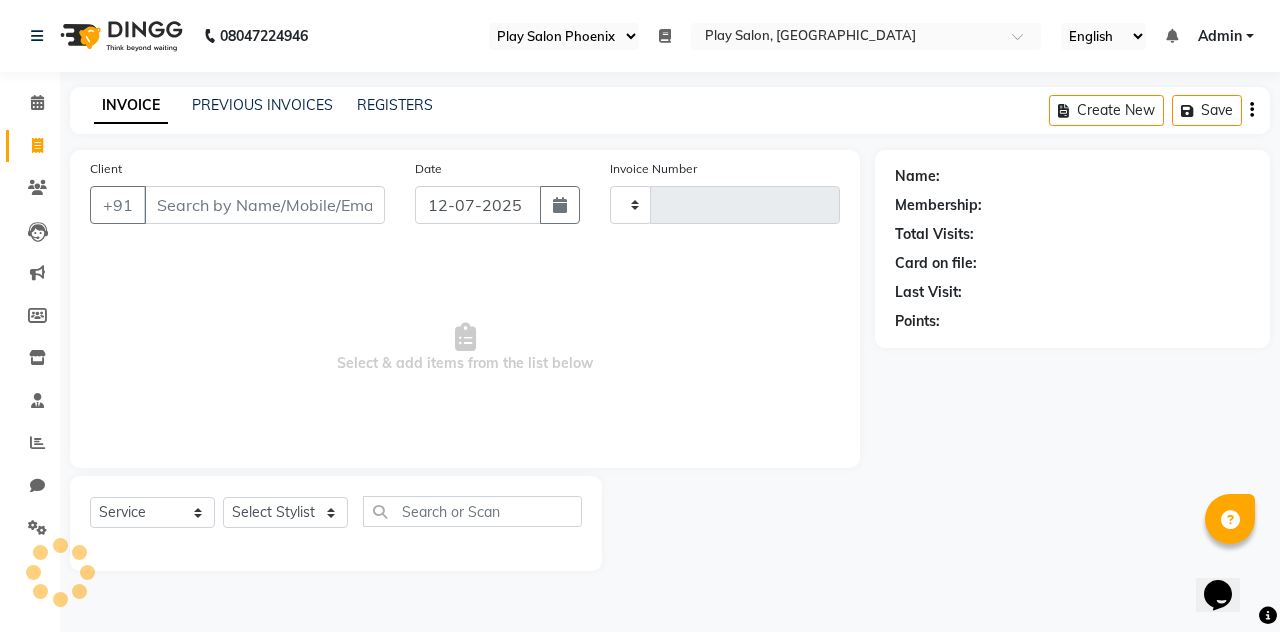 type on "1616" 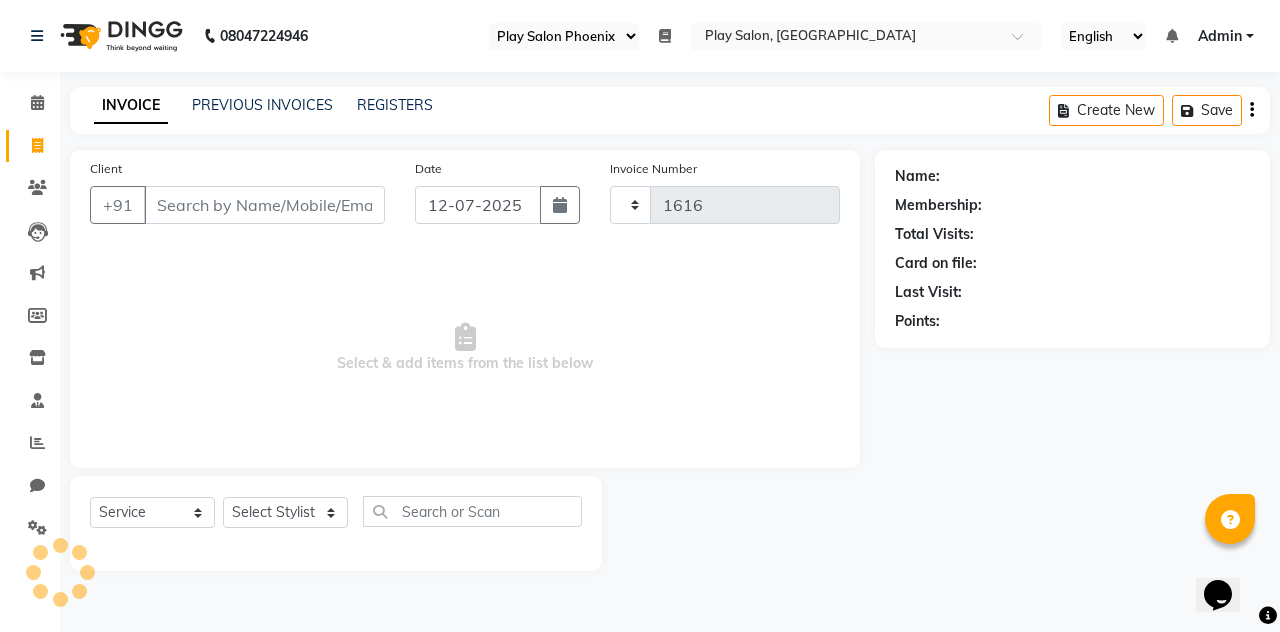 select on "8350" 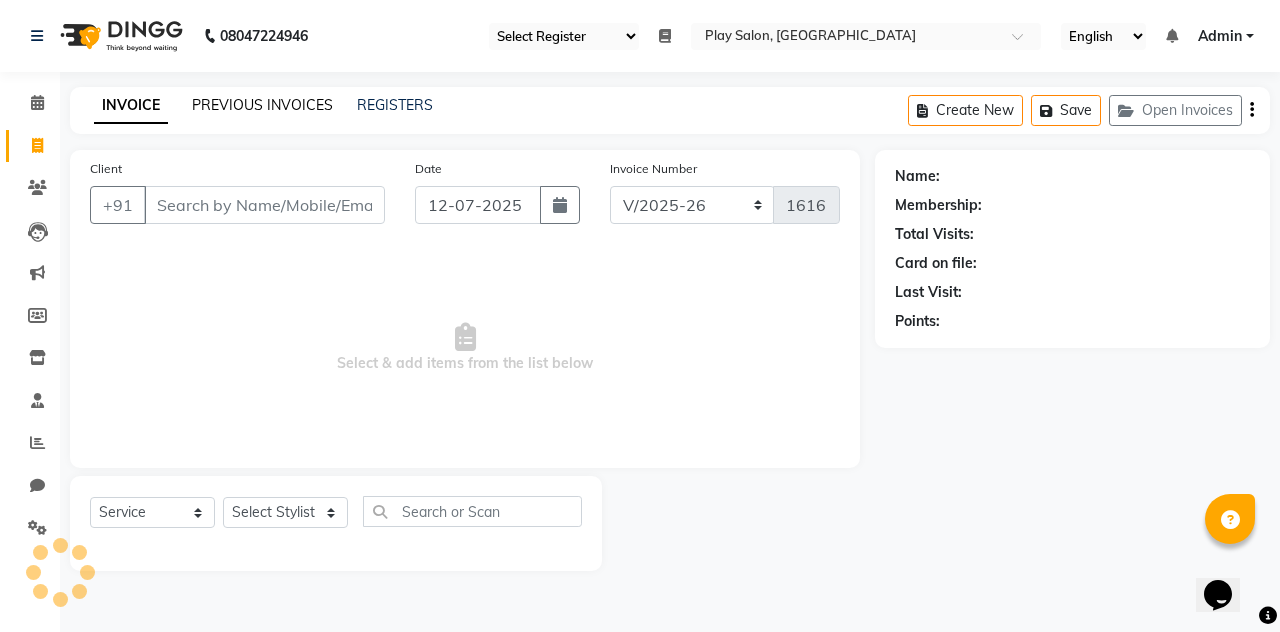 click on "PREVIOUS INVOICES" 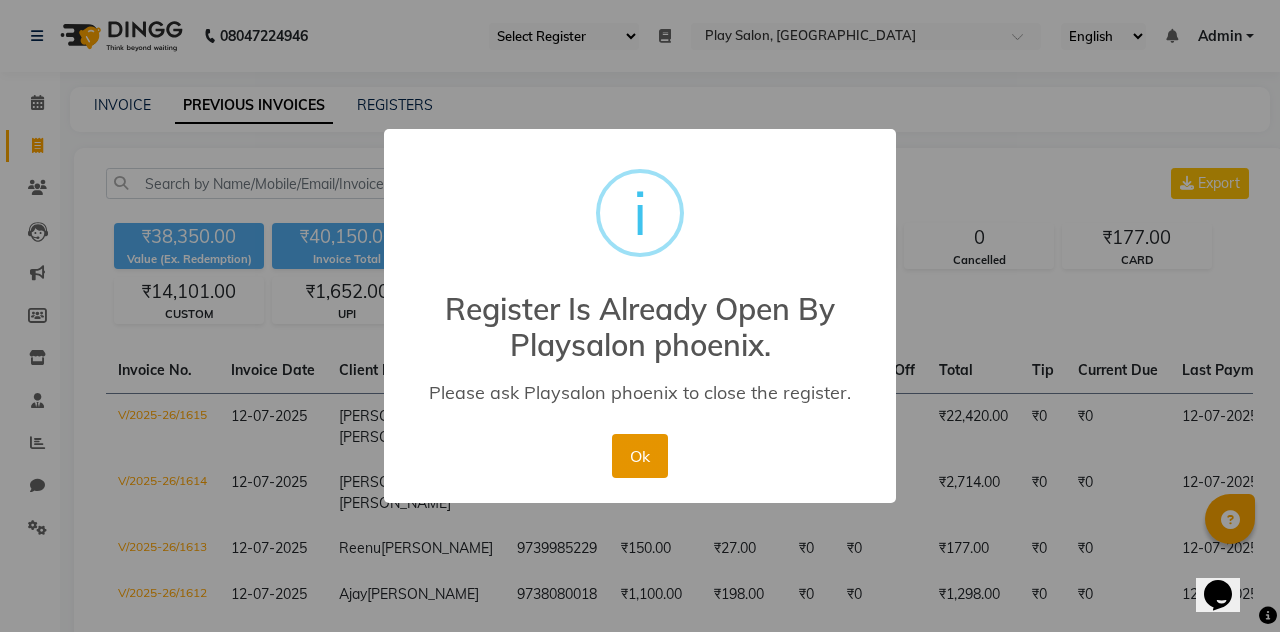 click on "Ok" at bounding box center (639, 456) 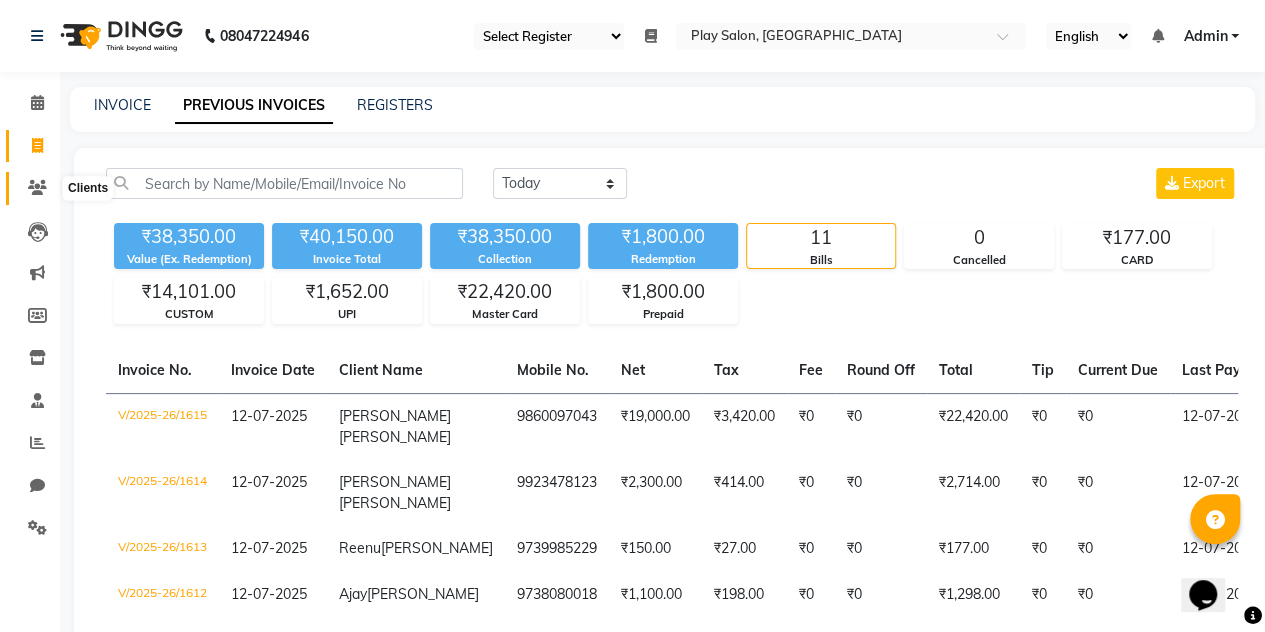 click 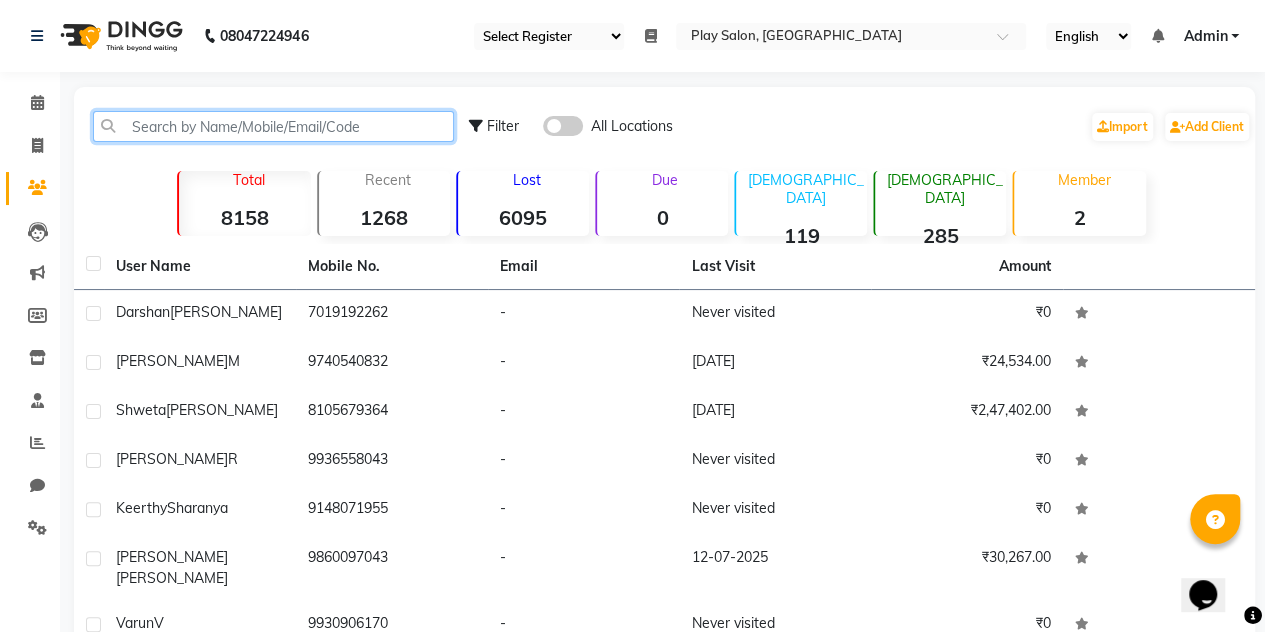 click 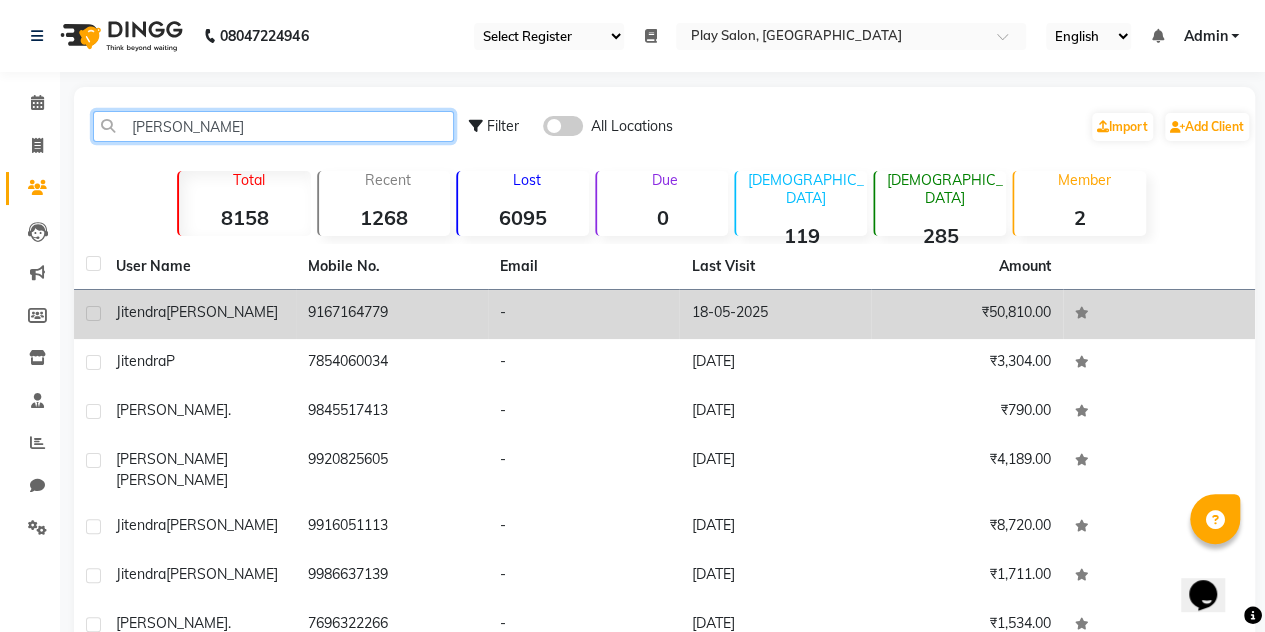 type on "jiten" 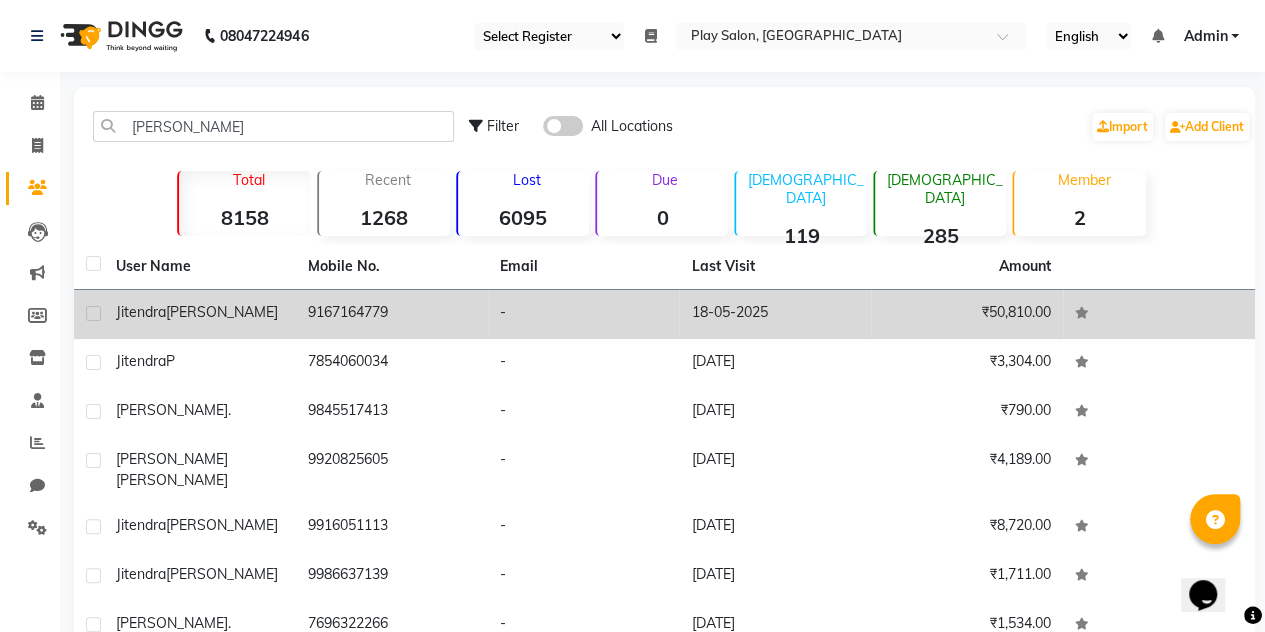 click on "Jitendra  Mahapatra" 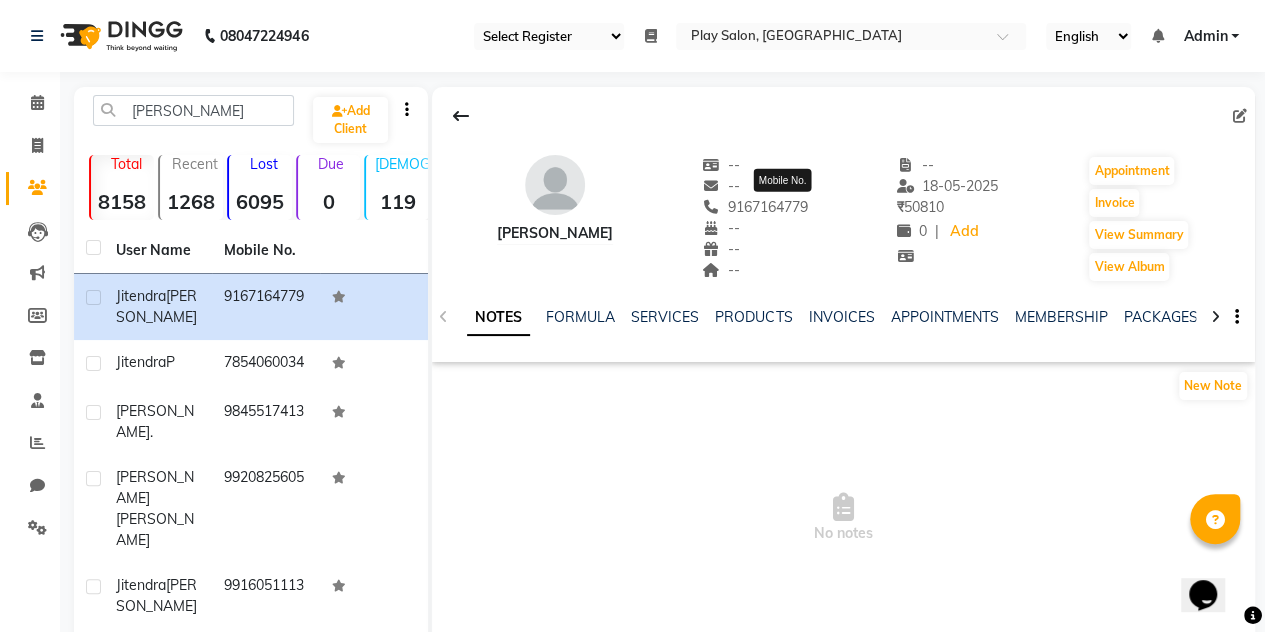 drag, startPoint x: 842, startPoint y: 207, endPoint x: 755, endPoint y: 207, distance: 87 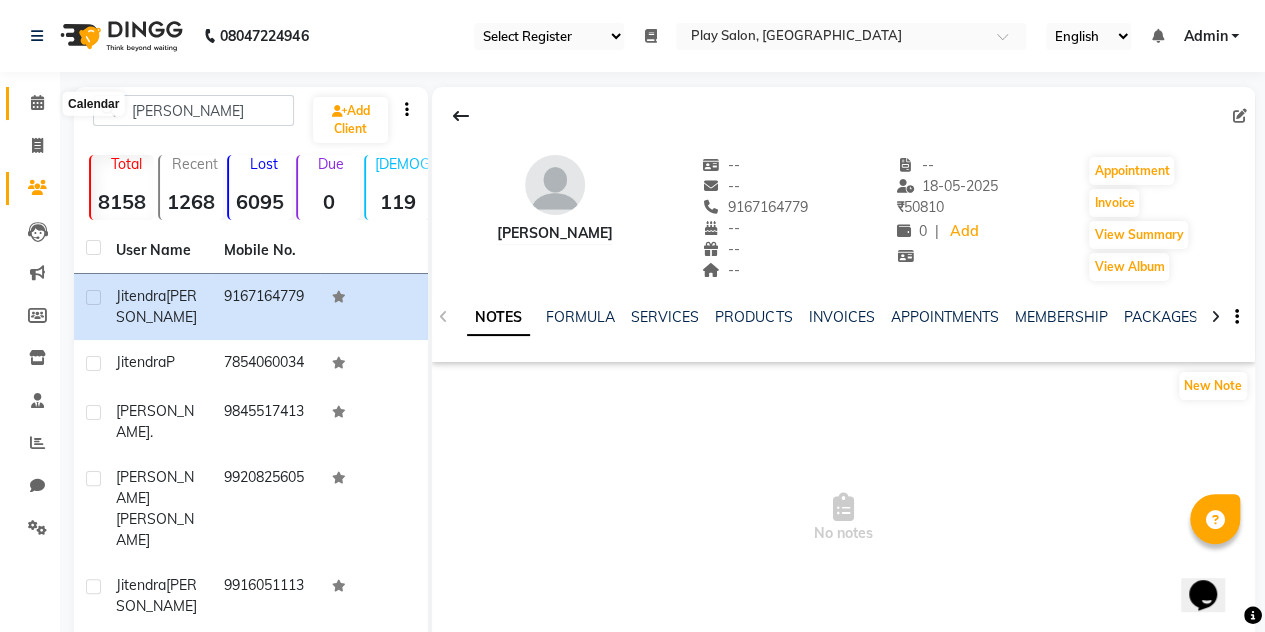 click 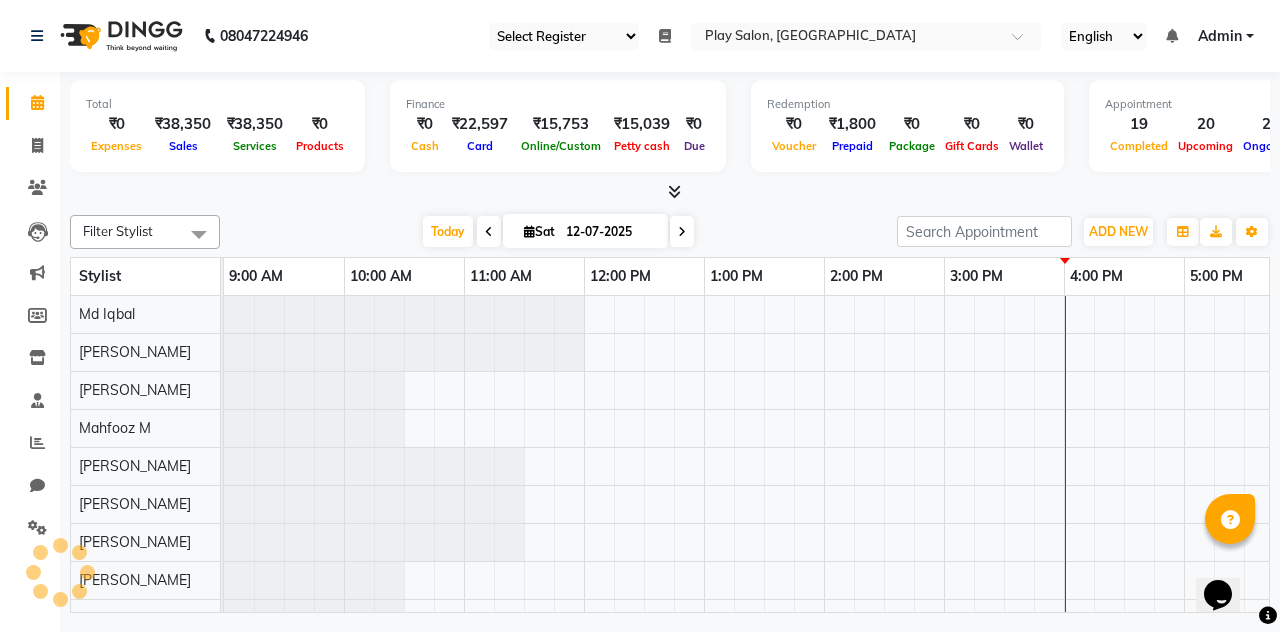 scroll, scrollTop: 0, scrollLeft: 0, axis: both 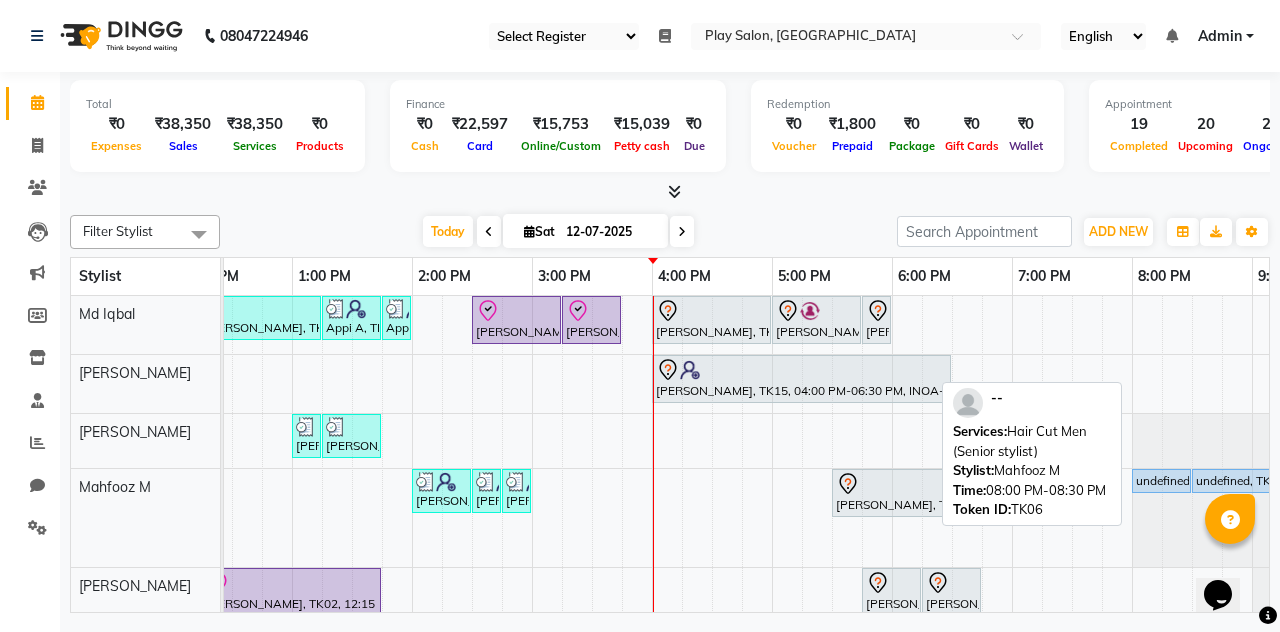 click on "undefined, TK06, 08:00 PM-08:30 PM, Hair Cut Men (Senior stylist)" at bounding box center [1161, 481] 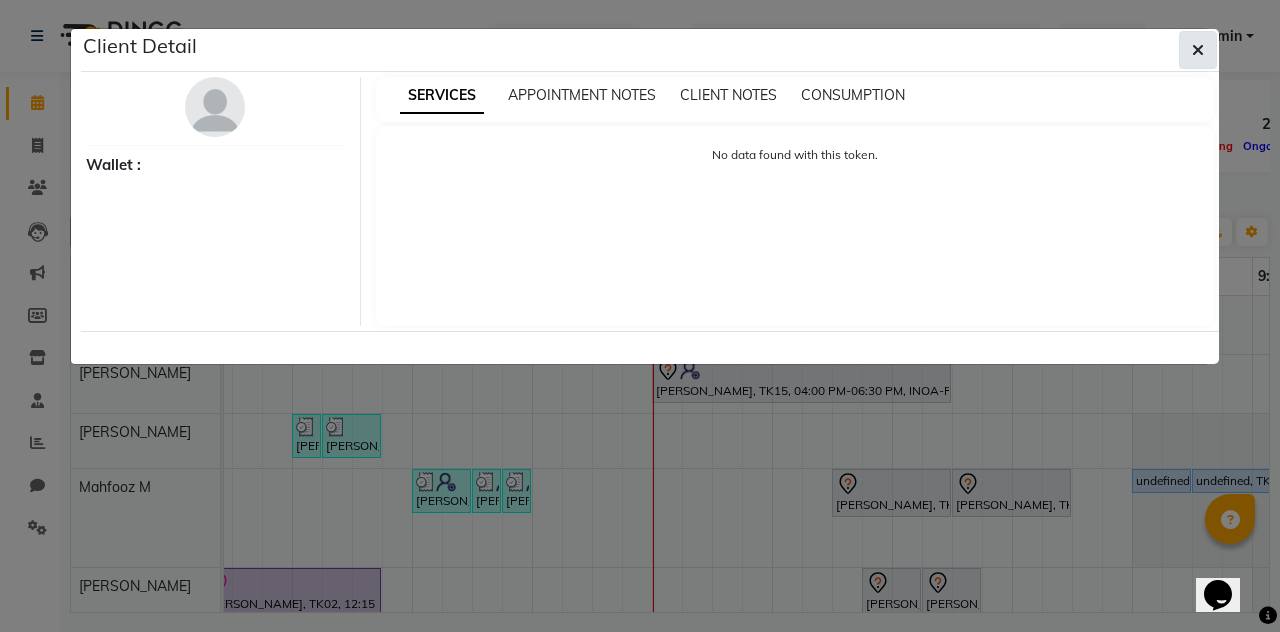 click 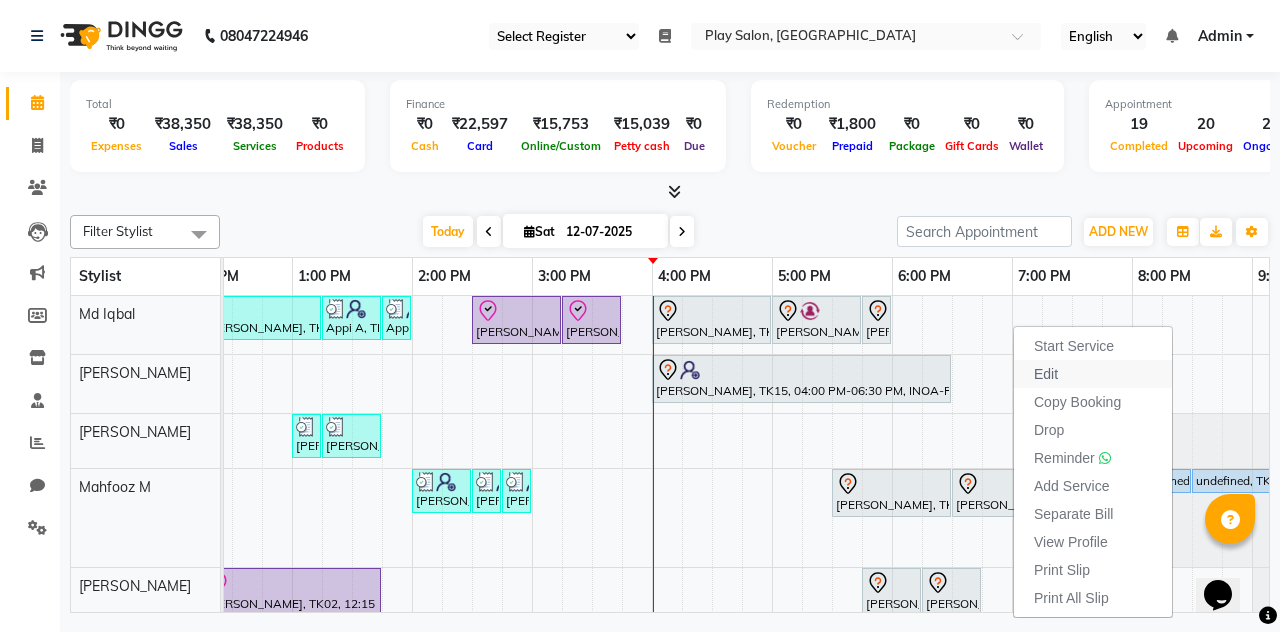click on "Edit" at bounding box center (1046, 374) 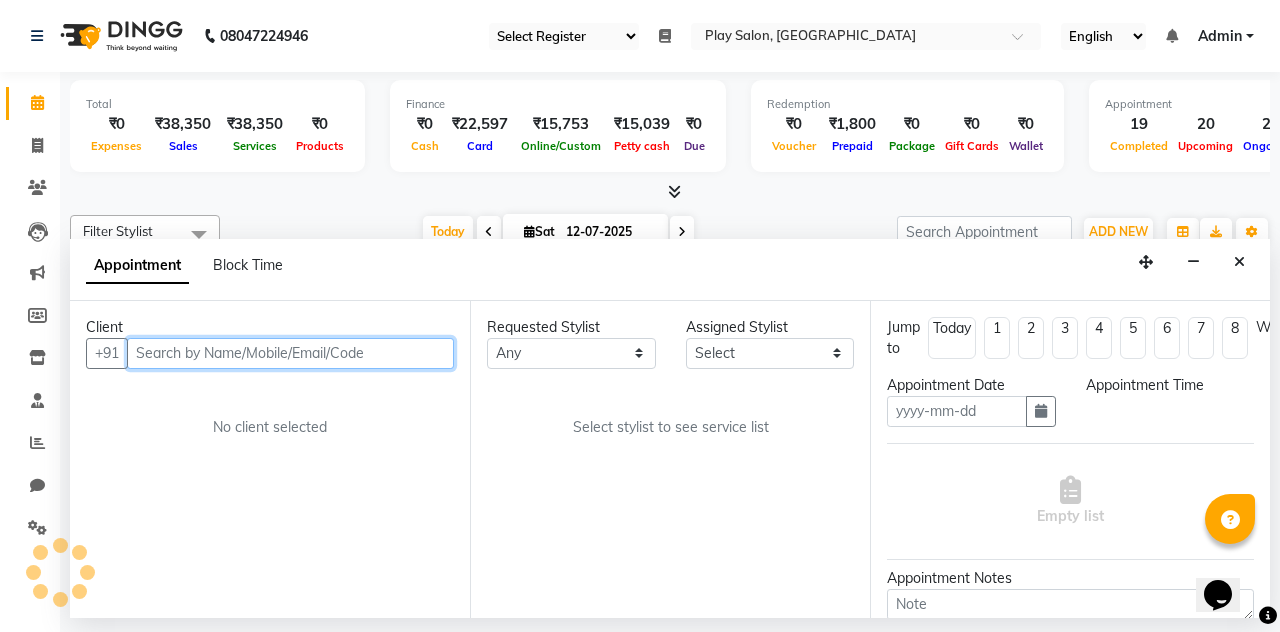 type on "12-07-2025" 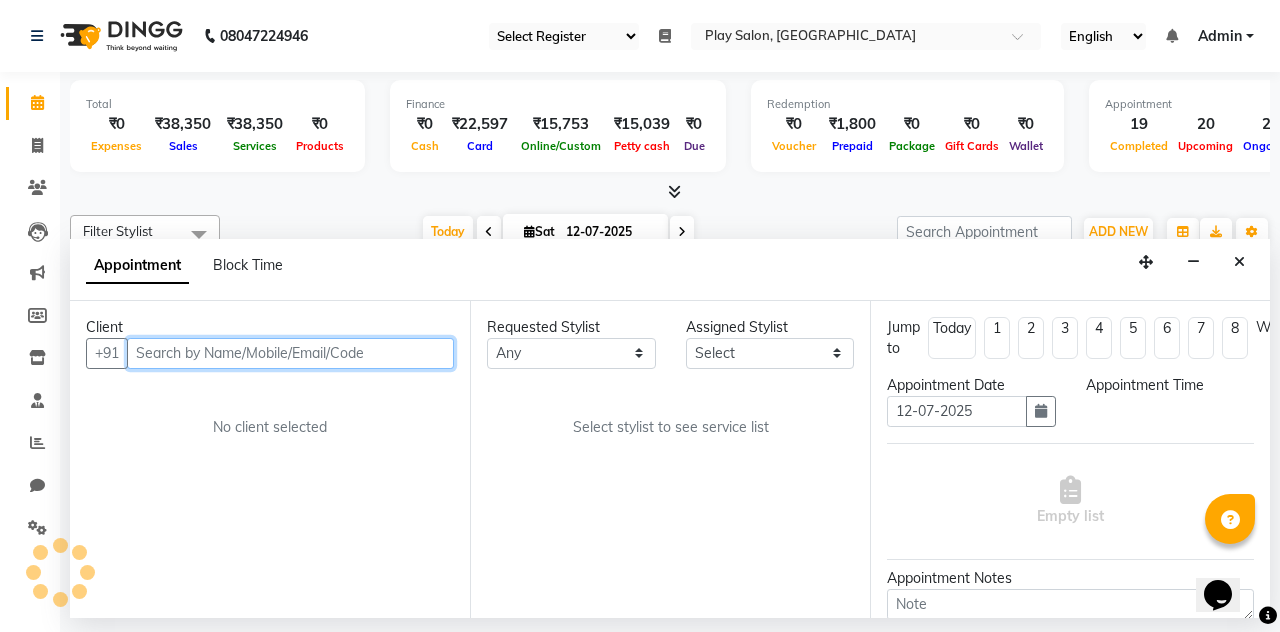 select on "upcoming" 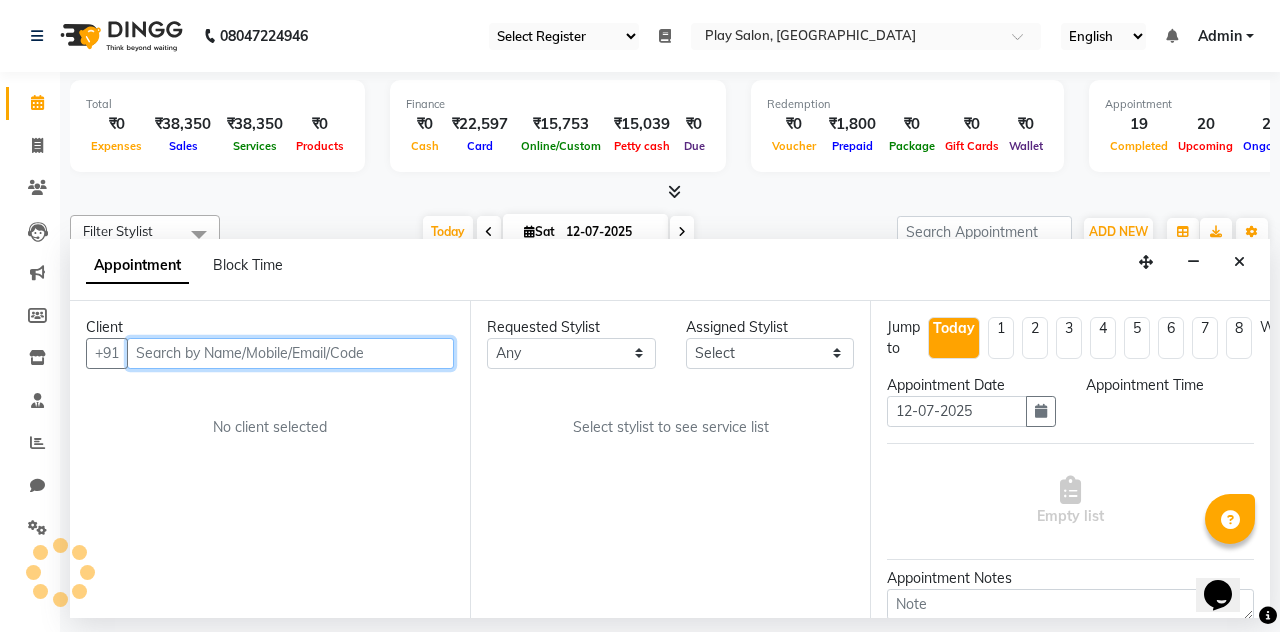scroll, scrollTop: 0, scrollLeft: 0, axis: both 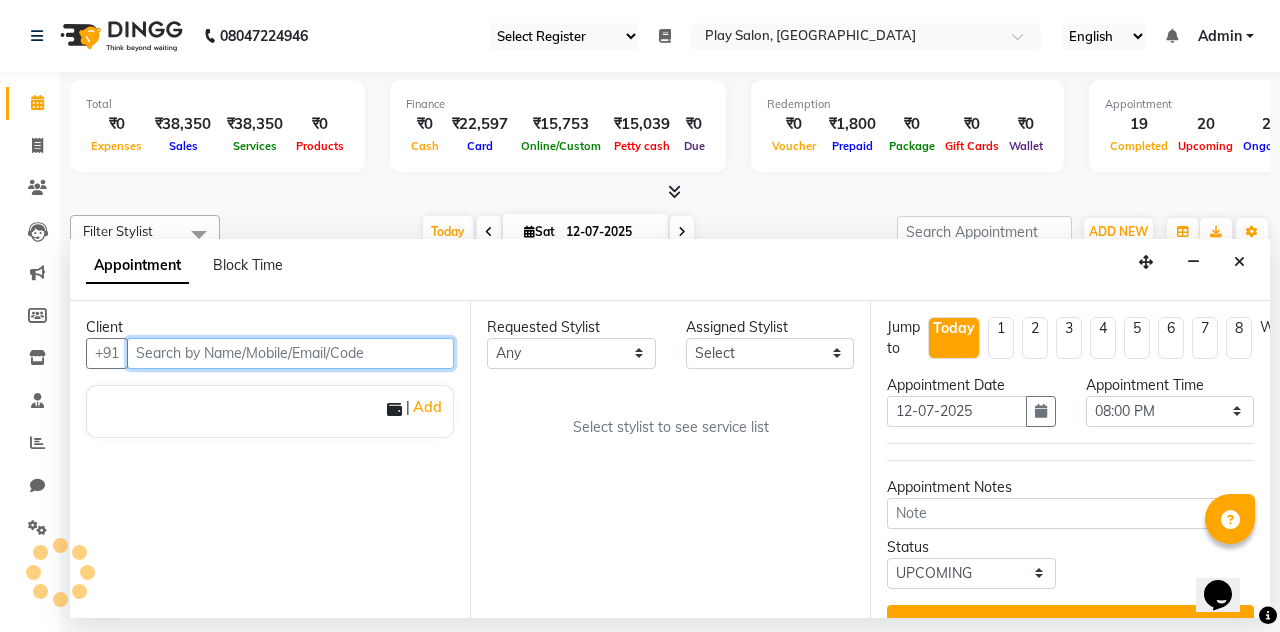 paste on "9167164779" 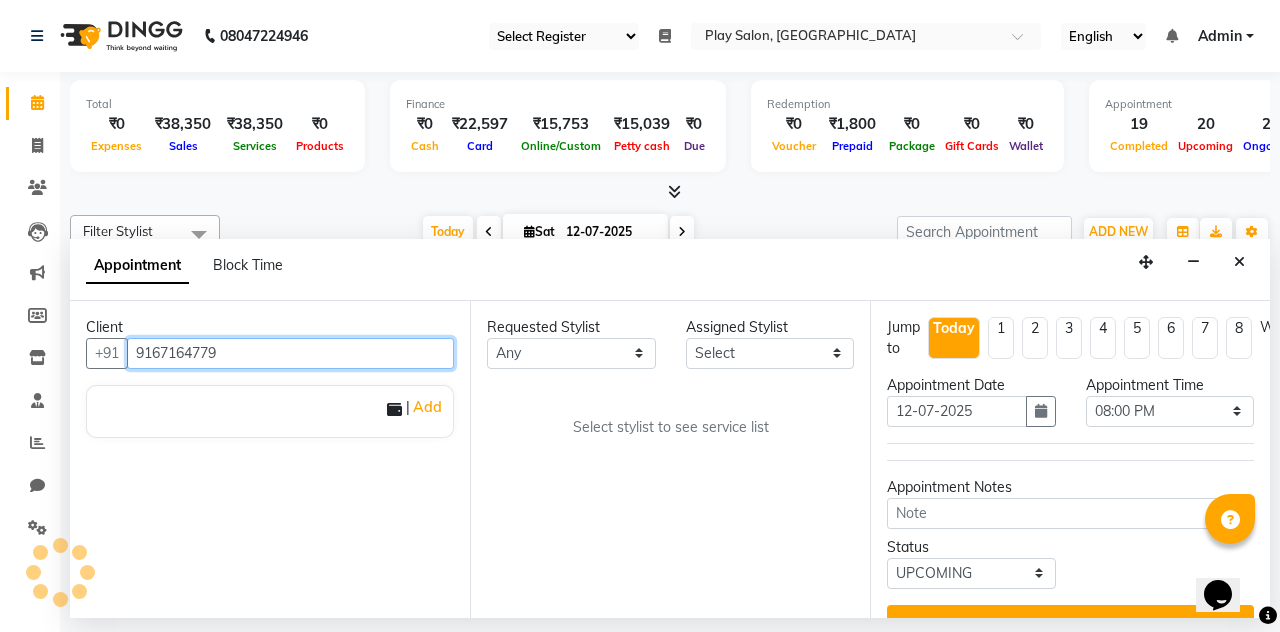 select on "81419" 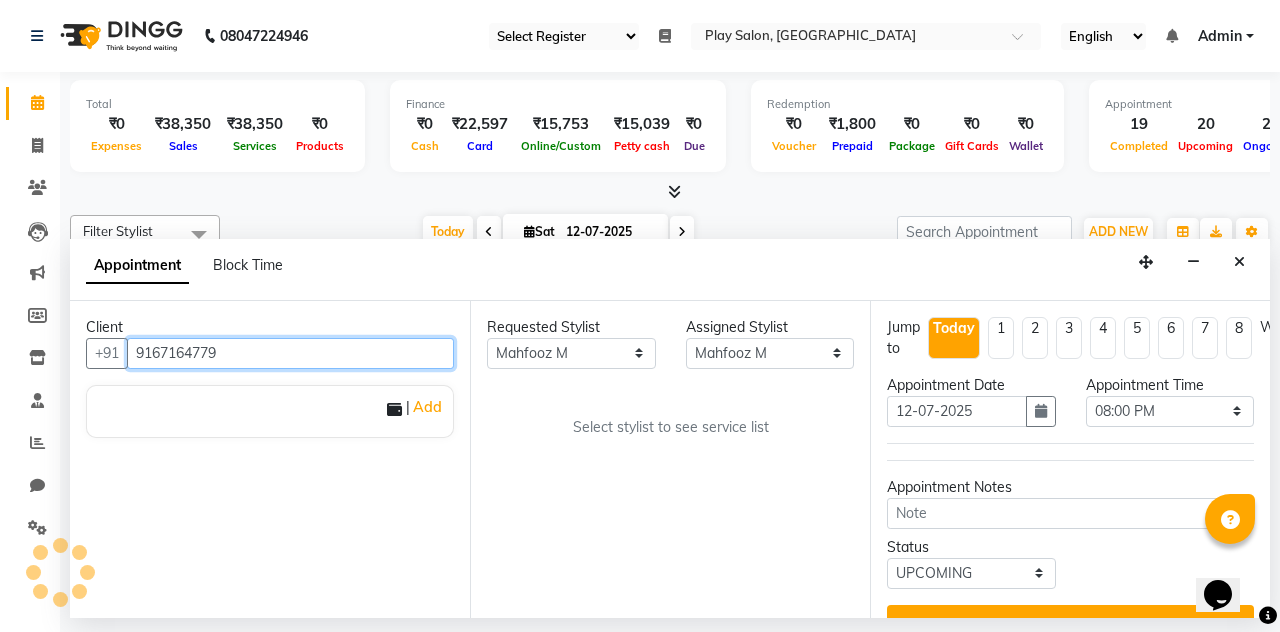 select on "4216" 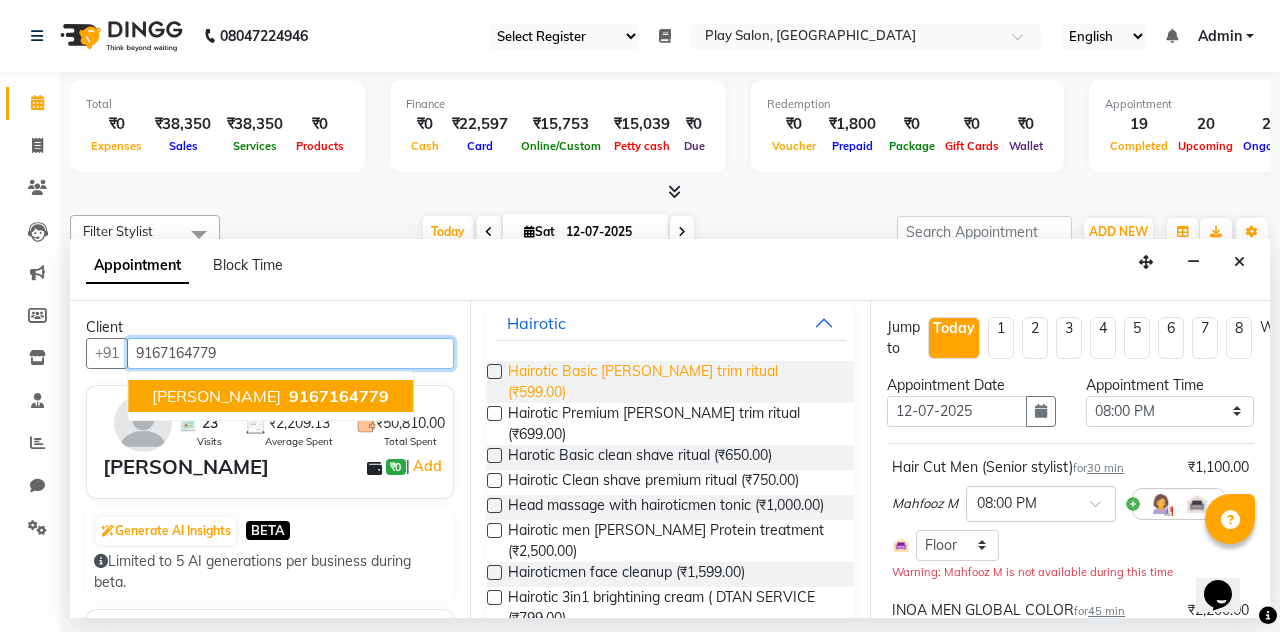 scroll, scrollTop: 124, scrollLeft: 0, axis: vertical 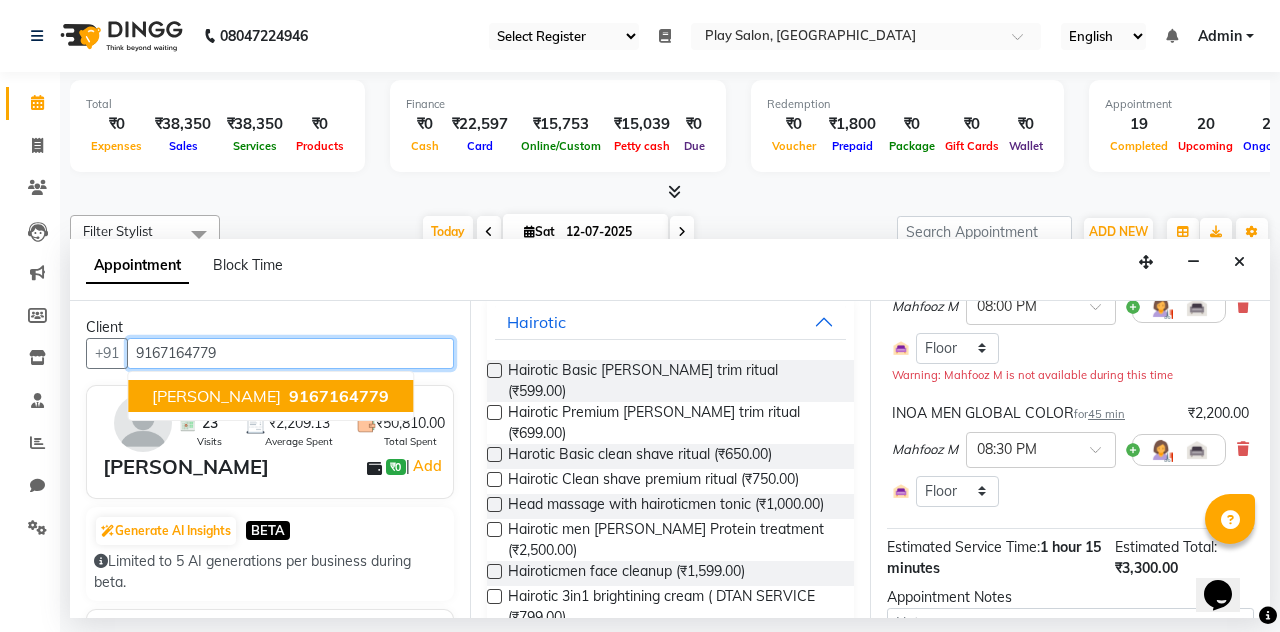 click on "Jitendra Mahapatra" at bounding box center [216, 396] 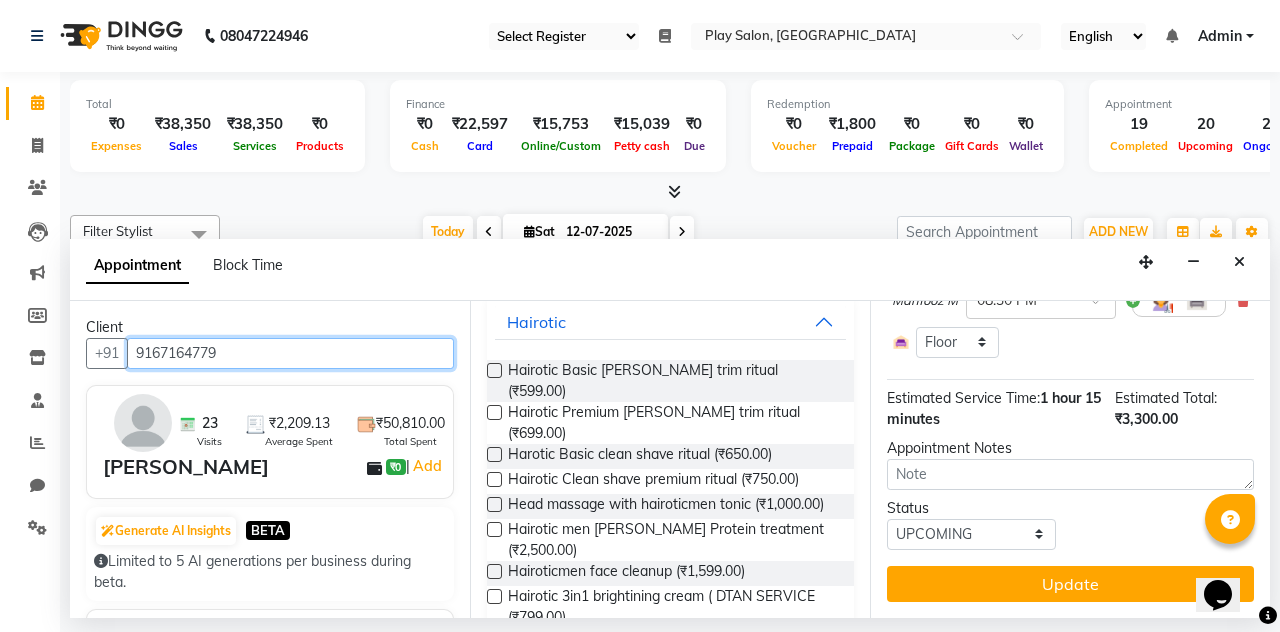 scroll, scrollTop: 366, scrollLeft: 0, axis: vertical 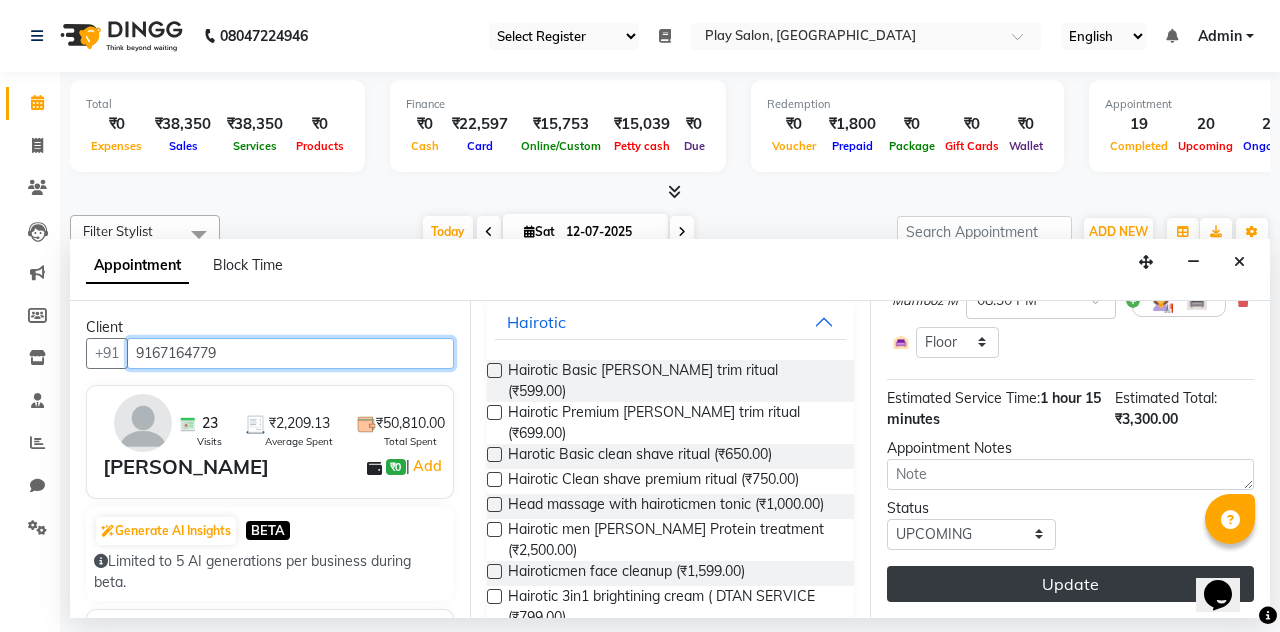 type on "9167164779" 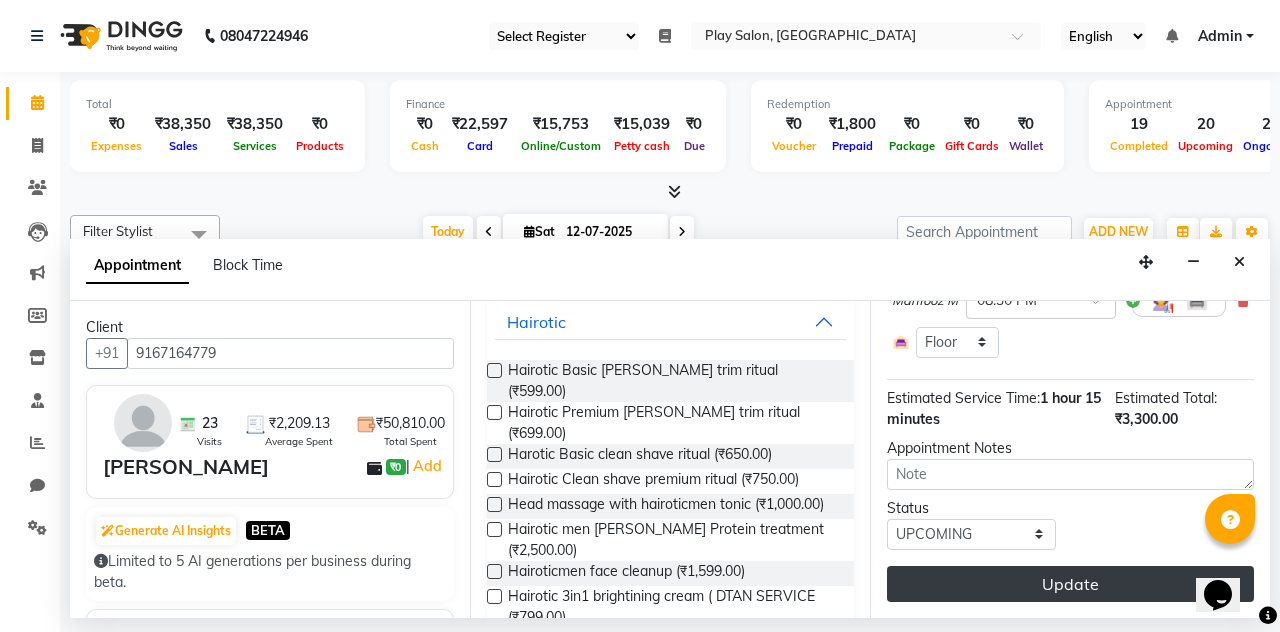 click on "Update" at bounding box center [1070, 584] 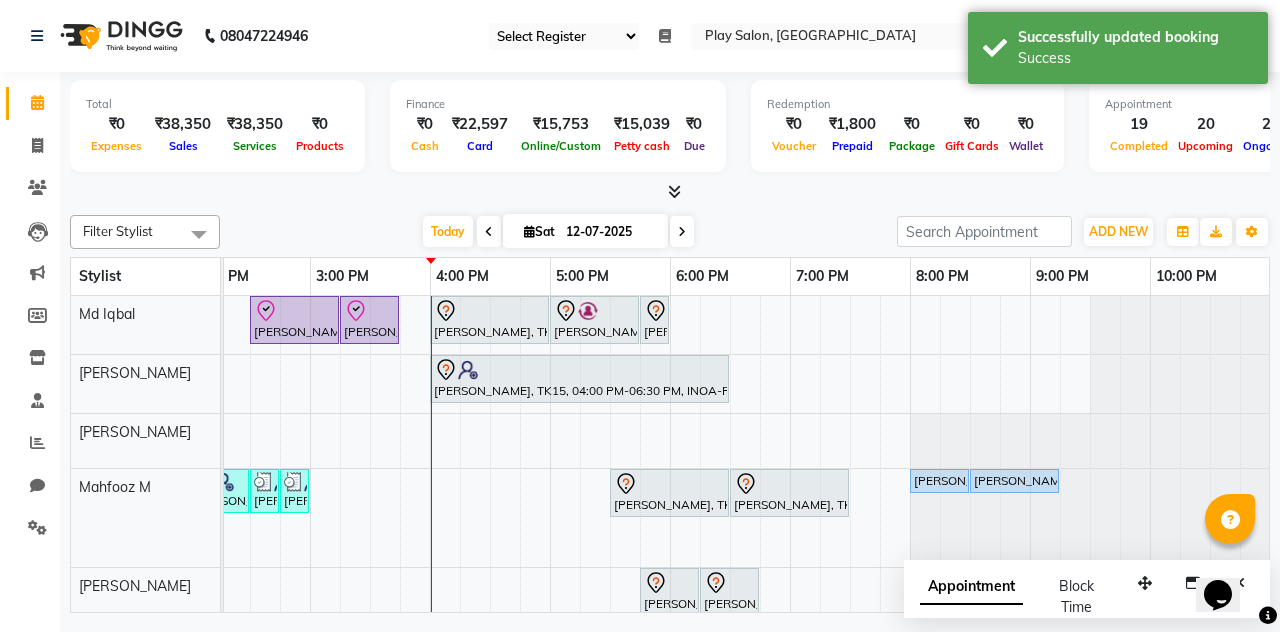 scroll, scrollTop: 223, scrollLeft: 634, axis: both 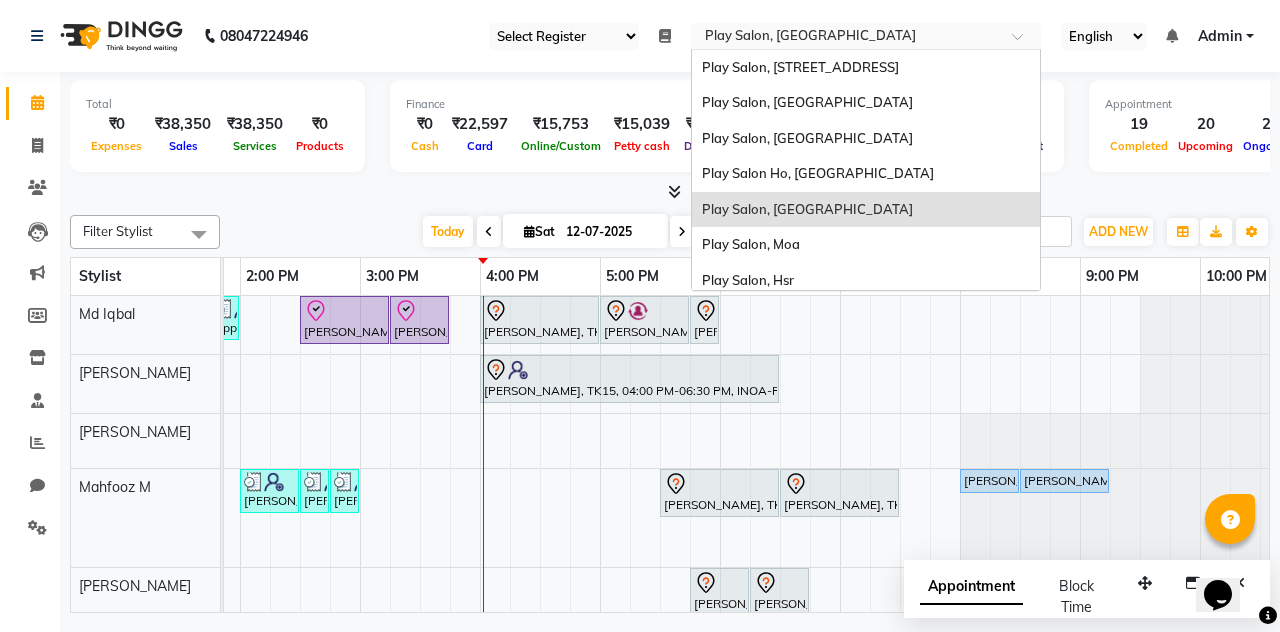 click at bounding box center (846, 38) 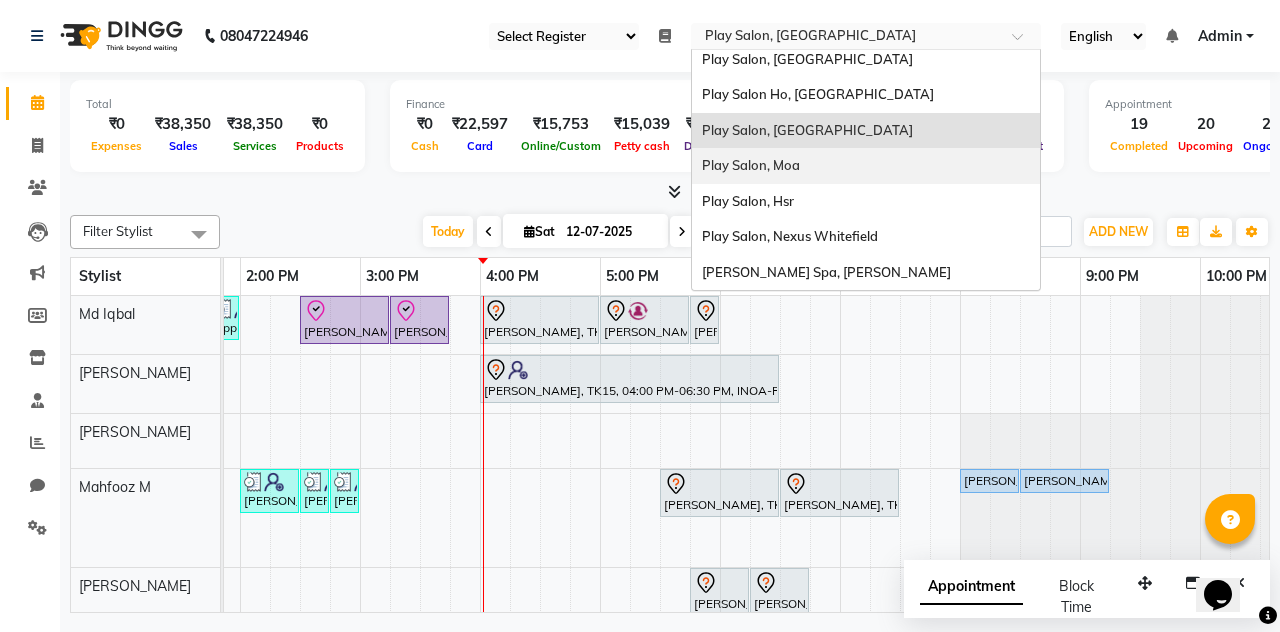 click on "Play Salon, Moa" at bounding box center (751, 165) 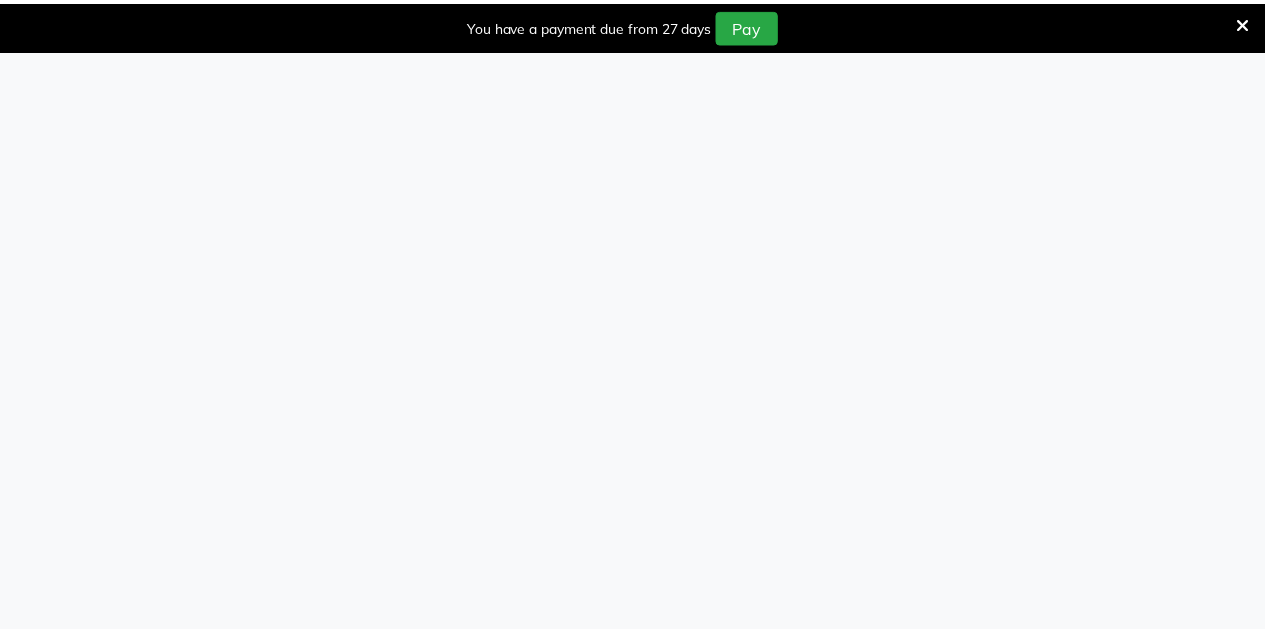 scroll, scrollTop: 0, scrollLeft: 0, axis: both 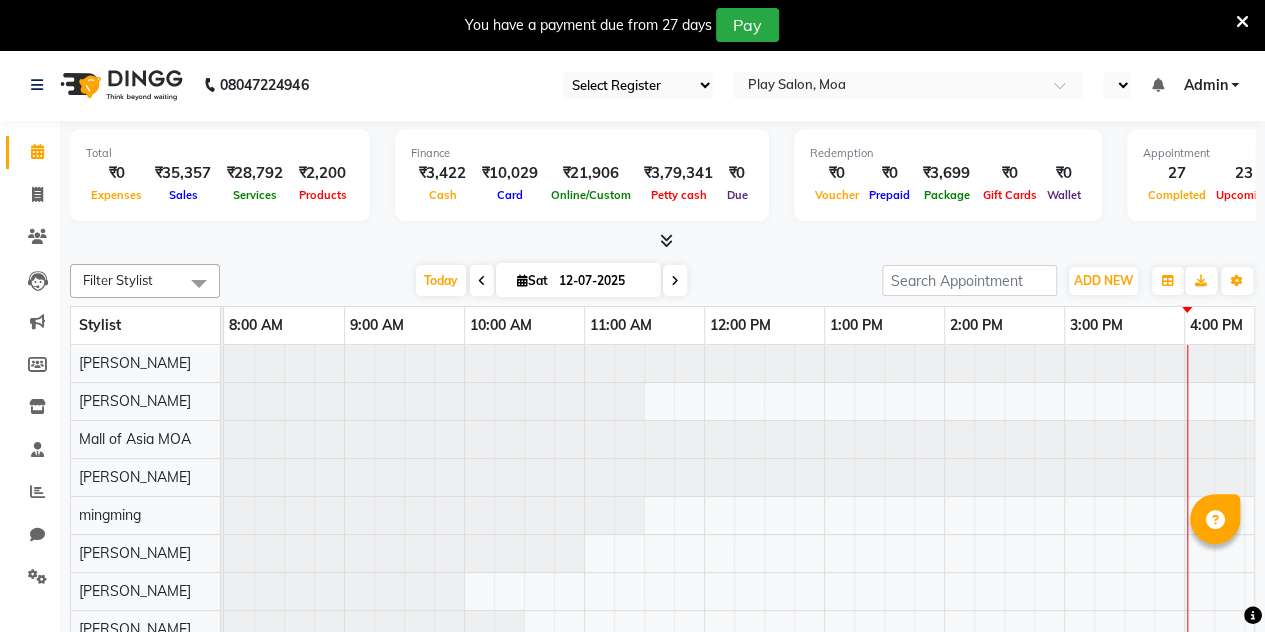 select on "93" 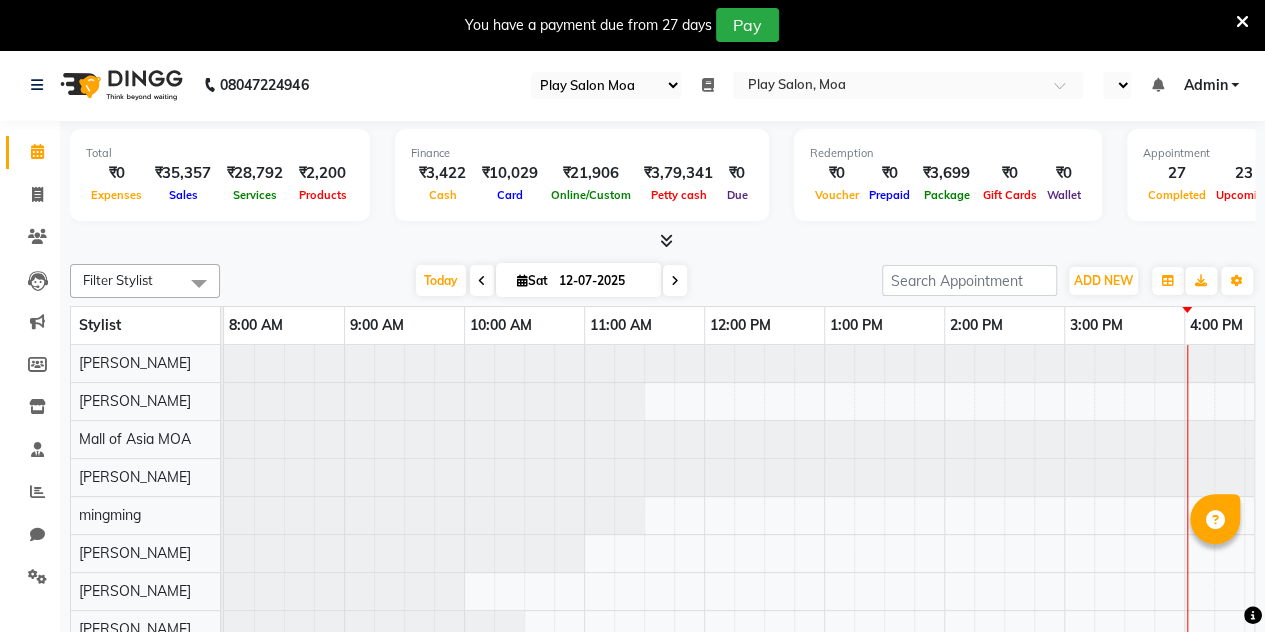scroll, scrollTop: 0, scrollLeft: 0, axis: both 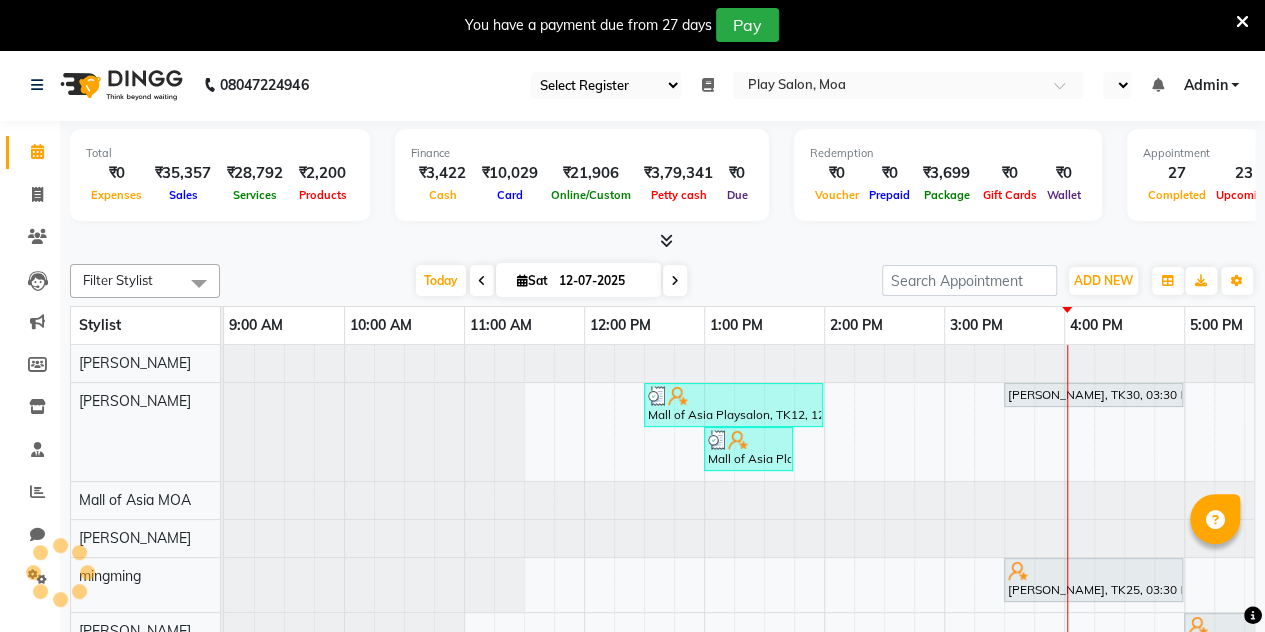 click at bounding box center [1242, 22] 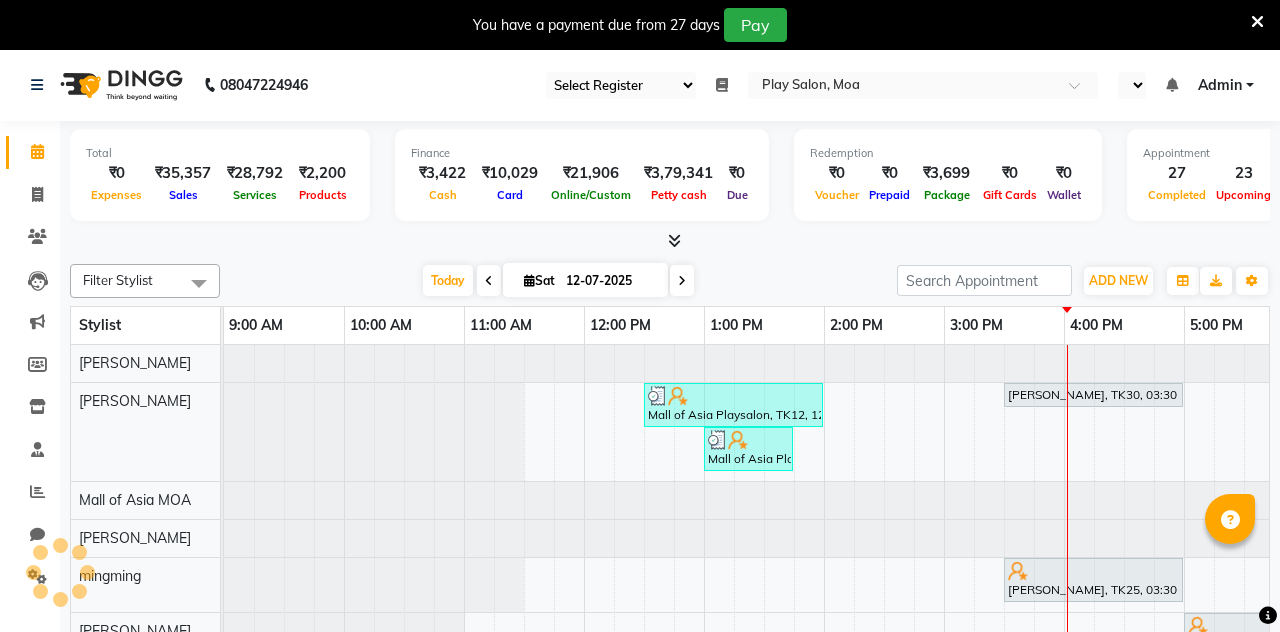 select on "en" 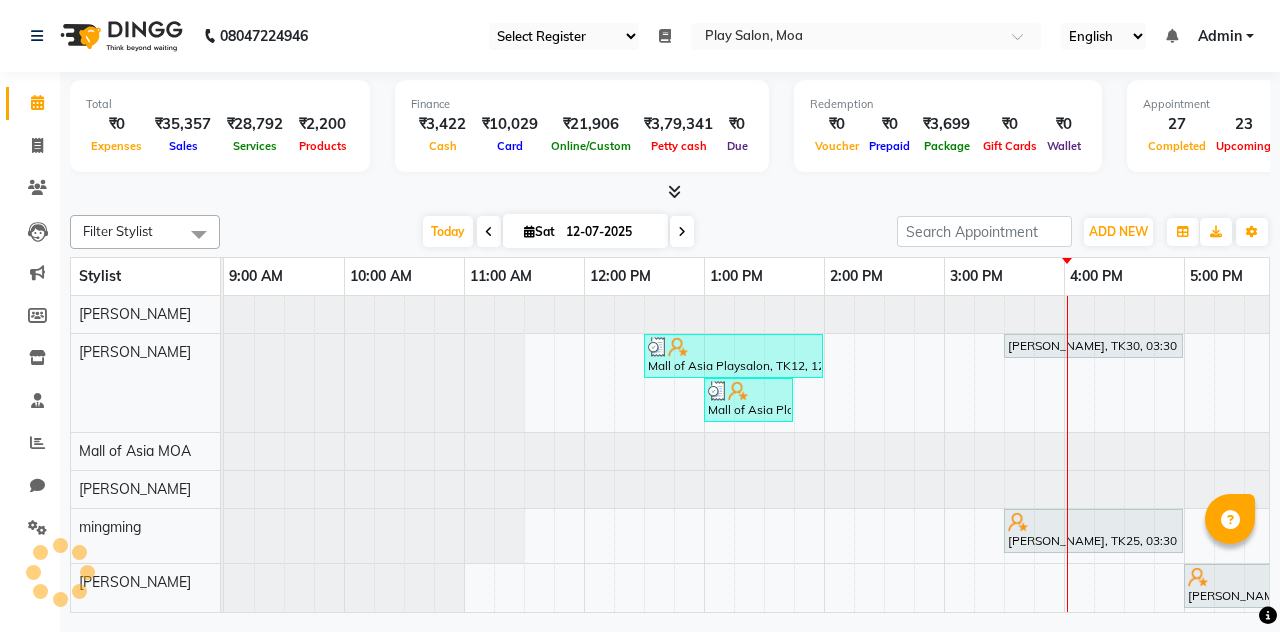 scroll, scrollTop: 144, scrollLeft: 0, axis: vertical 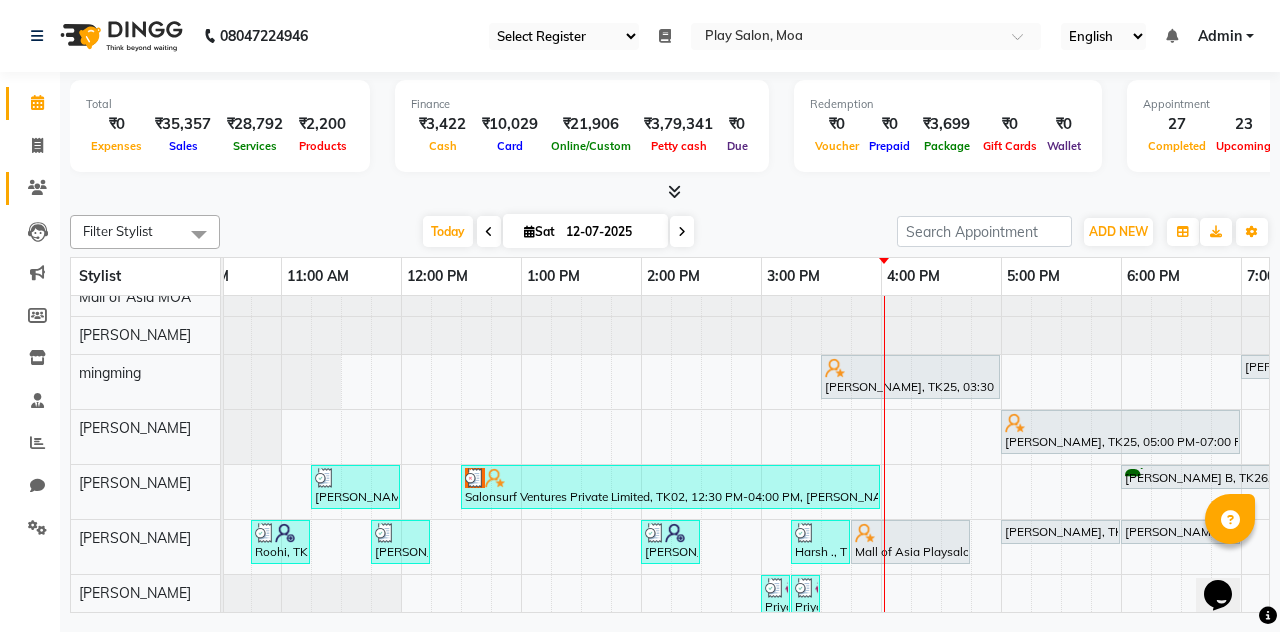 click on "Clients" 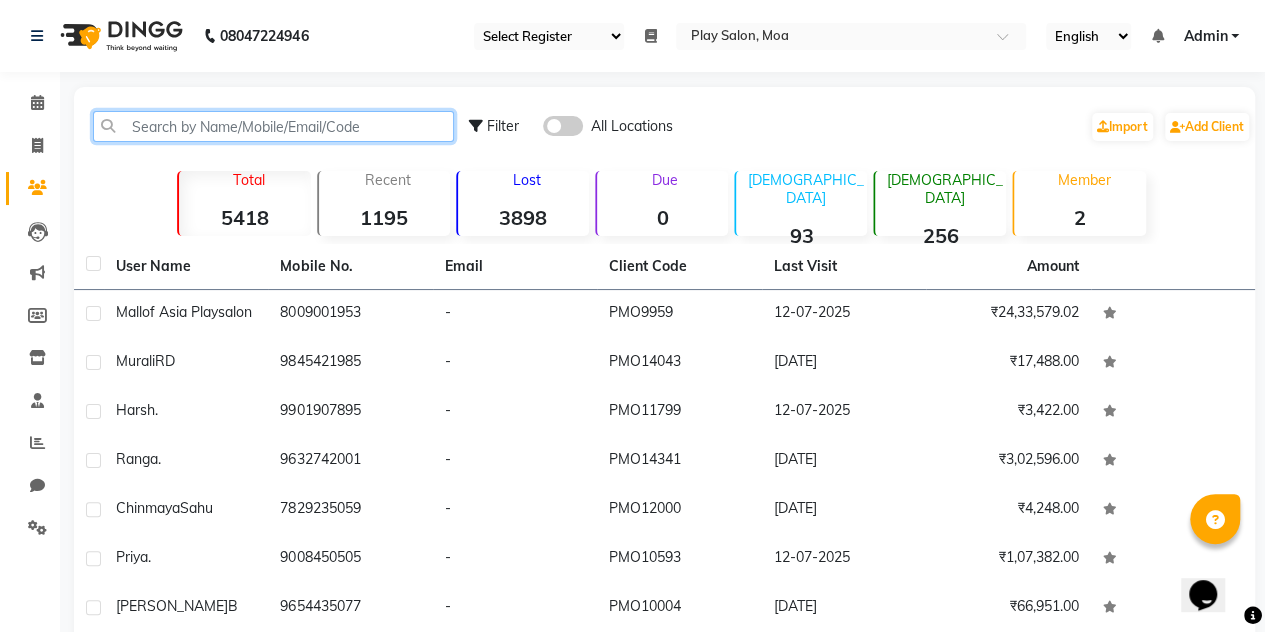 click 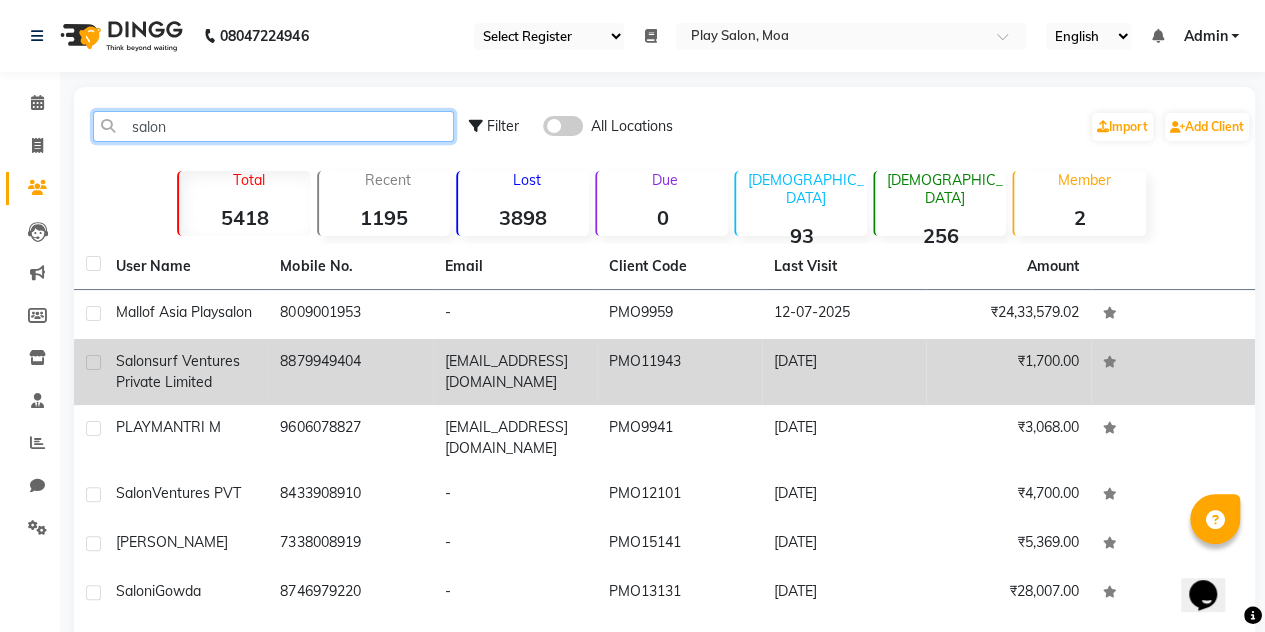 type on "salon" 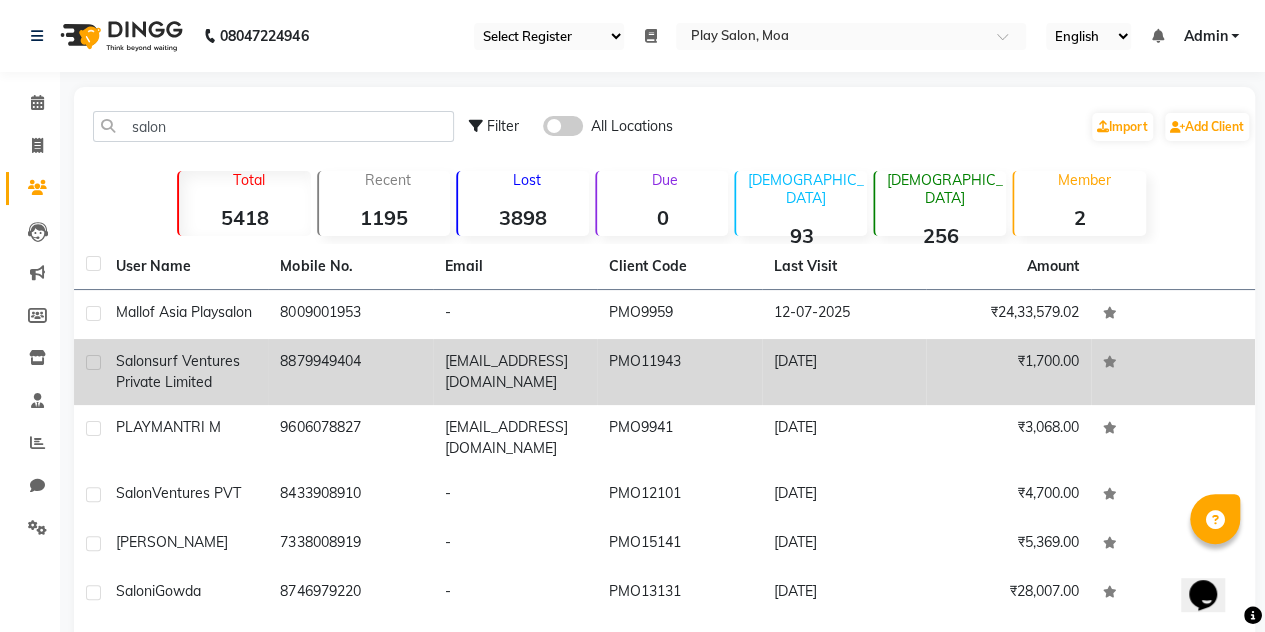 click on "Salonsurf Ventures Private Limited" 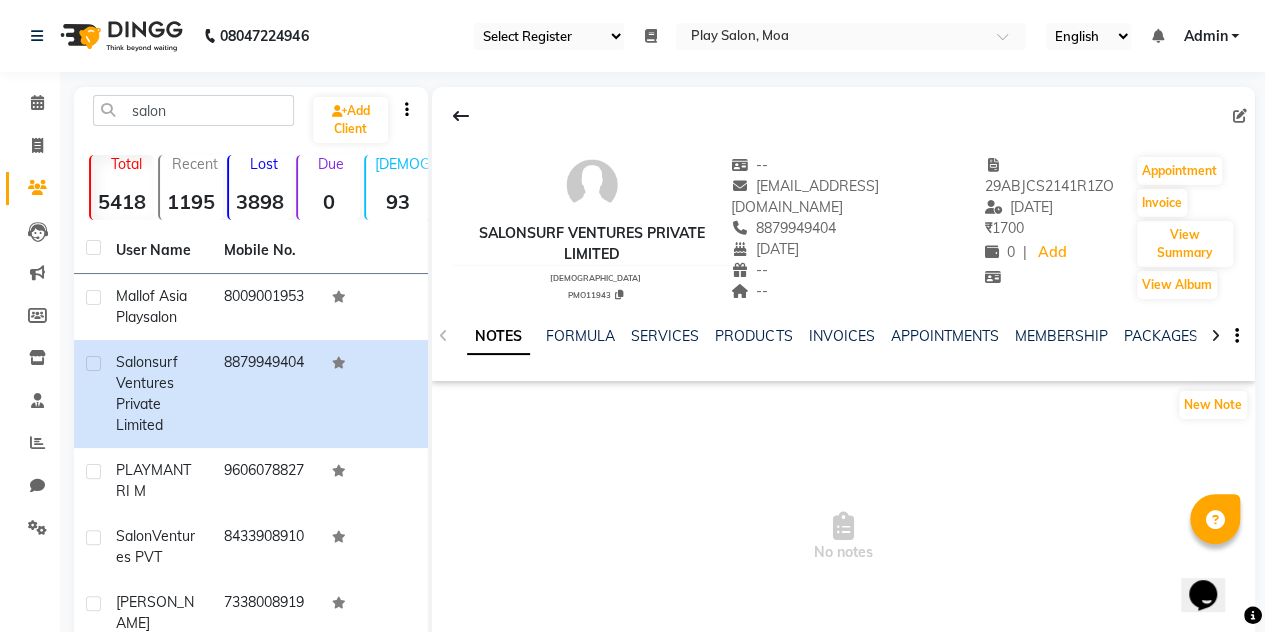 click 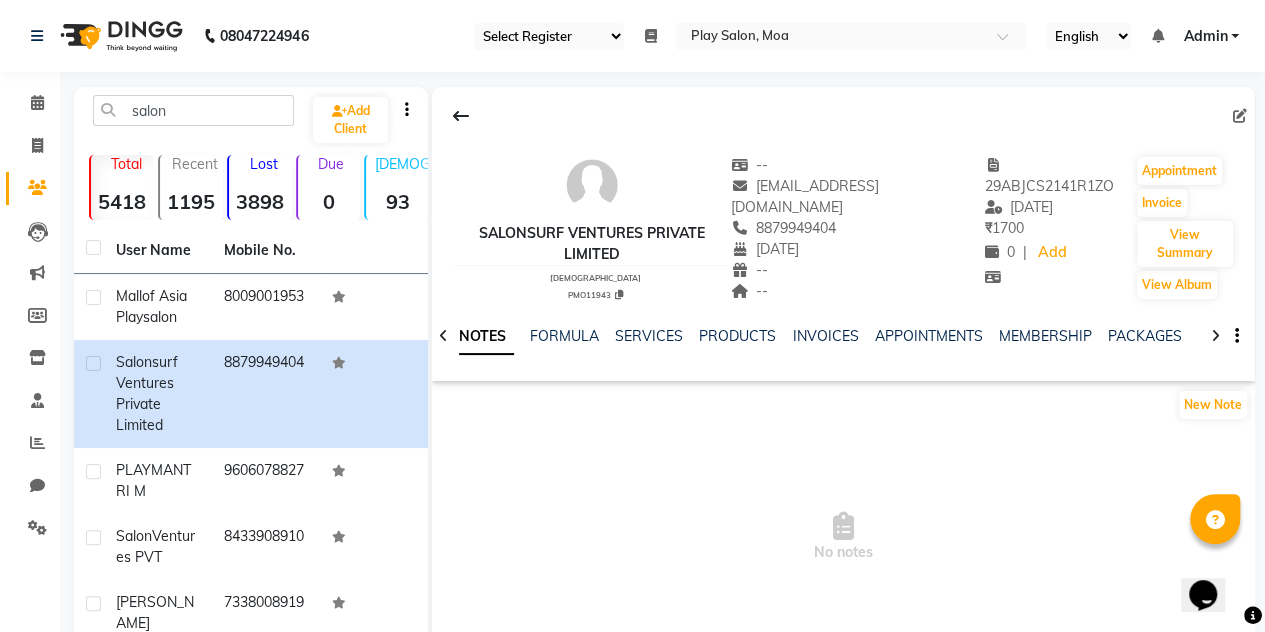 click 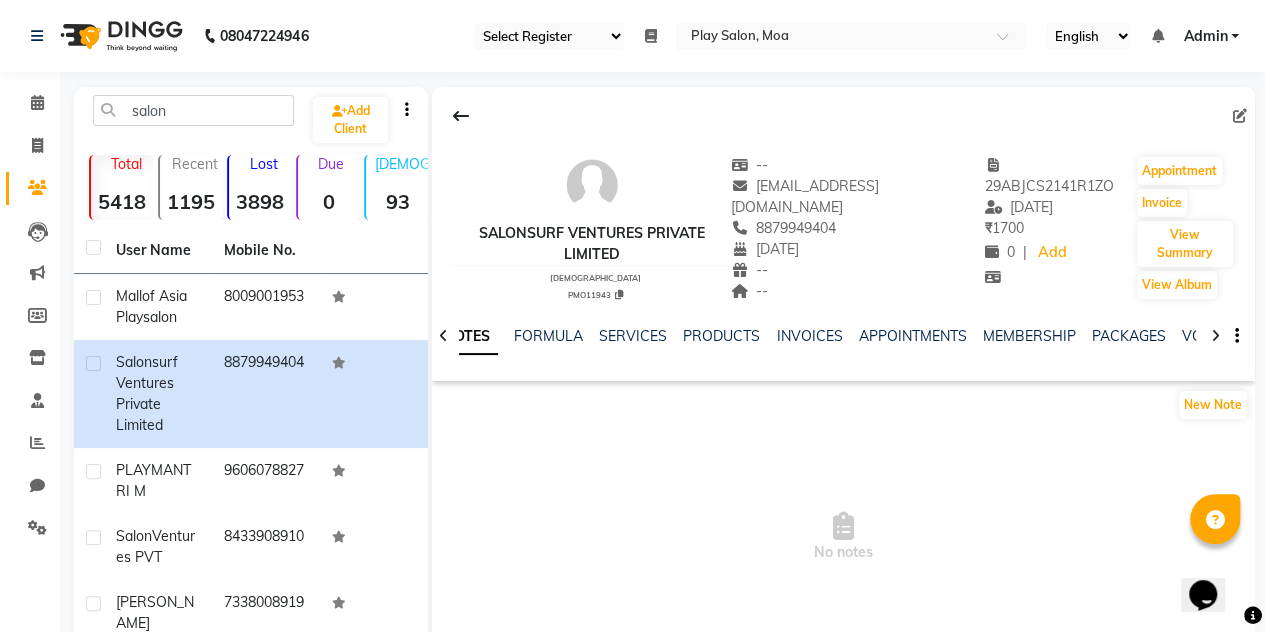 click 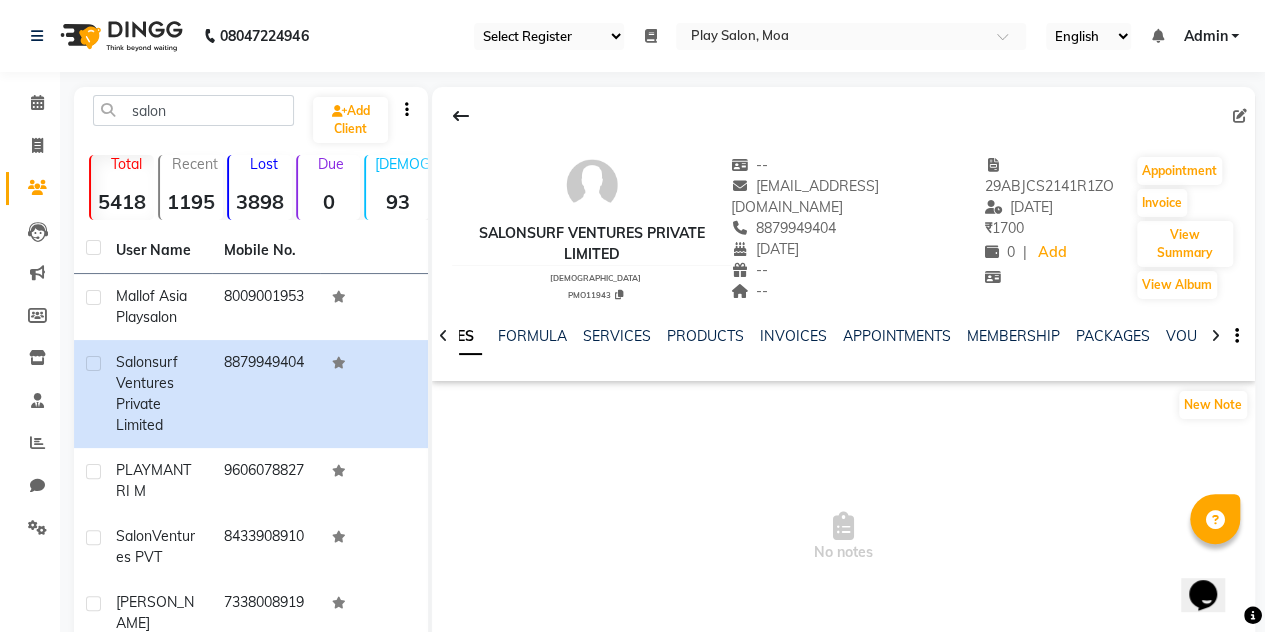 click 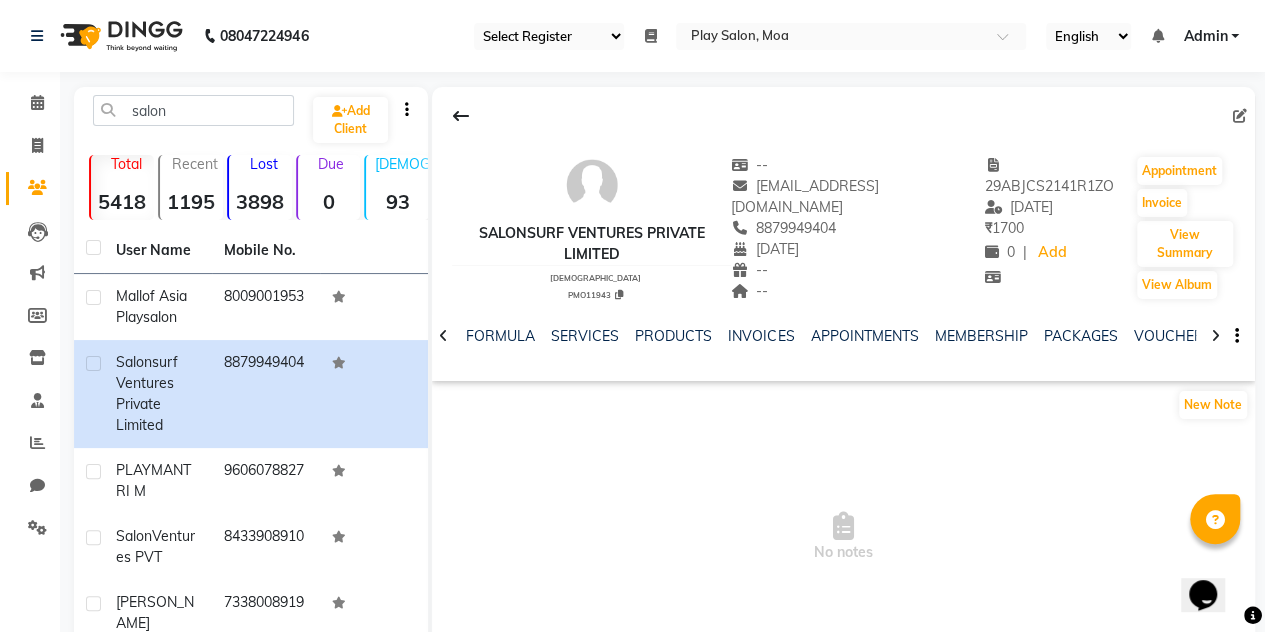 click 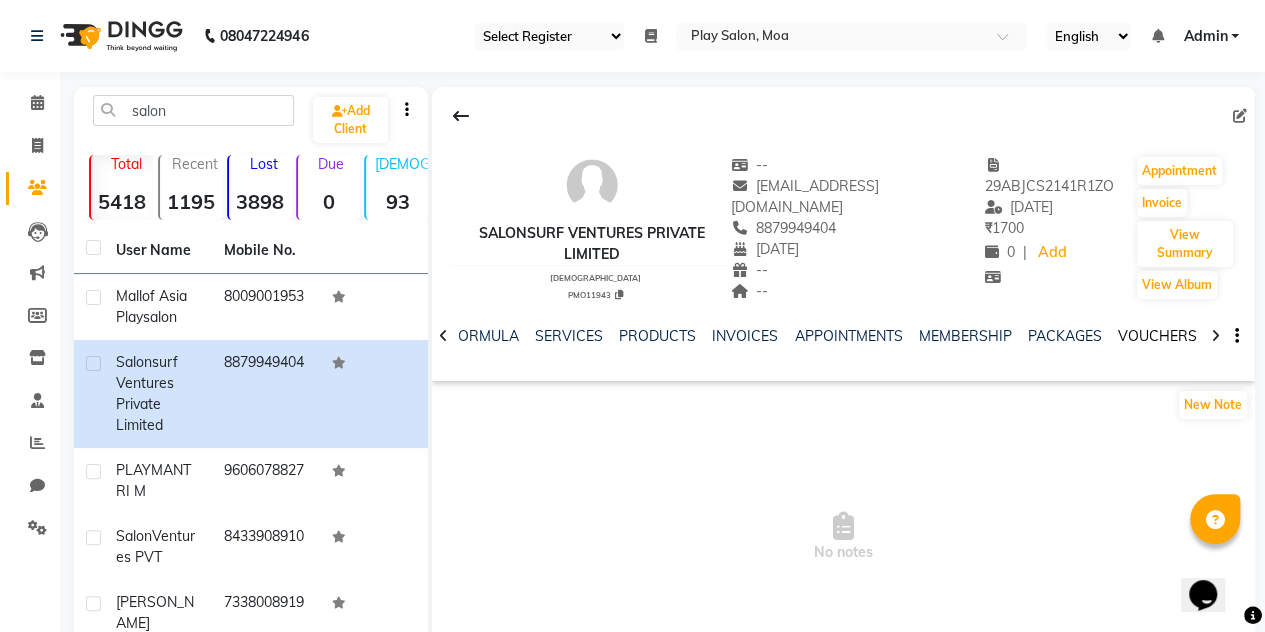 click on "VOUCHERS" 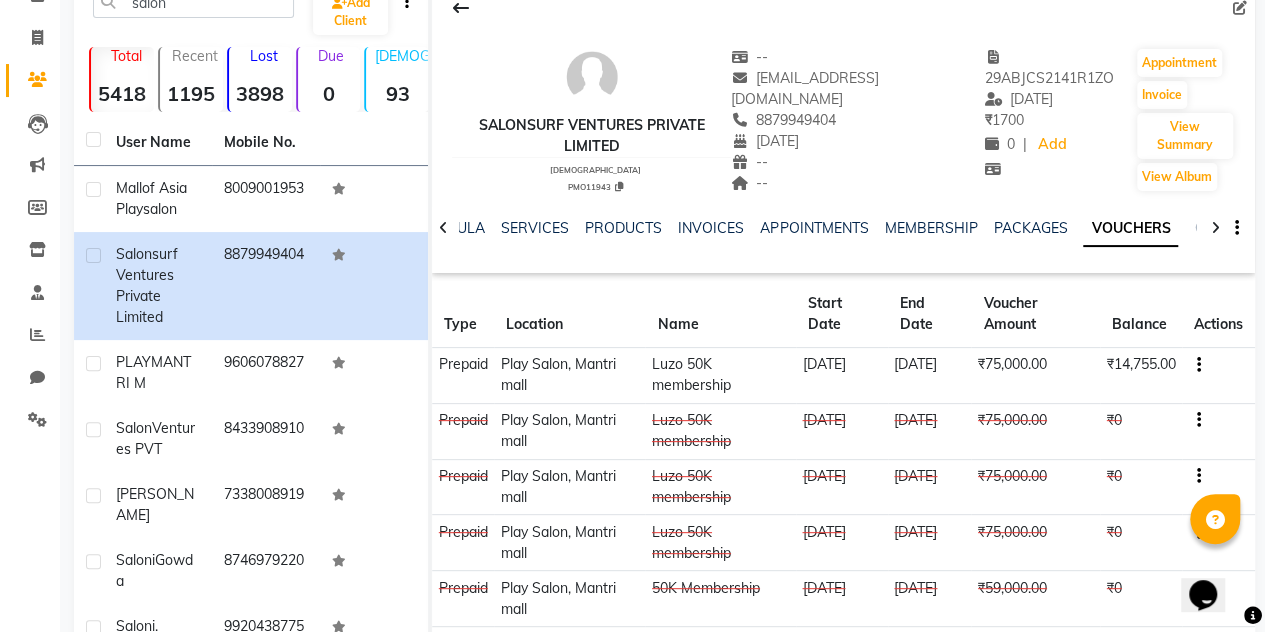 scroll, scrollTop: 0, scrollLeft: 0, axis: both 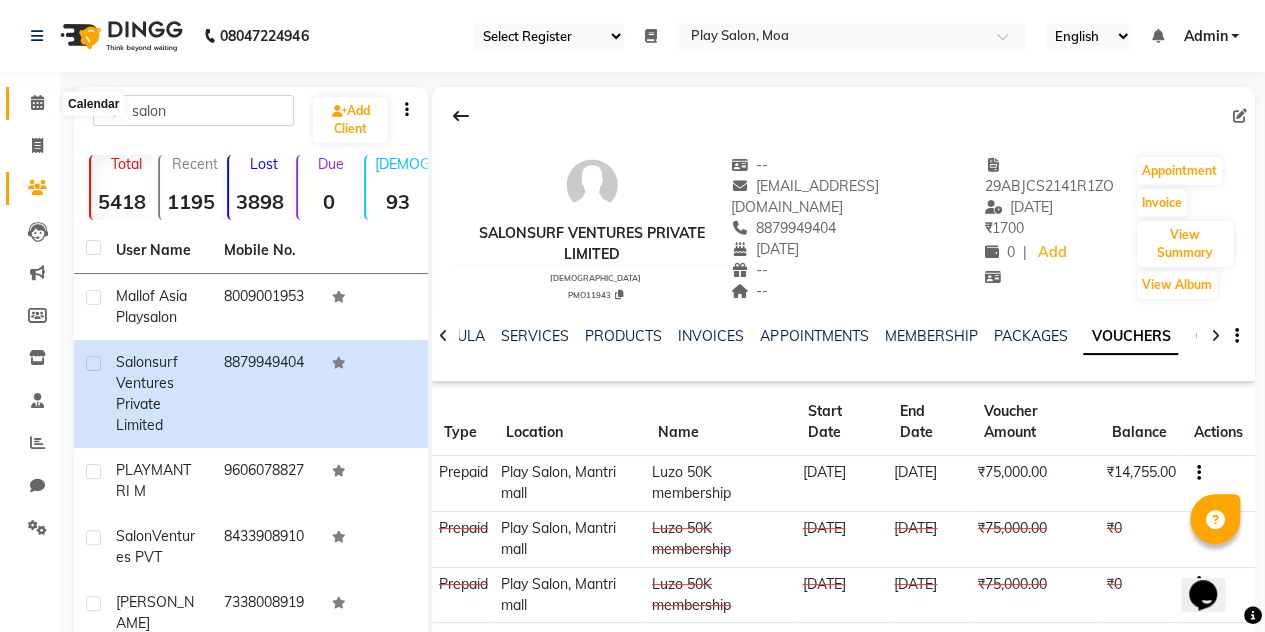 click 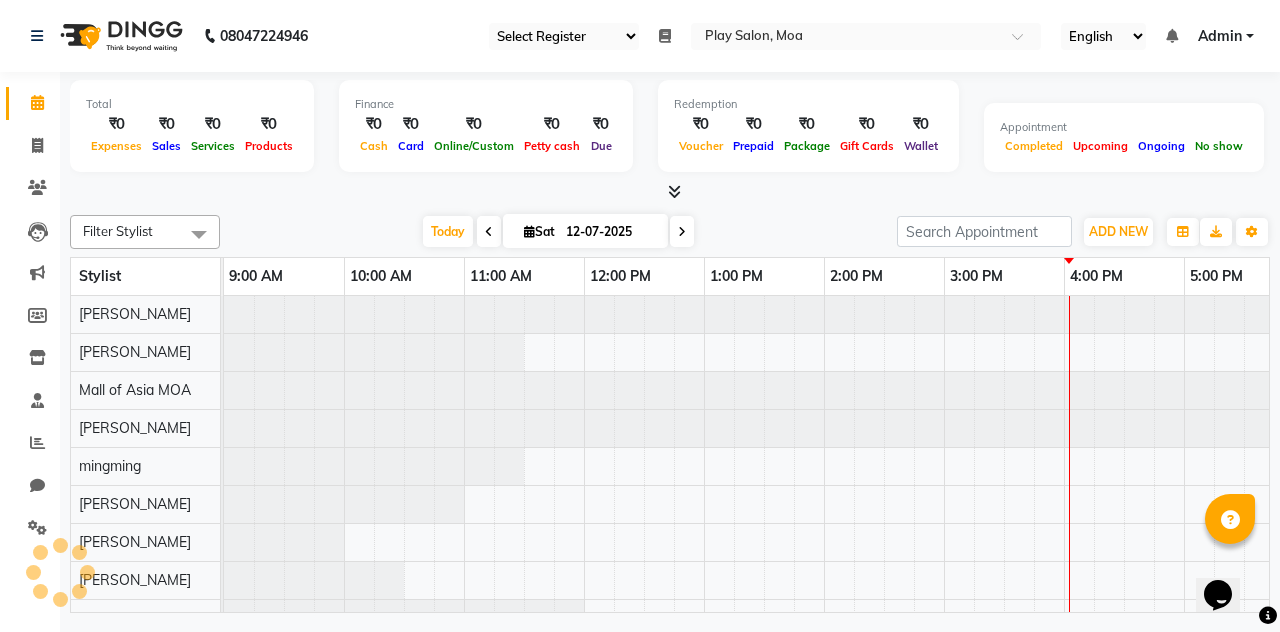 scroll, scrollTop: 0, scrollLeft: 0, axis: both 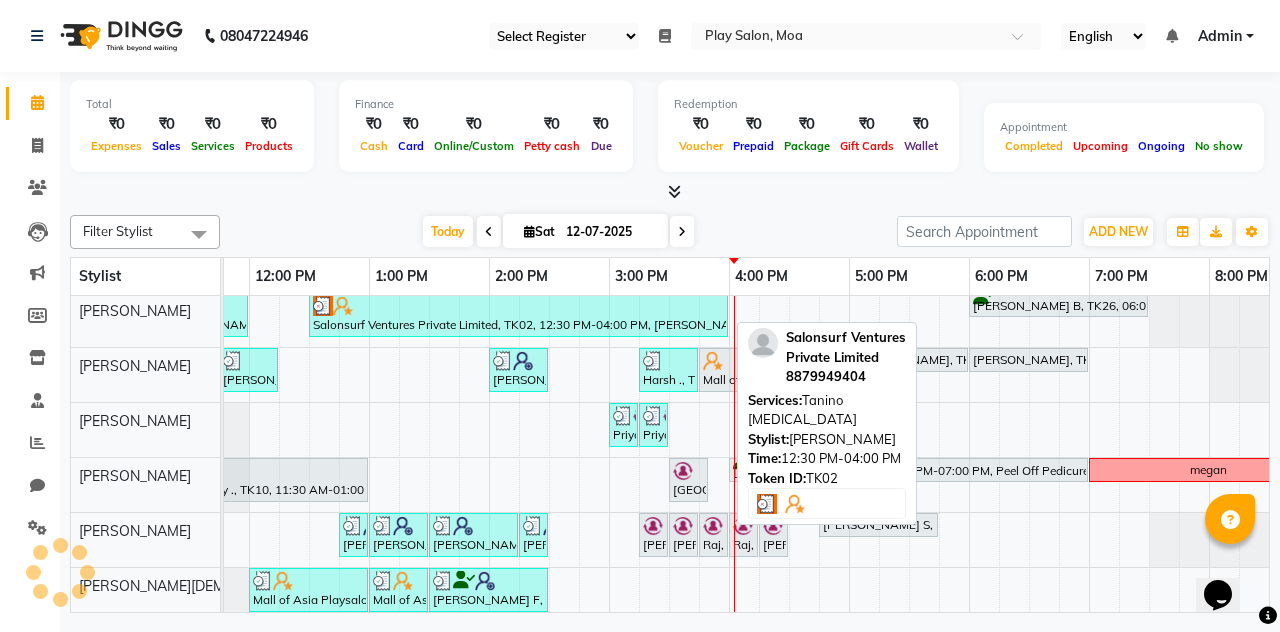 click on "Salonsurf Ventures Private Limited, TK02, 12:30 PM-04:00 PM, Tanino Botox" at bounding box center (518, 315) 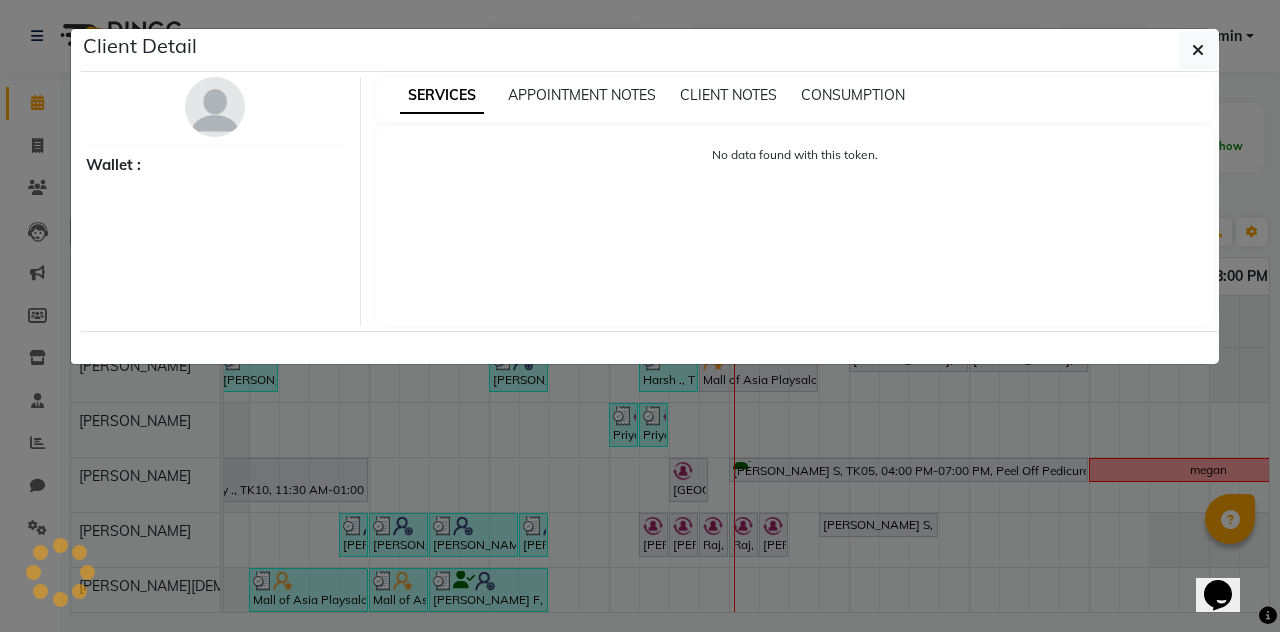 select on "3" 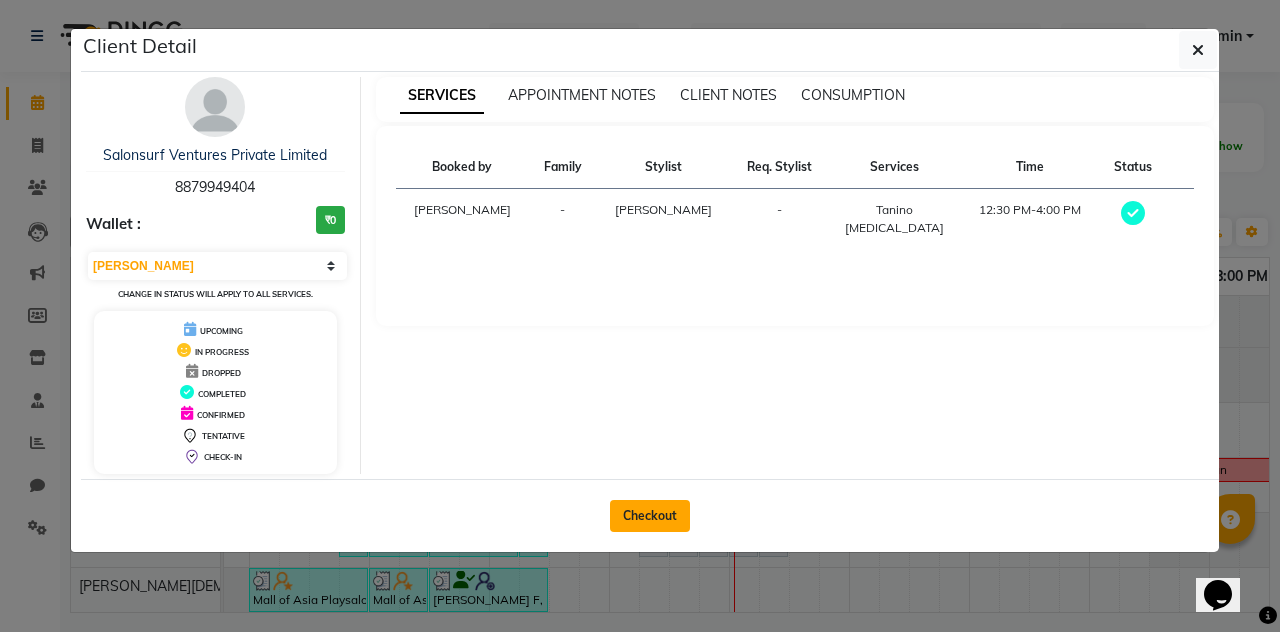 click on "Checkout" 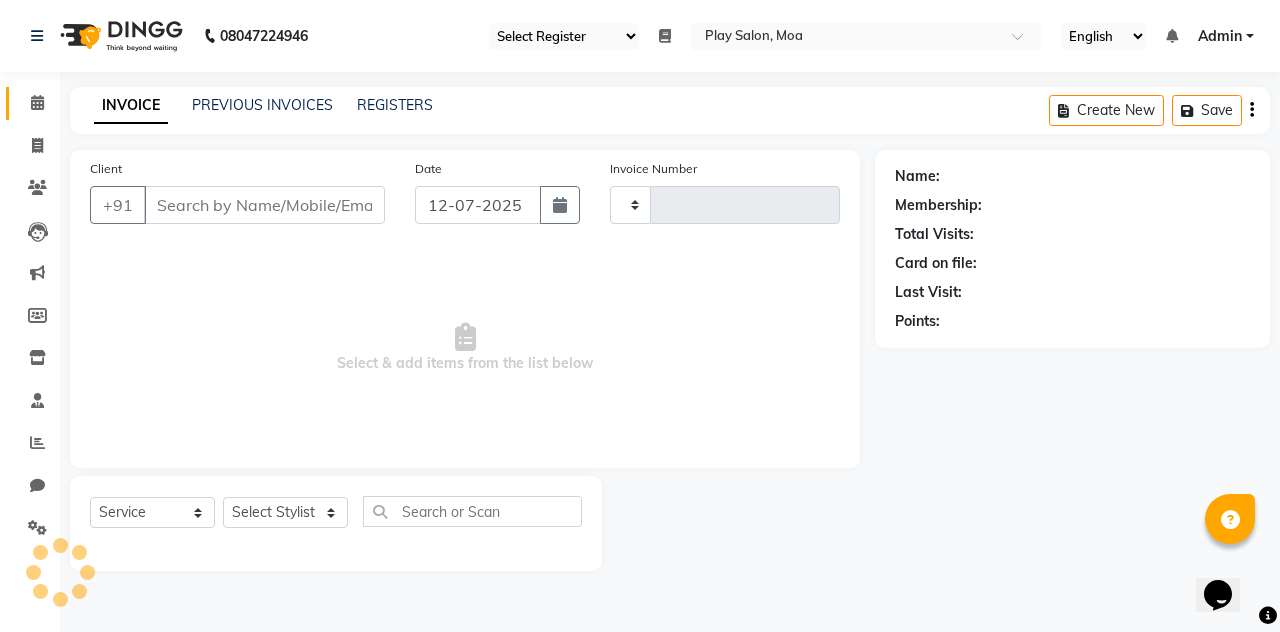 type on "2321" 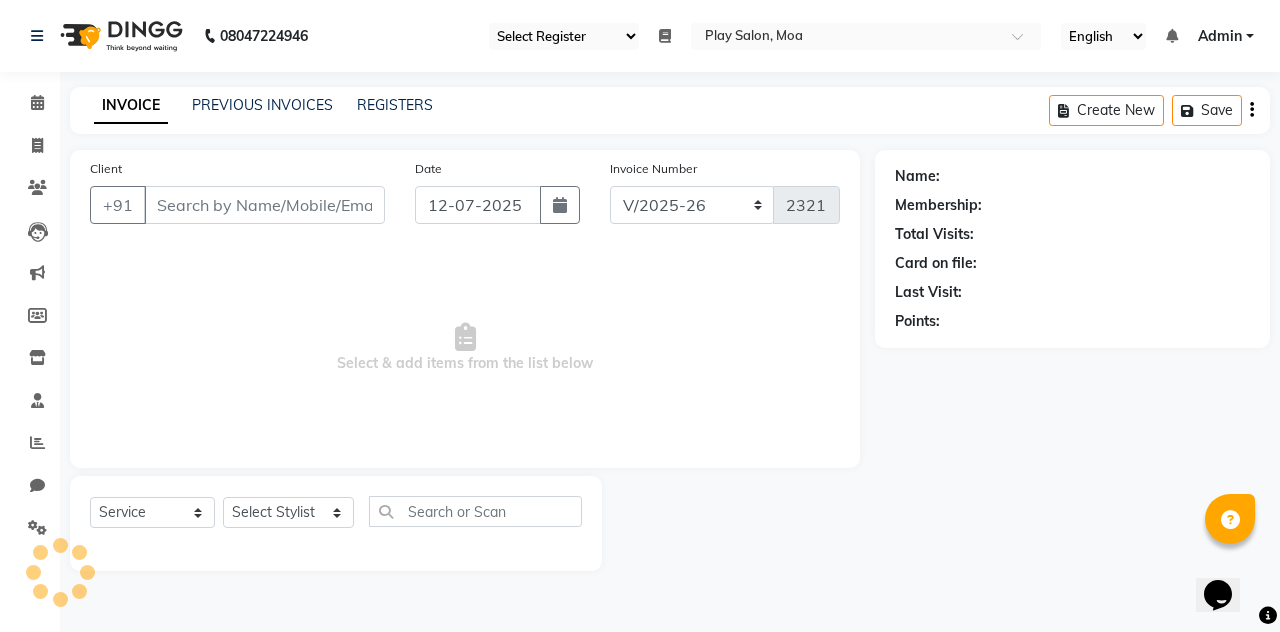 type on "8879949404" 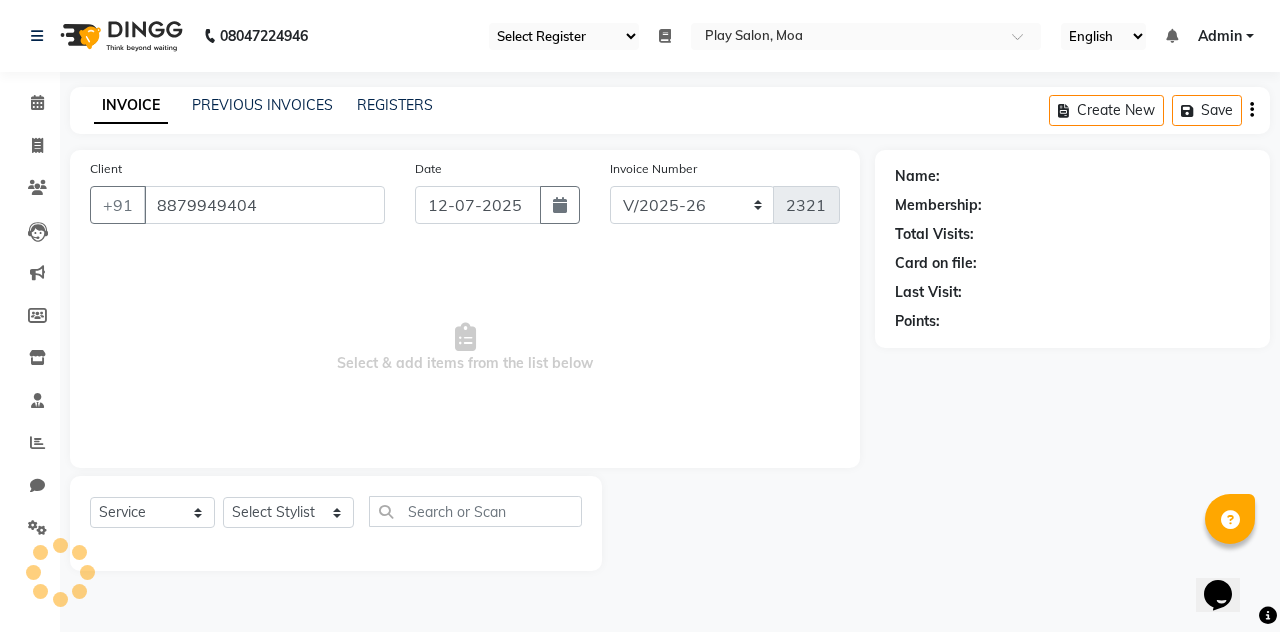 select on "81382" 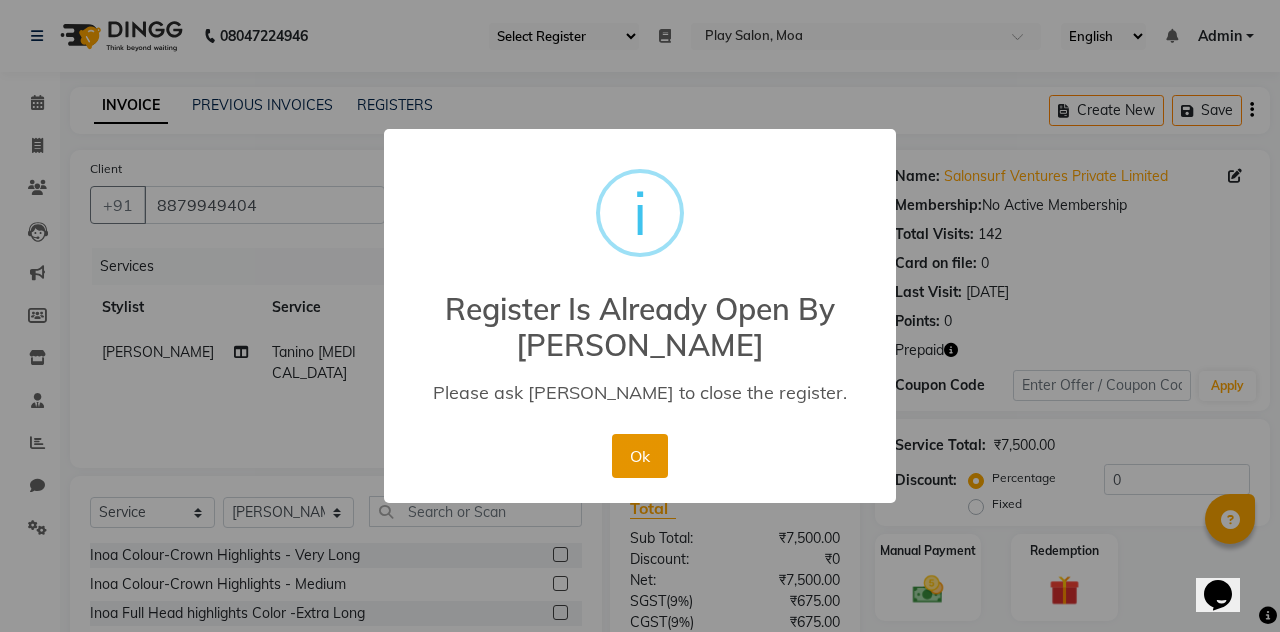 click on "Ok" at bounding box center (639, 456) 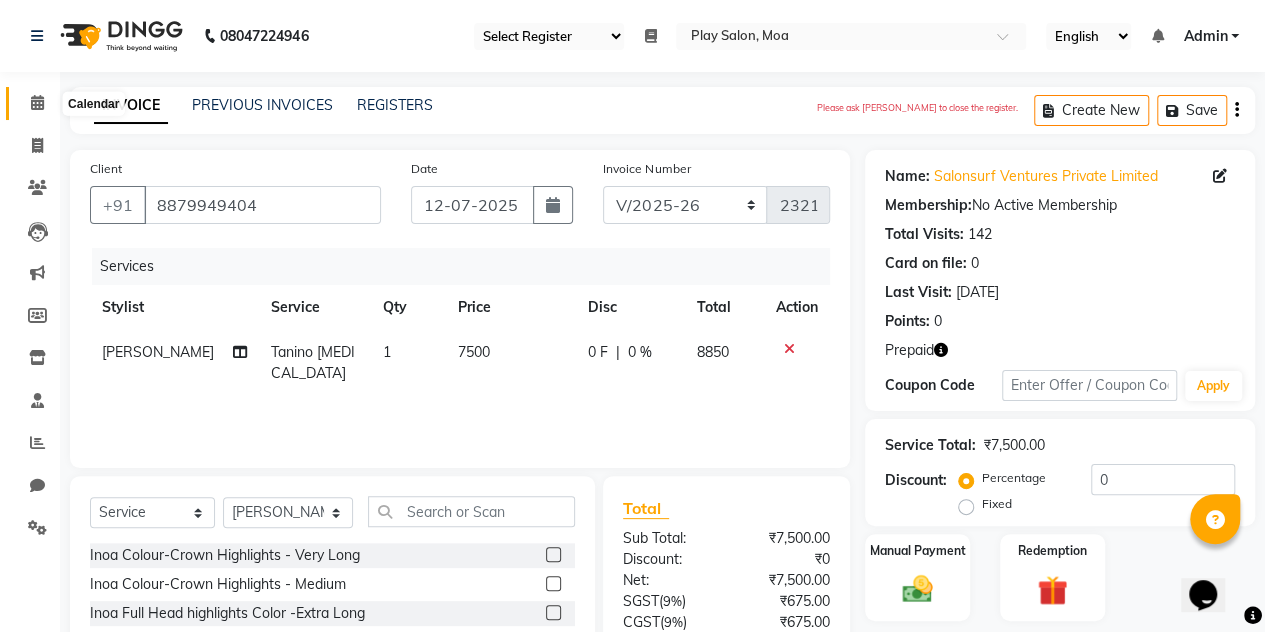 click 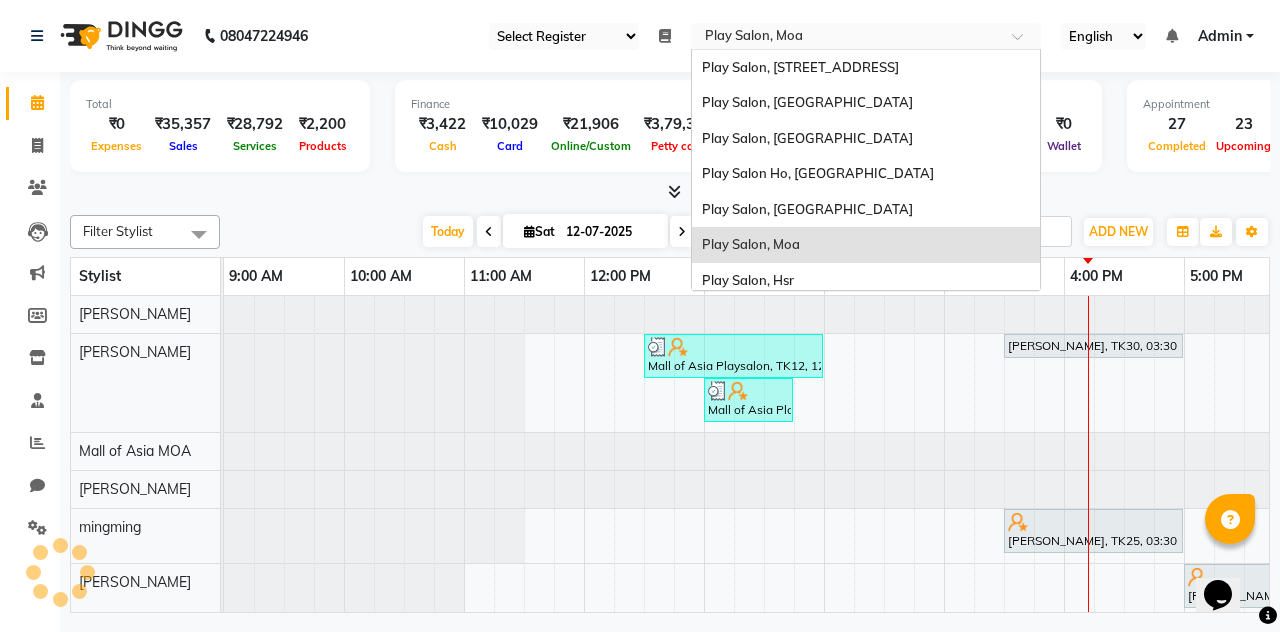 click at bounding box center (846, 38) 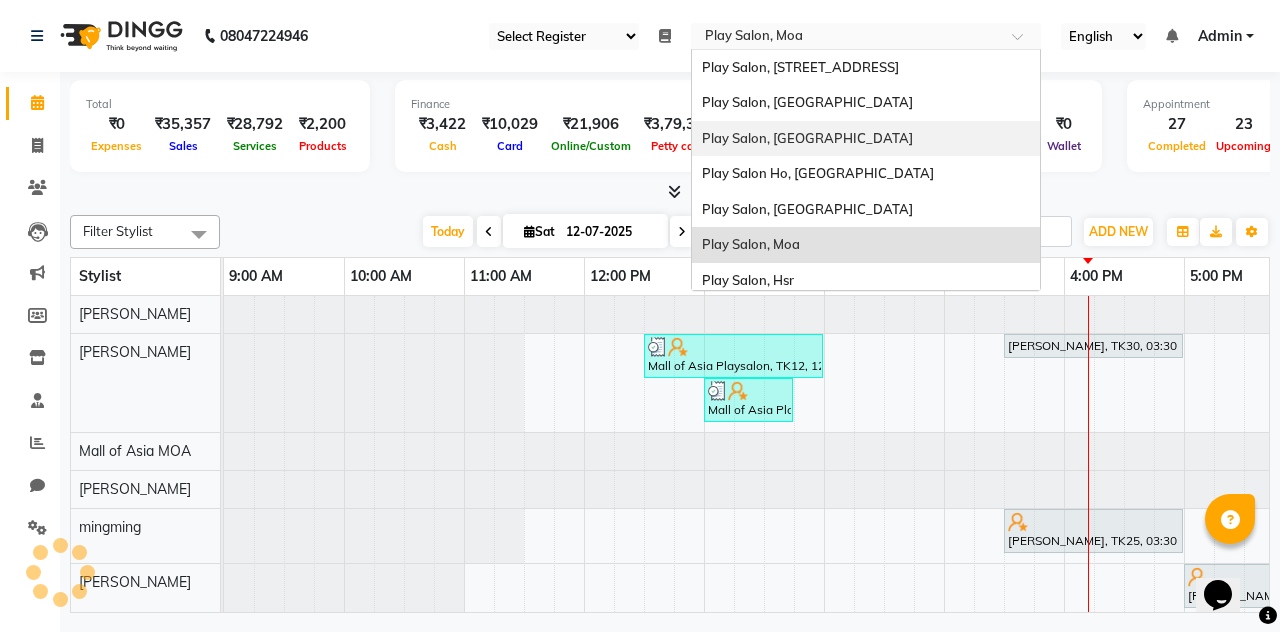 scroll, scrollTop: 79, scrollLeft: 0, axis: vertical 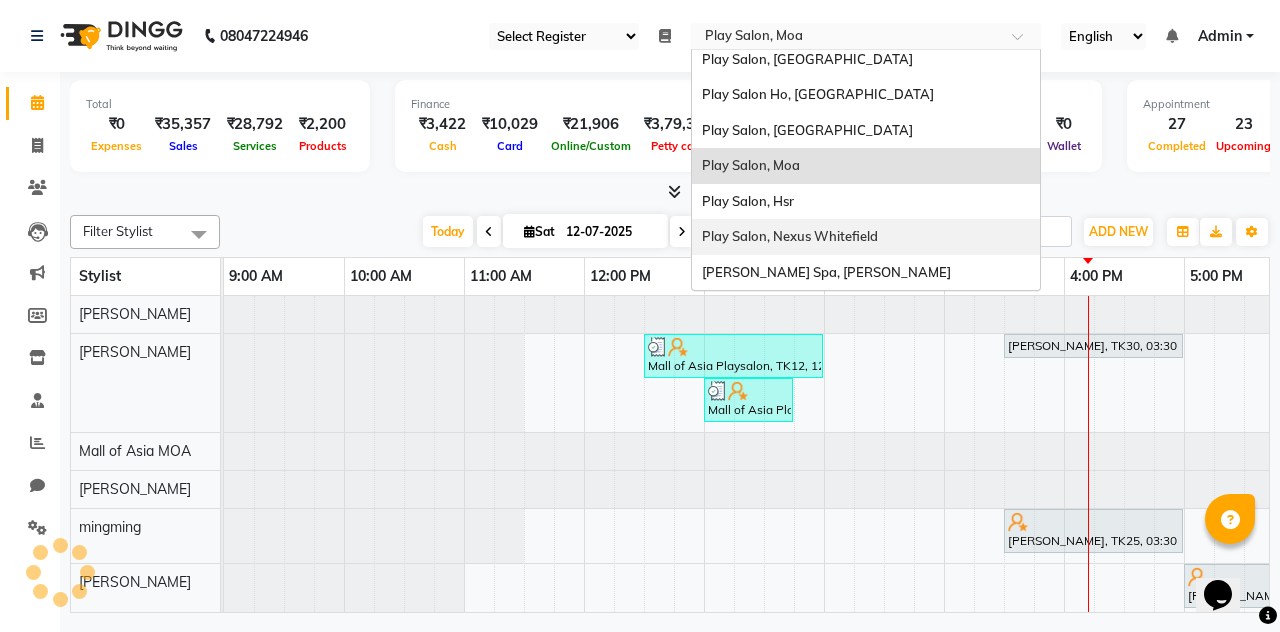 click on "Play Salon, Nexus Whitefield" at bounding box center (790, 236) 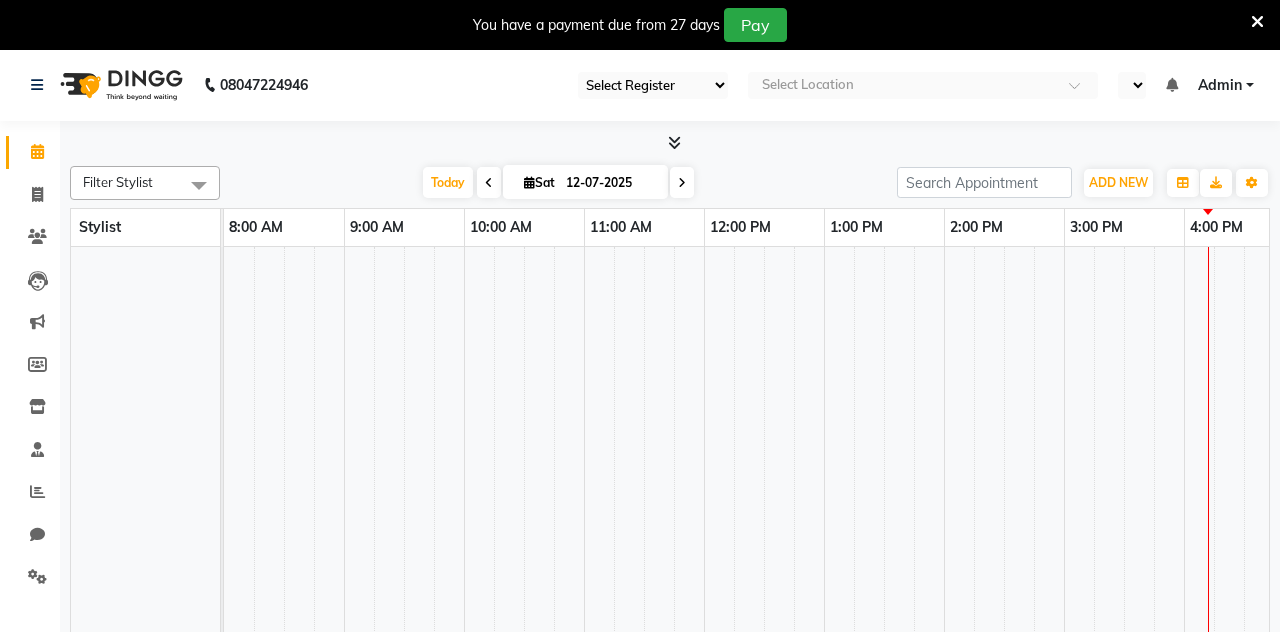 select on "91" 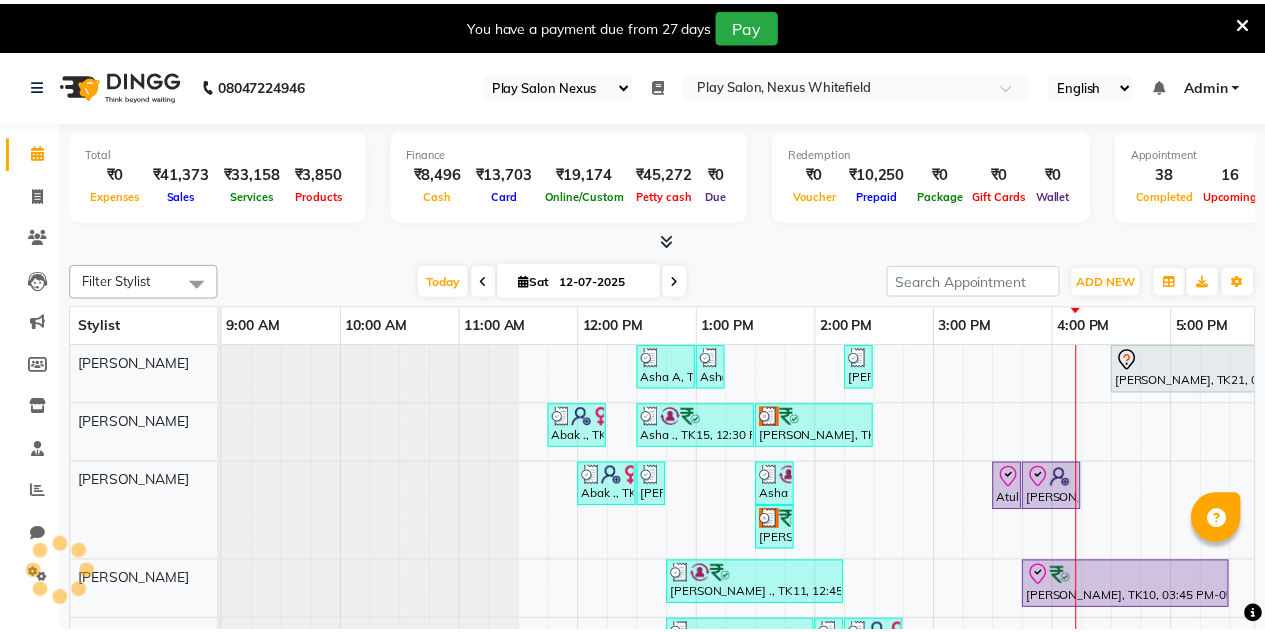 scroll, scrollTop: 0, scrollLeft: 0, axis: both 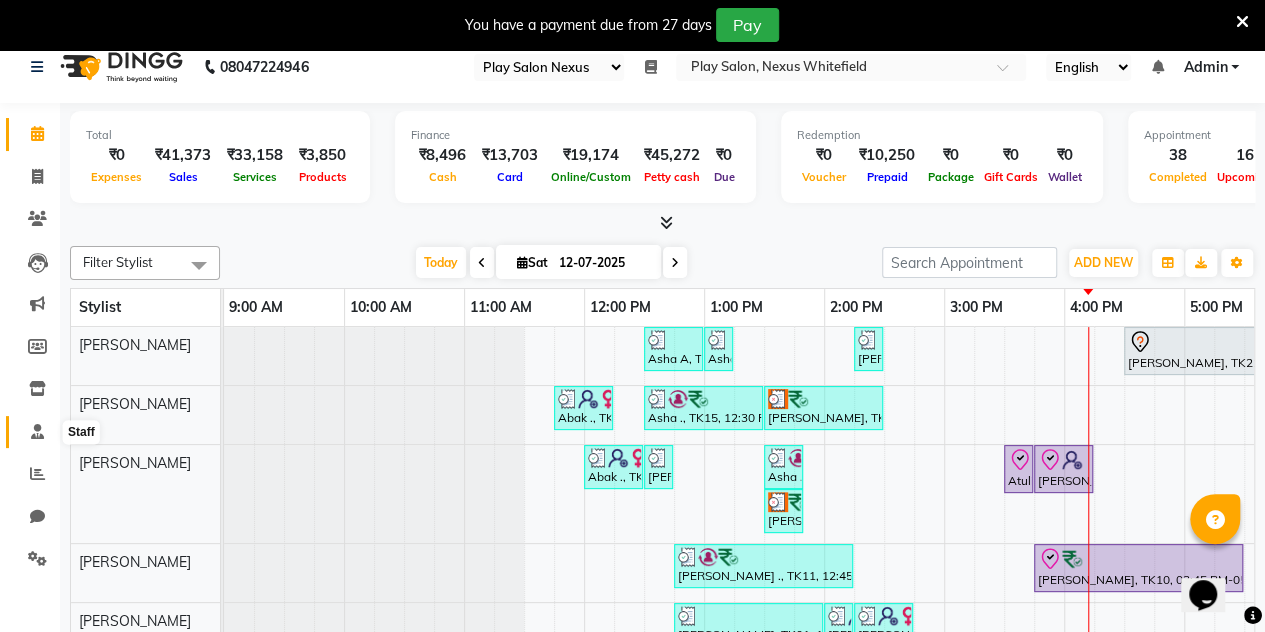 click 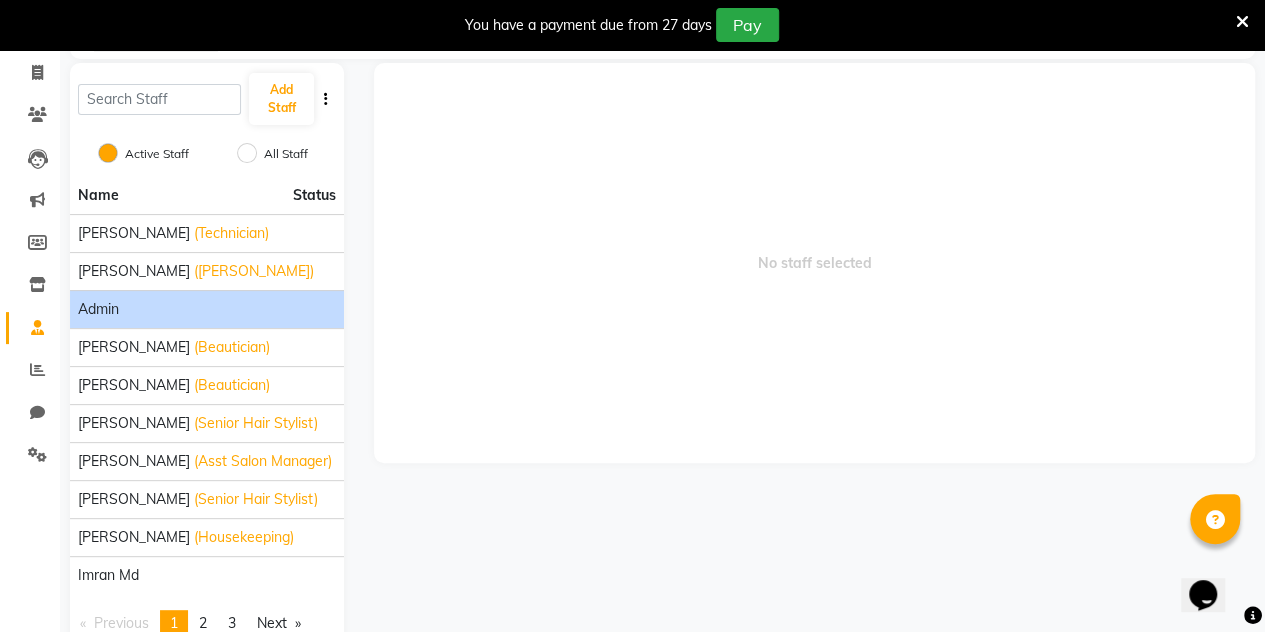 scroll, scrollTop: 170, scrollLeft: 0, axis: vertical 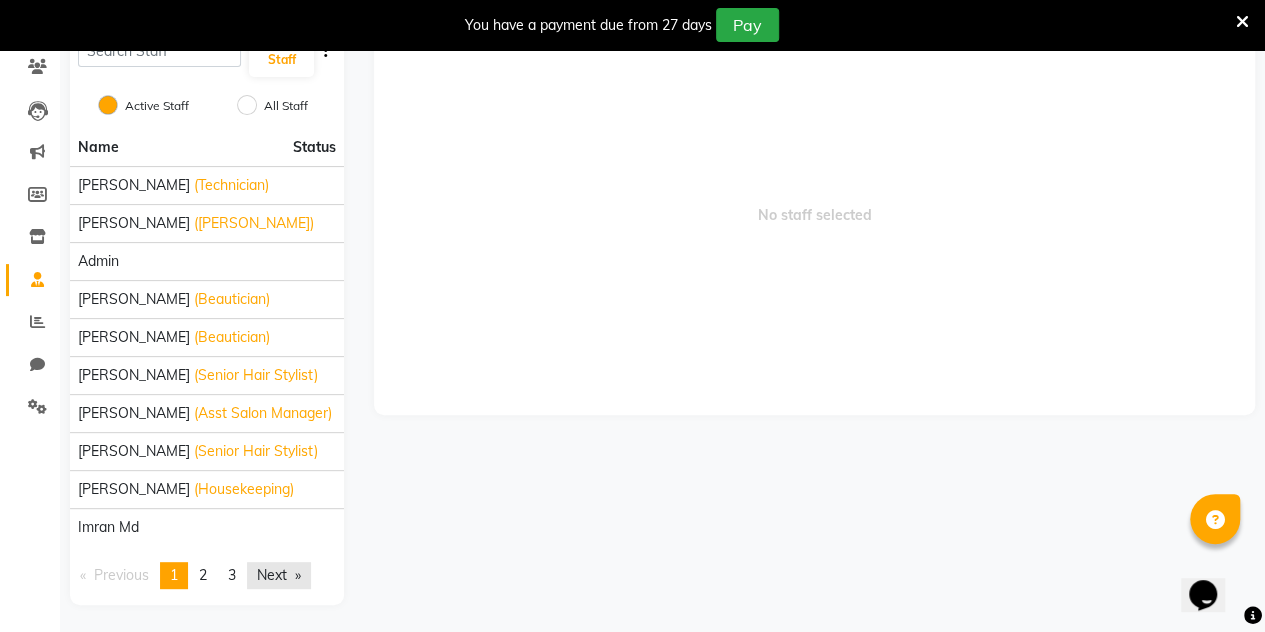 click on "Next  page" at bounding box center [279, 575] 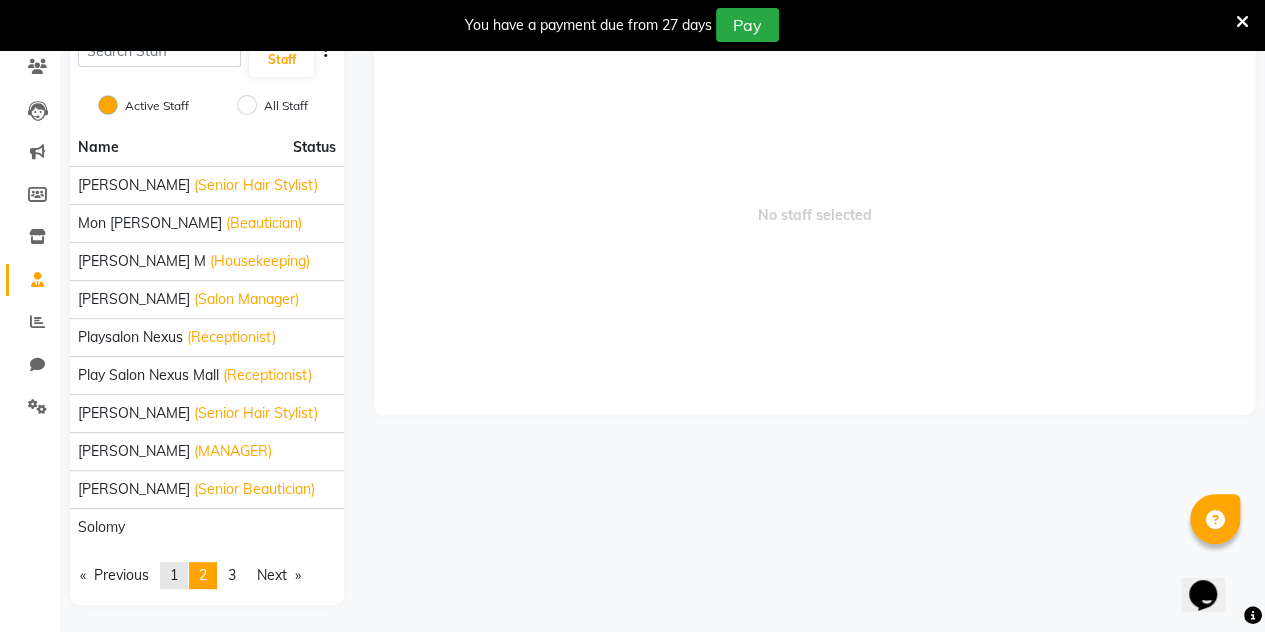 click on "1" at bounding box center (174, 575) 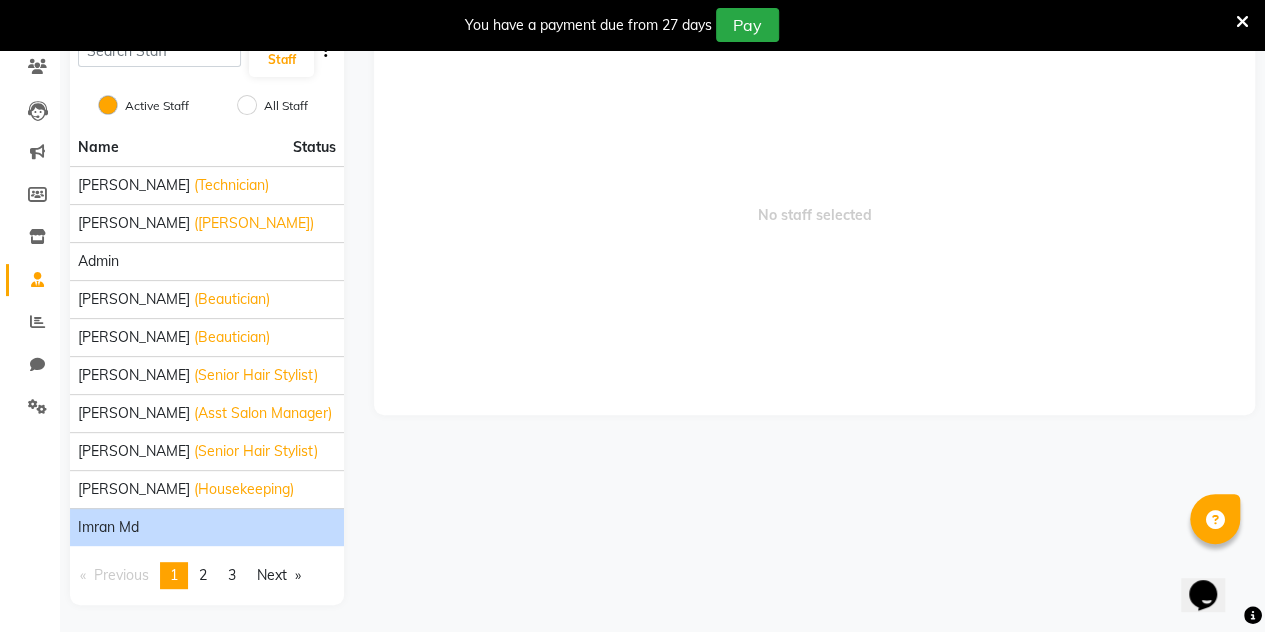 scroll, scrollTop: 0, scrollLeft: 0, axis: both 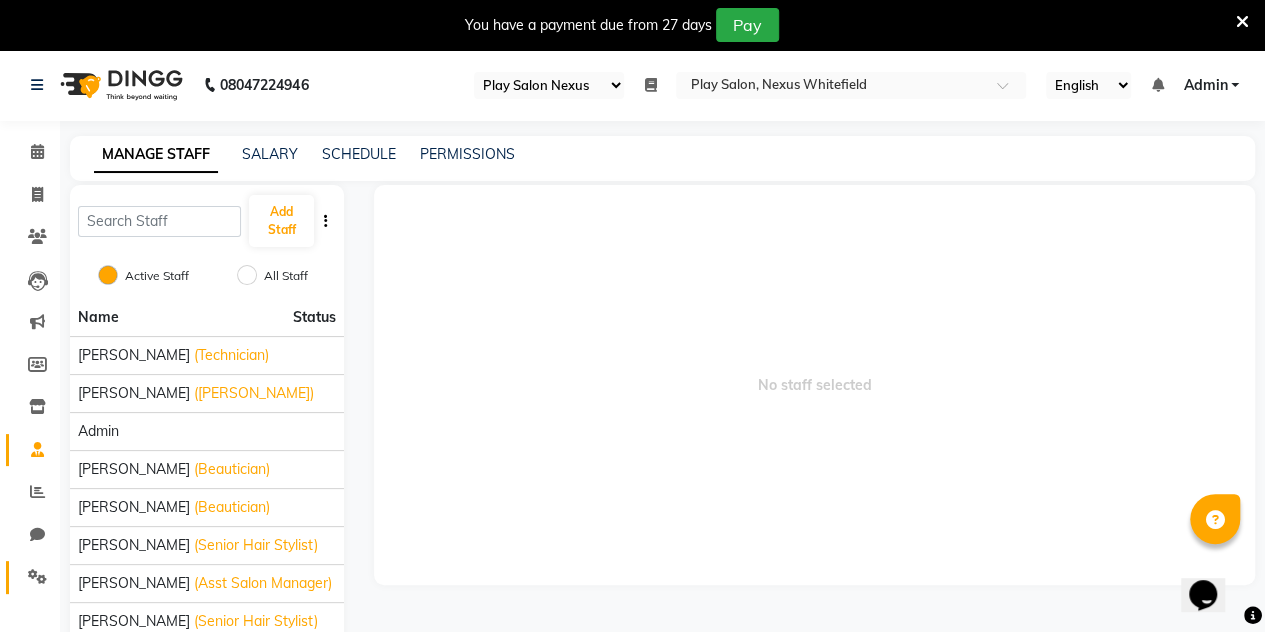 click on "Settings" 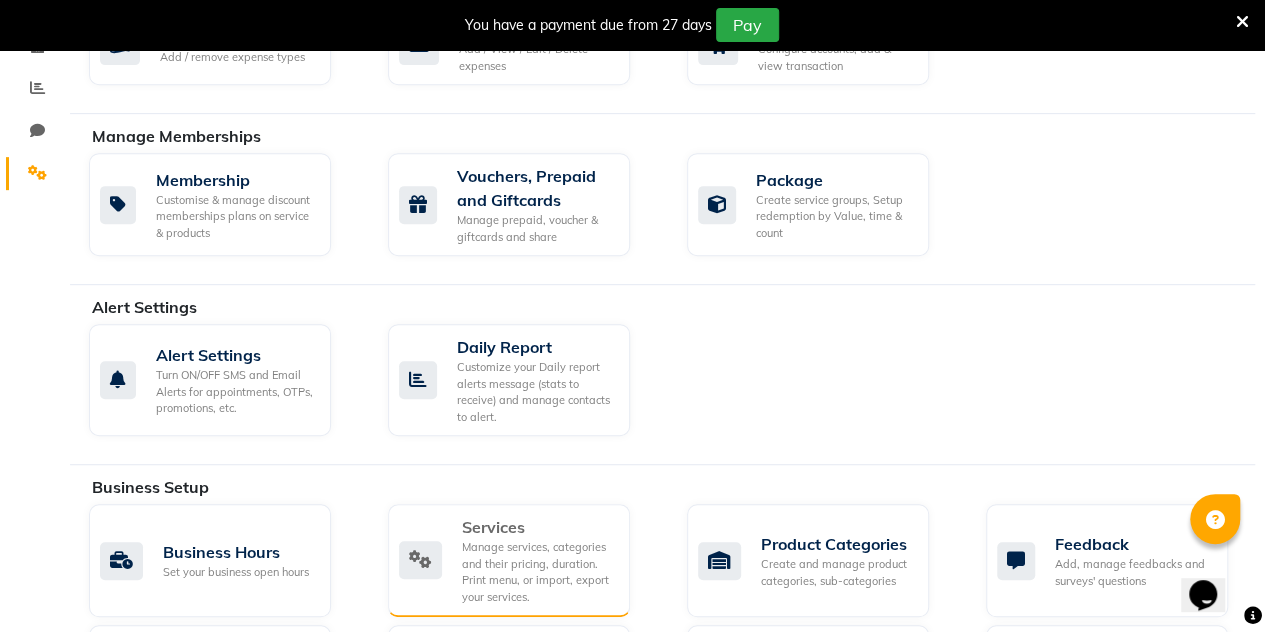 click on "Manage services, categories and their pricing, duration. Print menu, or import, export your services." 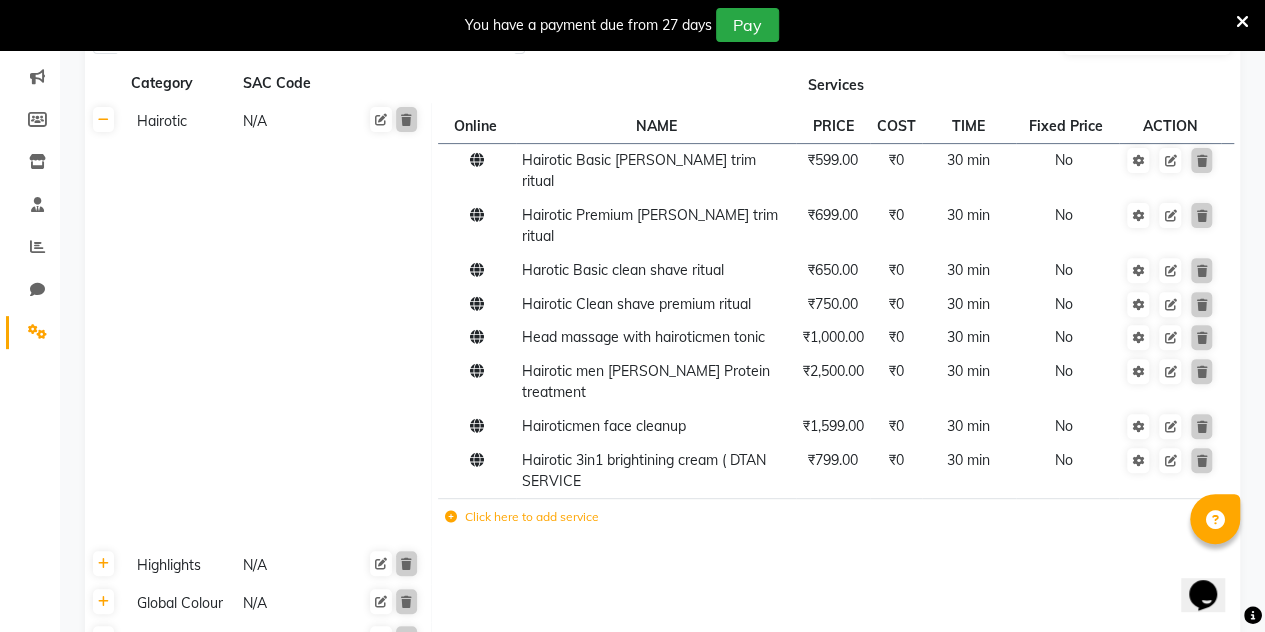 scroll, scrollTop: 0, scrollLeft: 0, axis: both 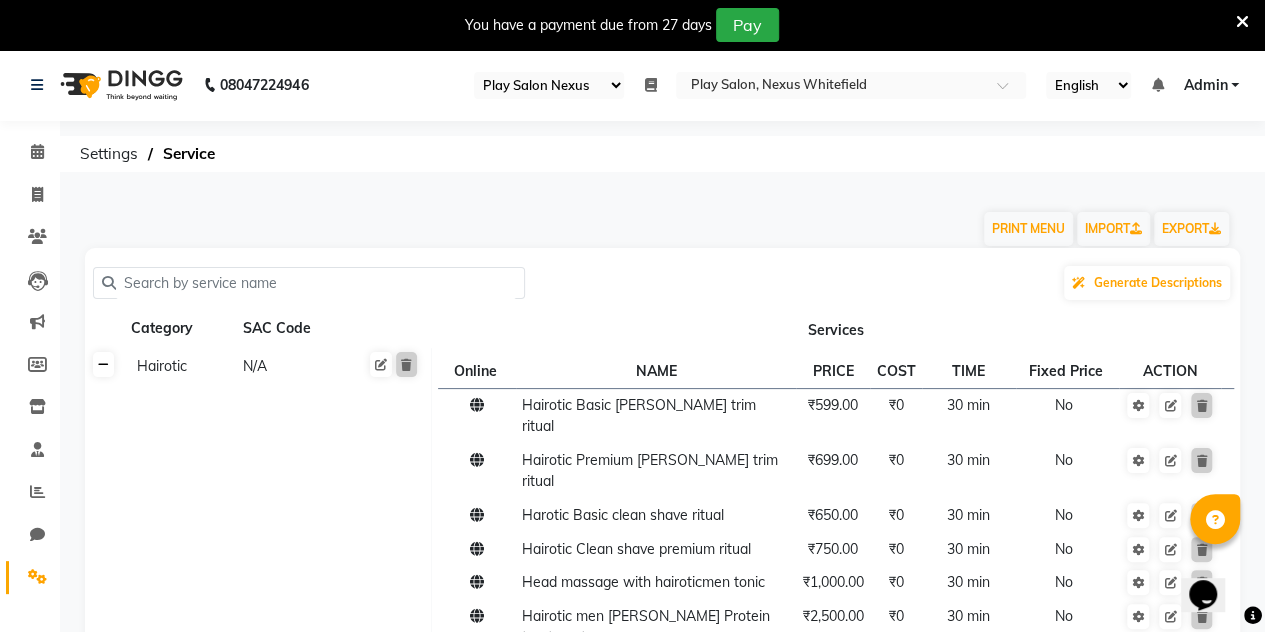 click 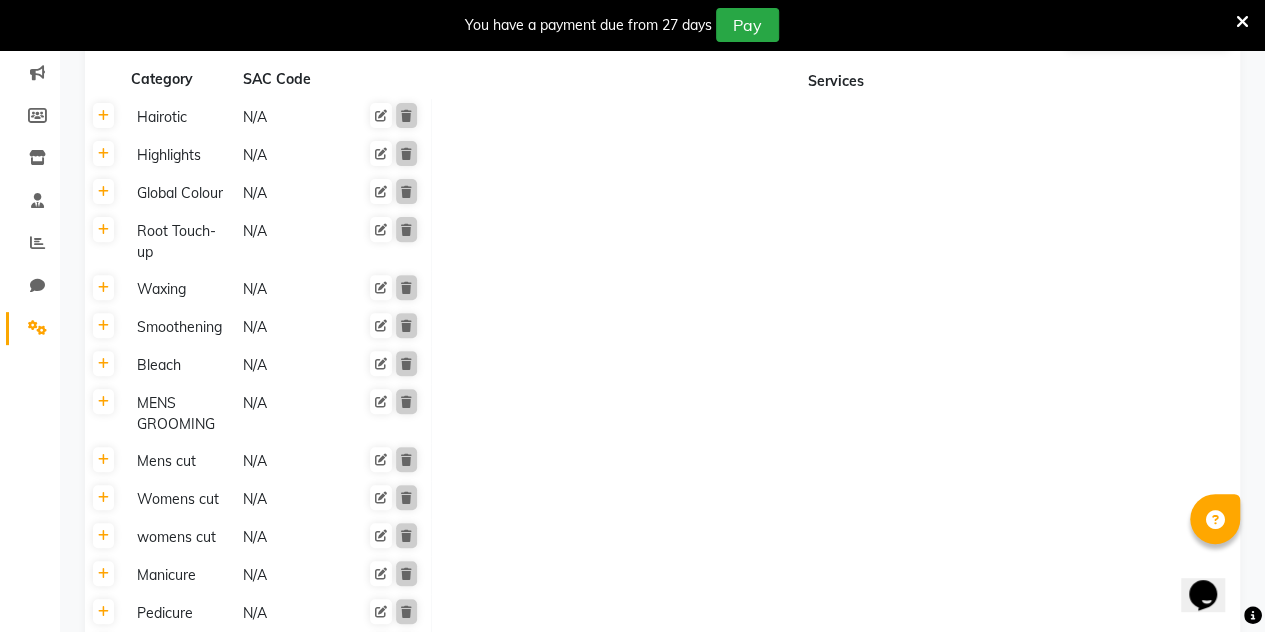 scroll, scrollTop: 250, scrollLeft: 0, axis: vertical 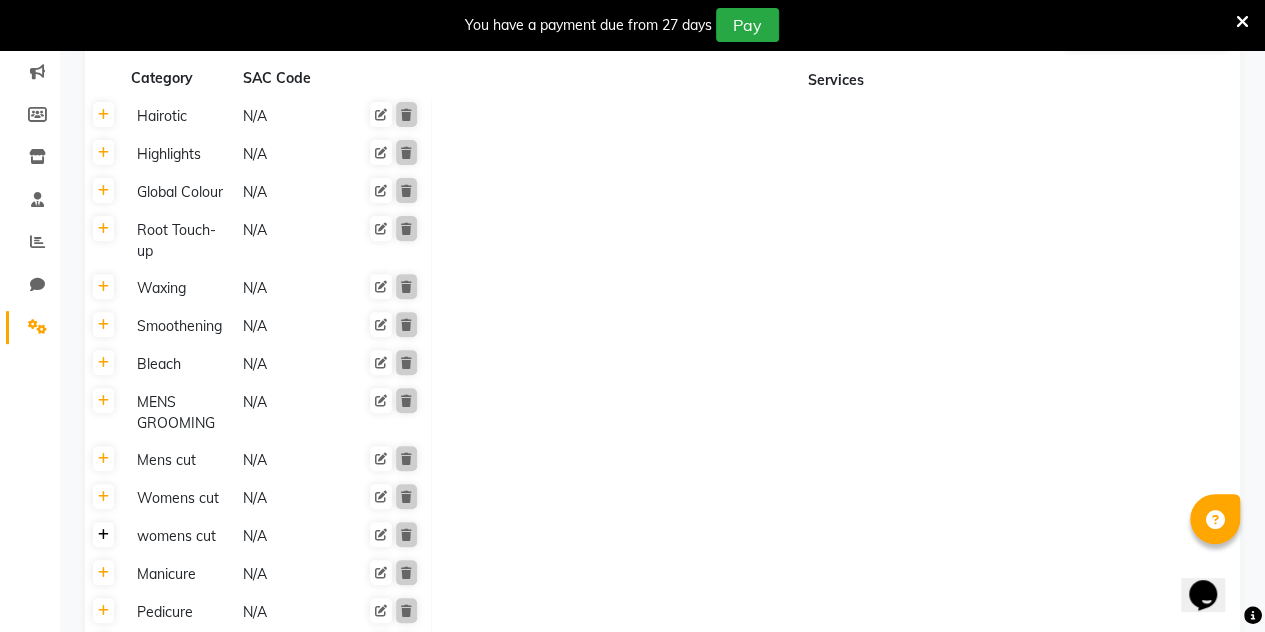 click 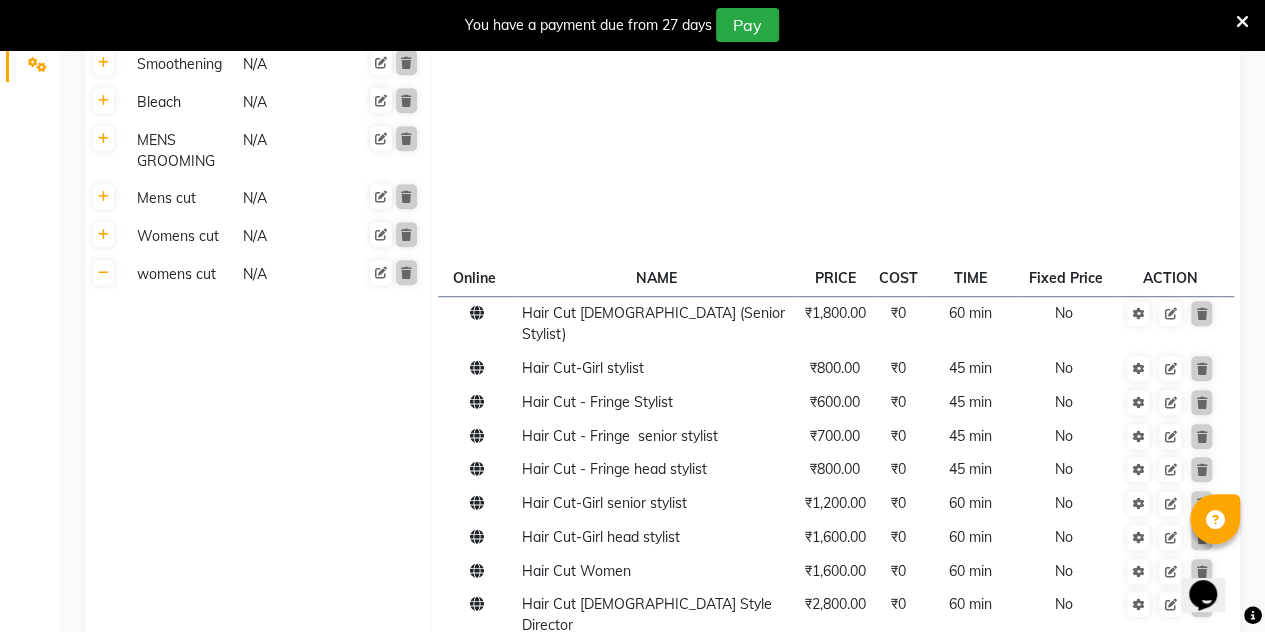 scroll, scrollTop: 513, scrollLeft: 0, axis: vertical 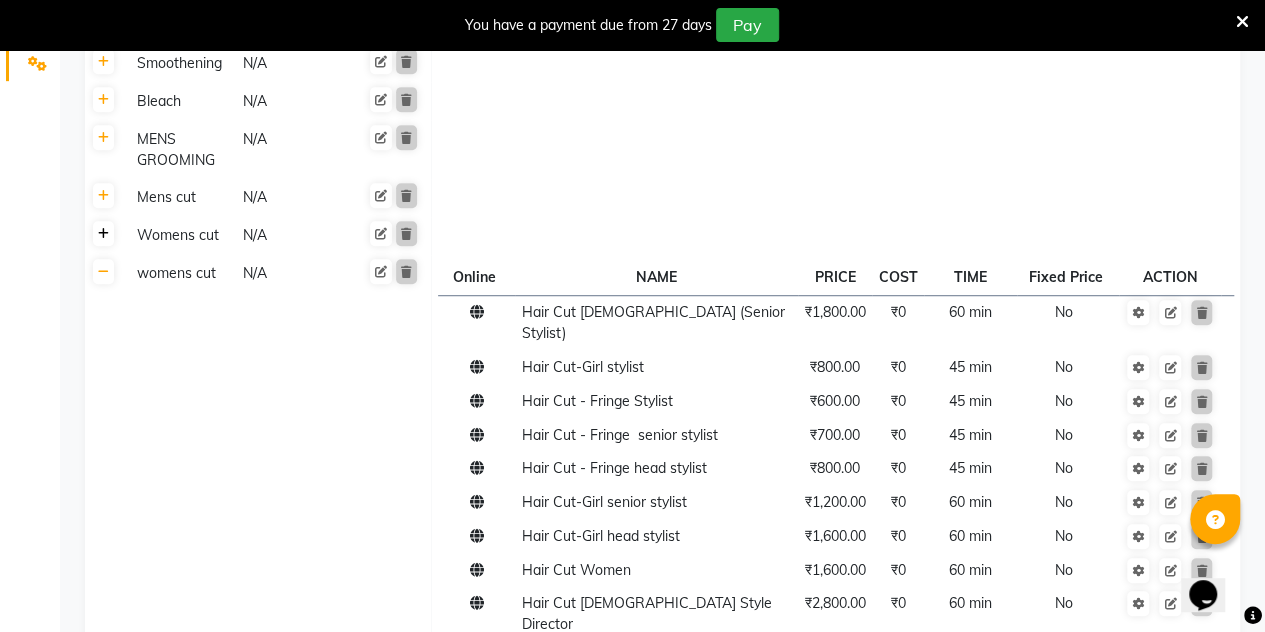 click 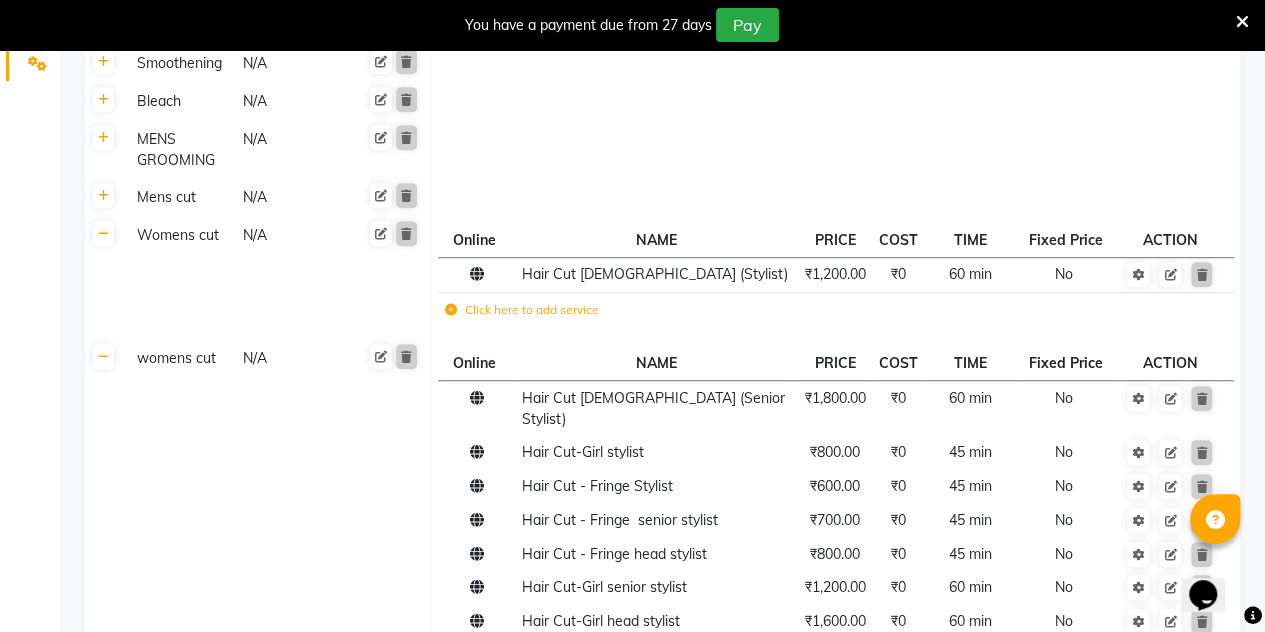 click 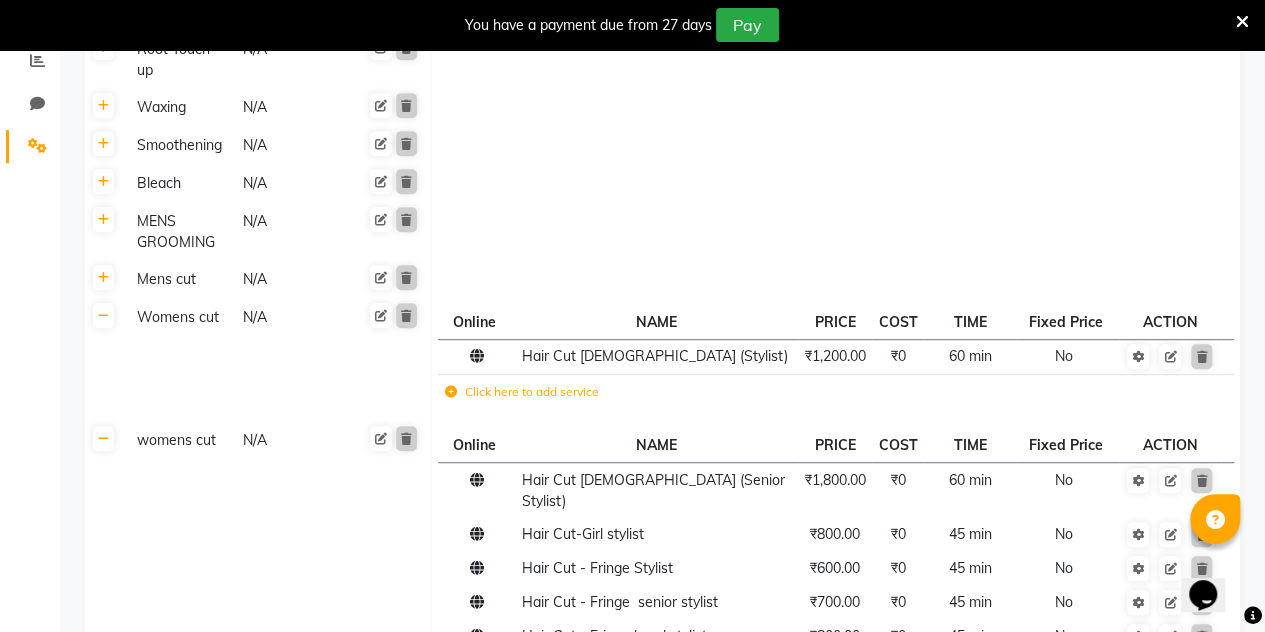 scroll, scrollTop: 430, scrollLeft: 0, axis: vertical 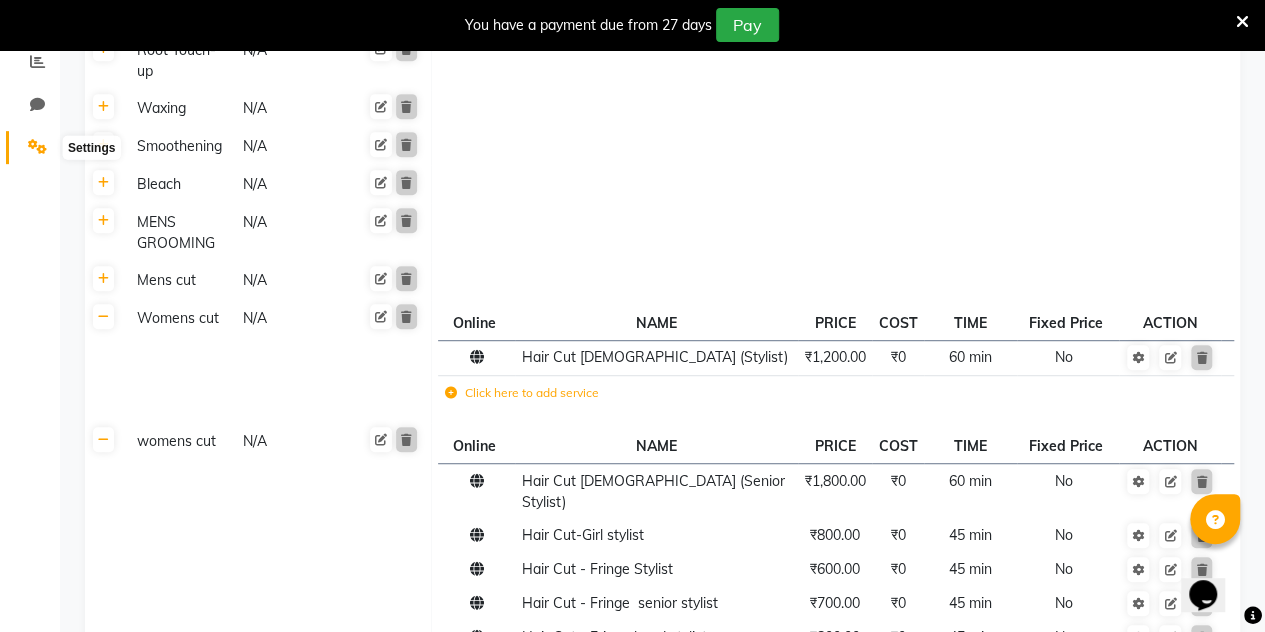 click 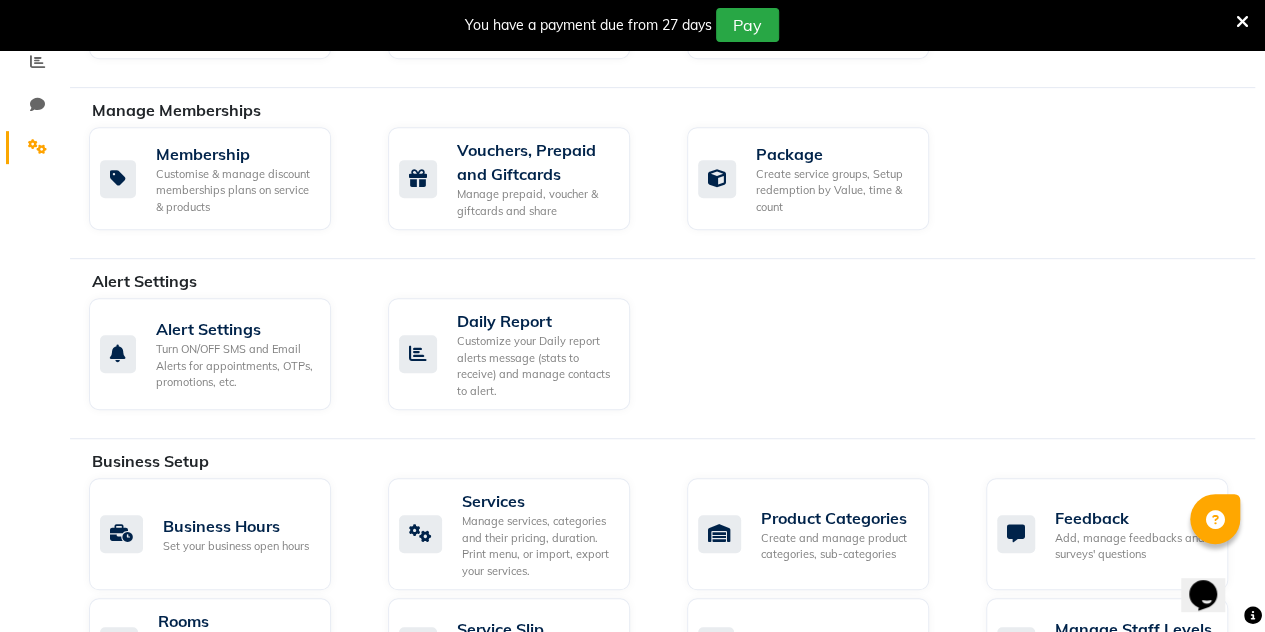 scroll, scrollTop: 510, scrollLeft: 0, axis: vertical 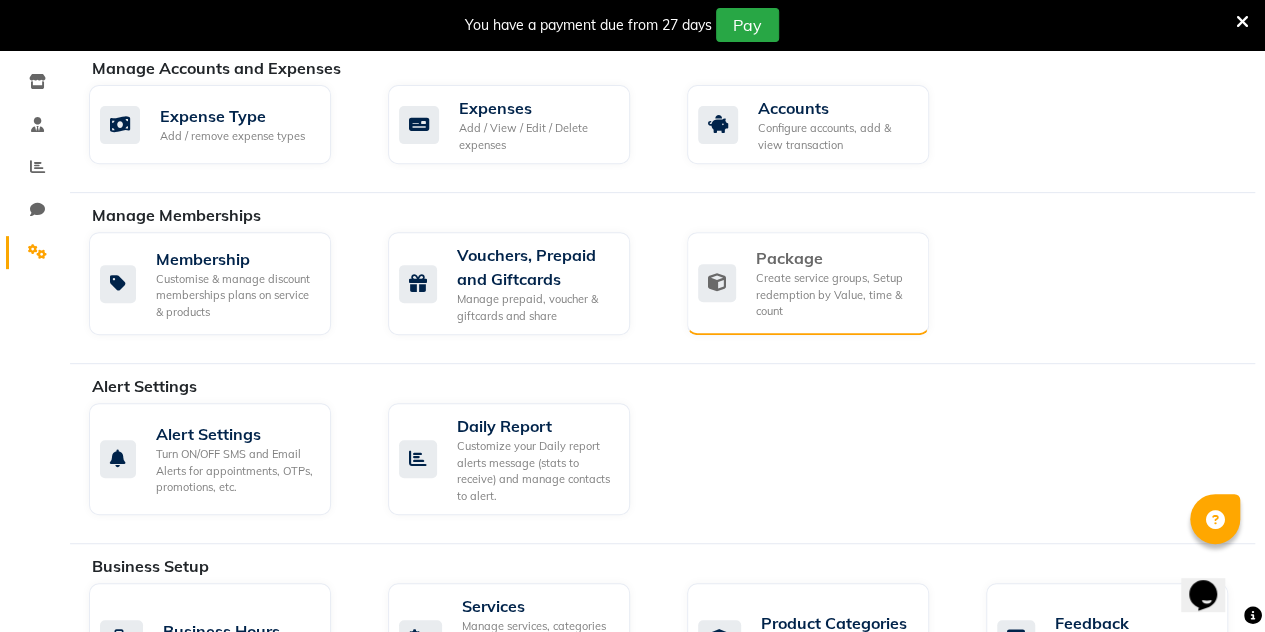 click on "Package" 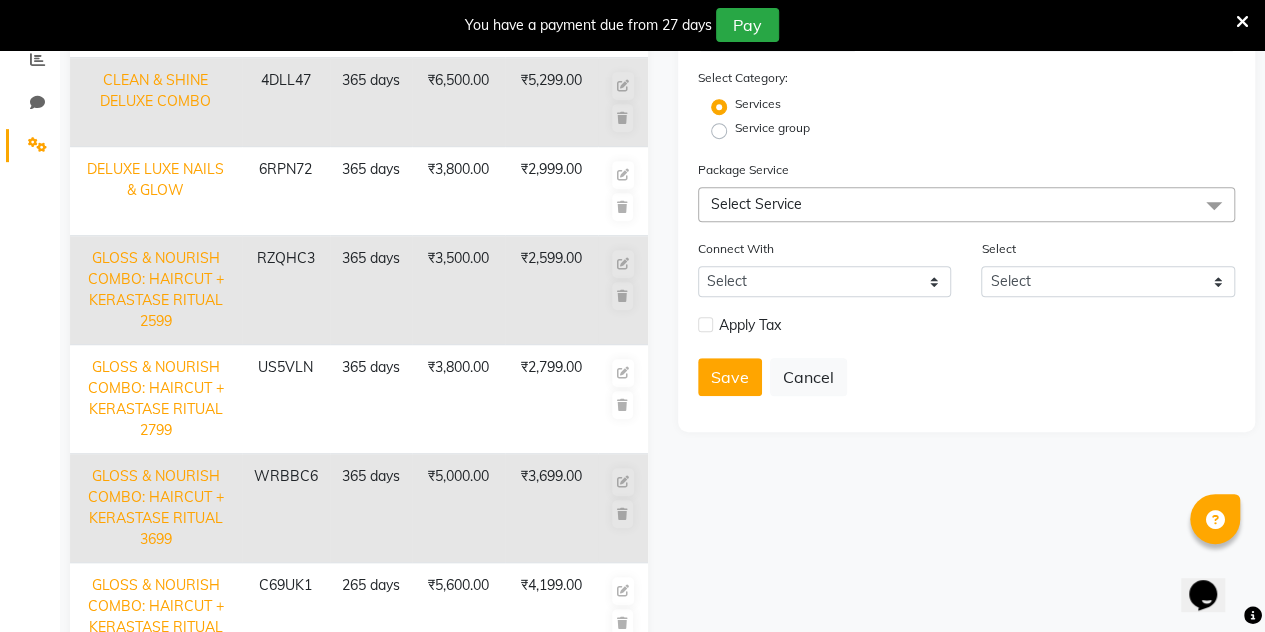 scroll, scrollTop: 433, scrollLeft: 0, axis: vertical 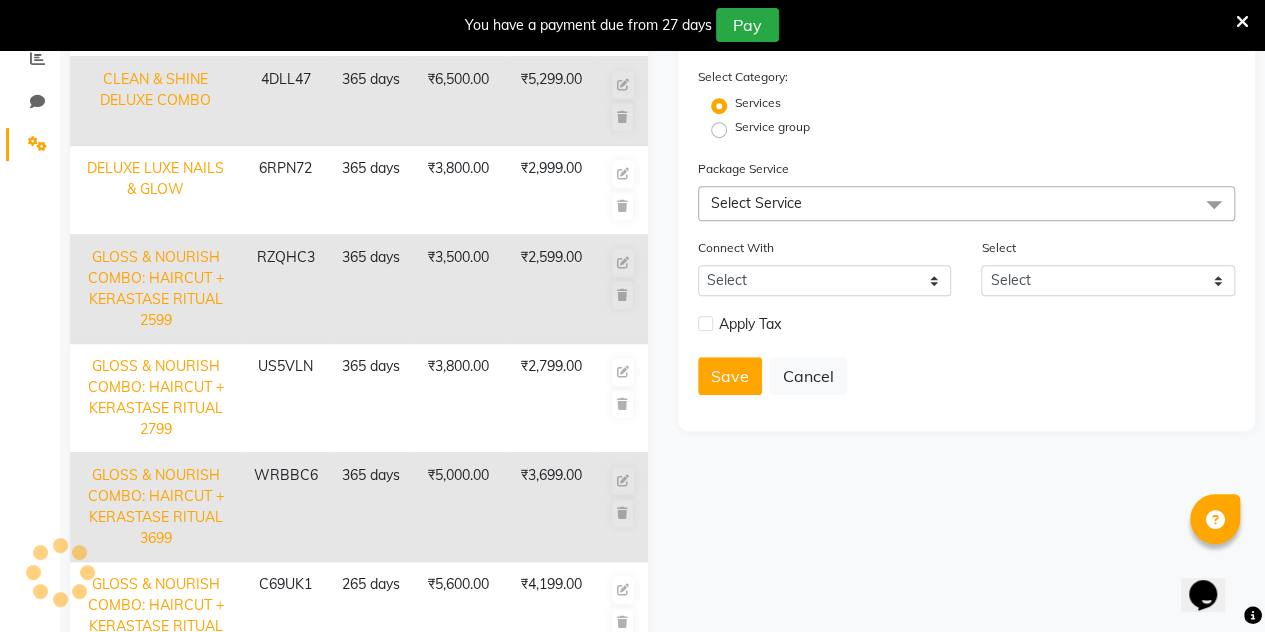 click on "GLOSS & NOURISH COMBO: HAIRCUT + KERASTASE RITUAL 3699" 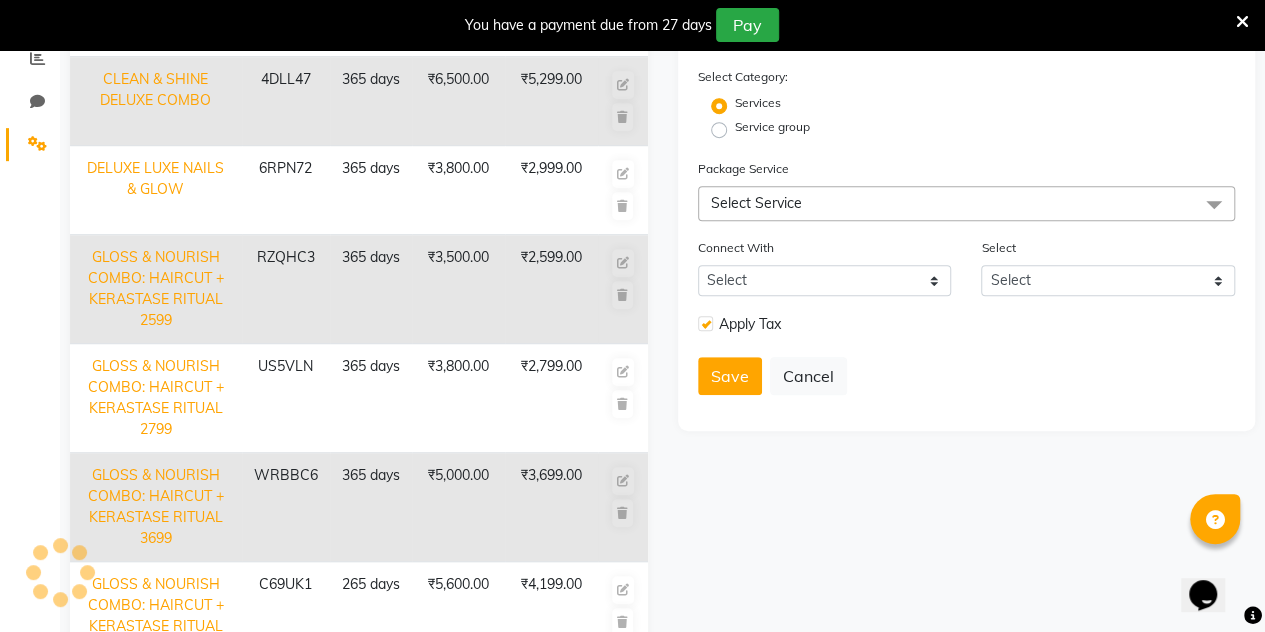type on "GLOSS & NOURISH COMBO: HAIRCUT + KERASTASE RITUAL 3699" 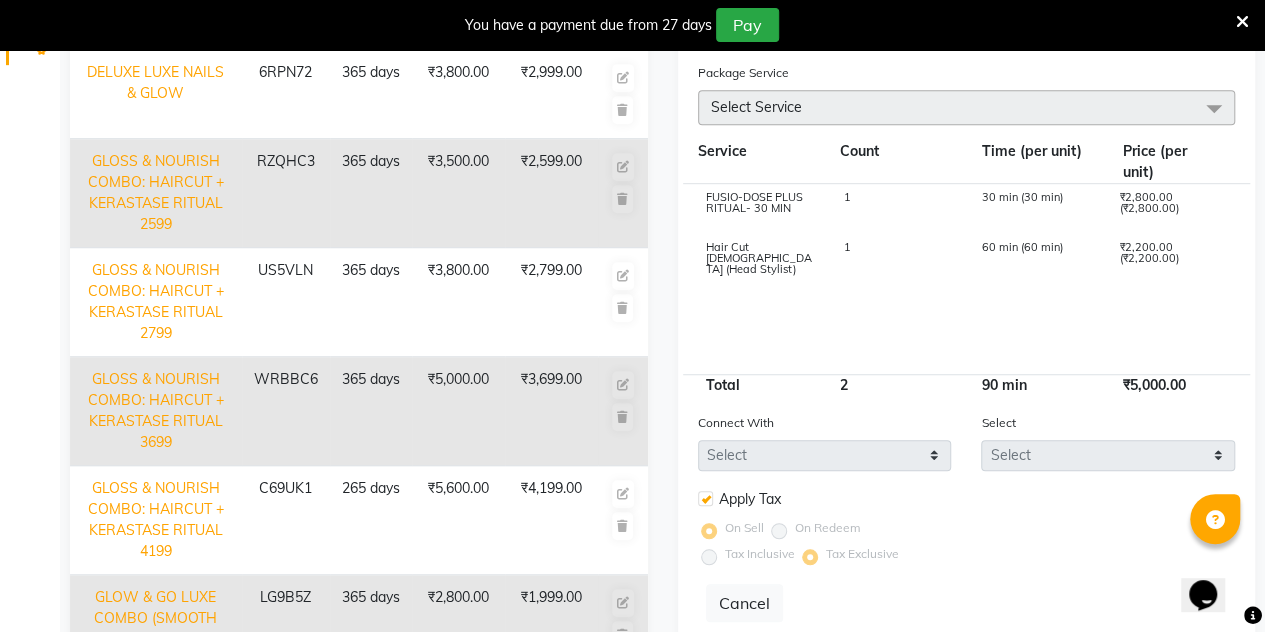 scroll, scrollTop: 433, scrollLeft: 0, axis: vertical 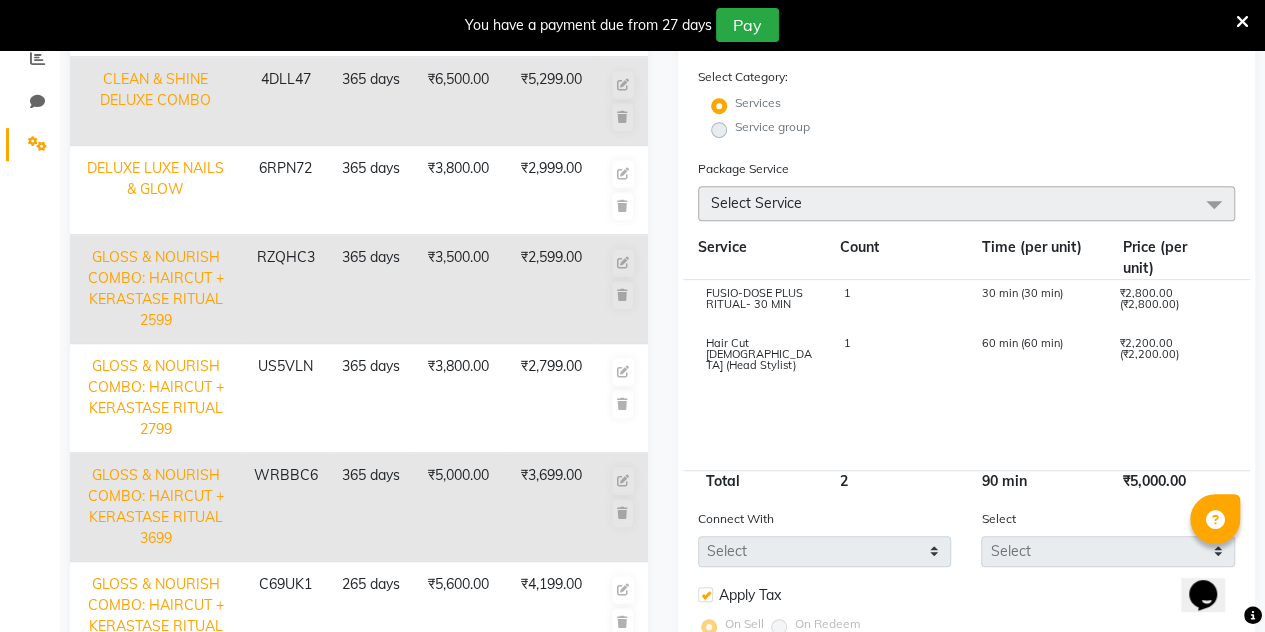 click at bounding box center (1242, 22) 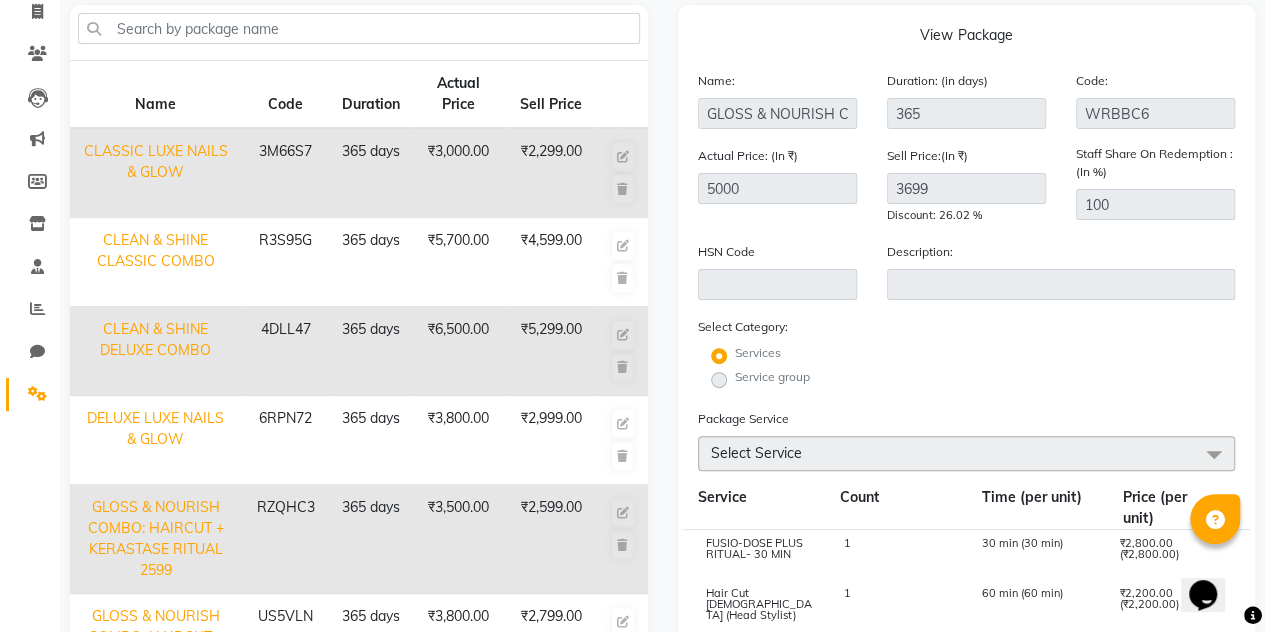 scroll, scrollTop: 0, scrollLeft: 0, axis: both 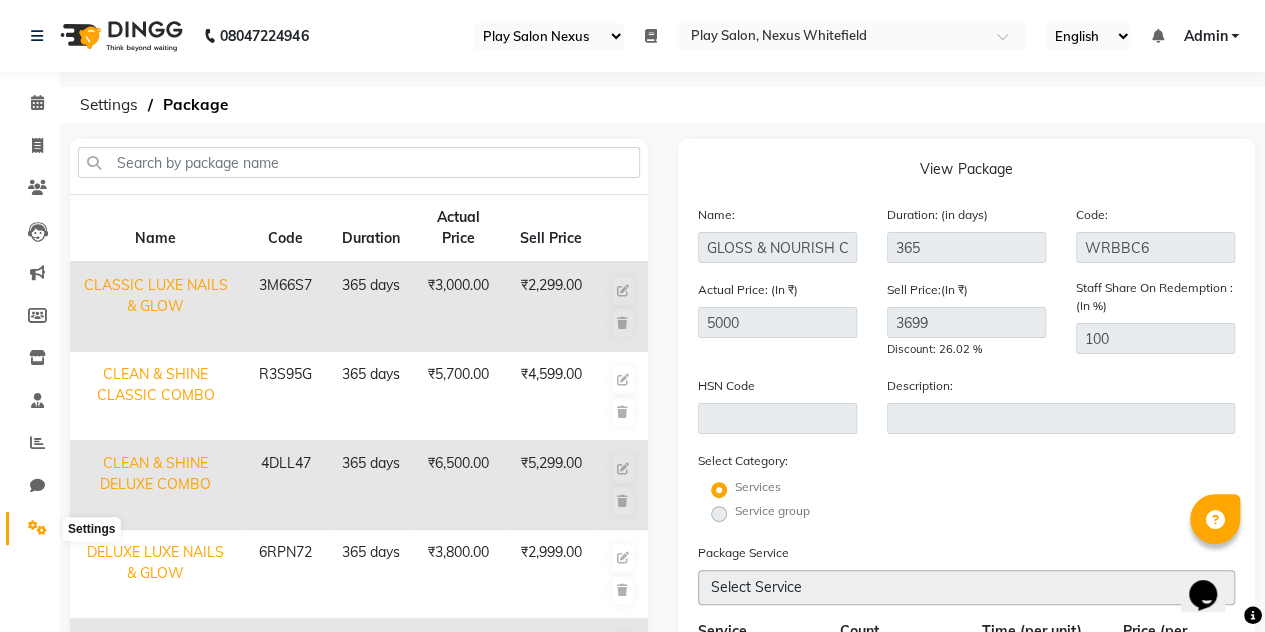click 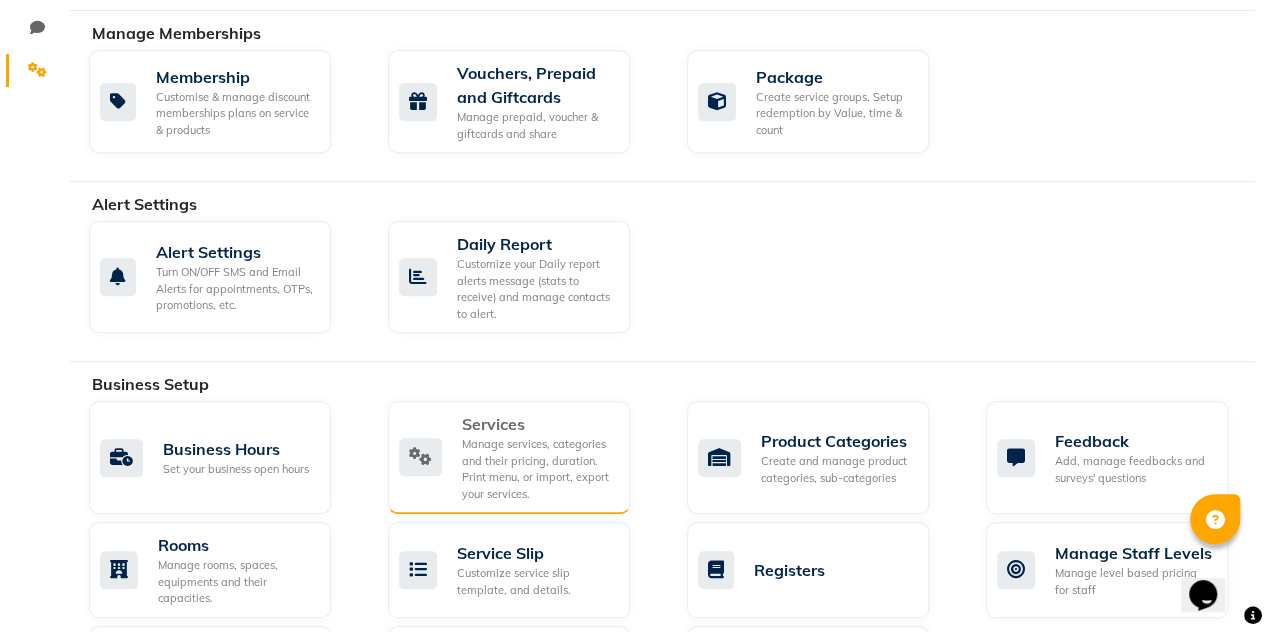 scroll, scrollTop: 459, scrollLeft: 0, axis: vertical 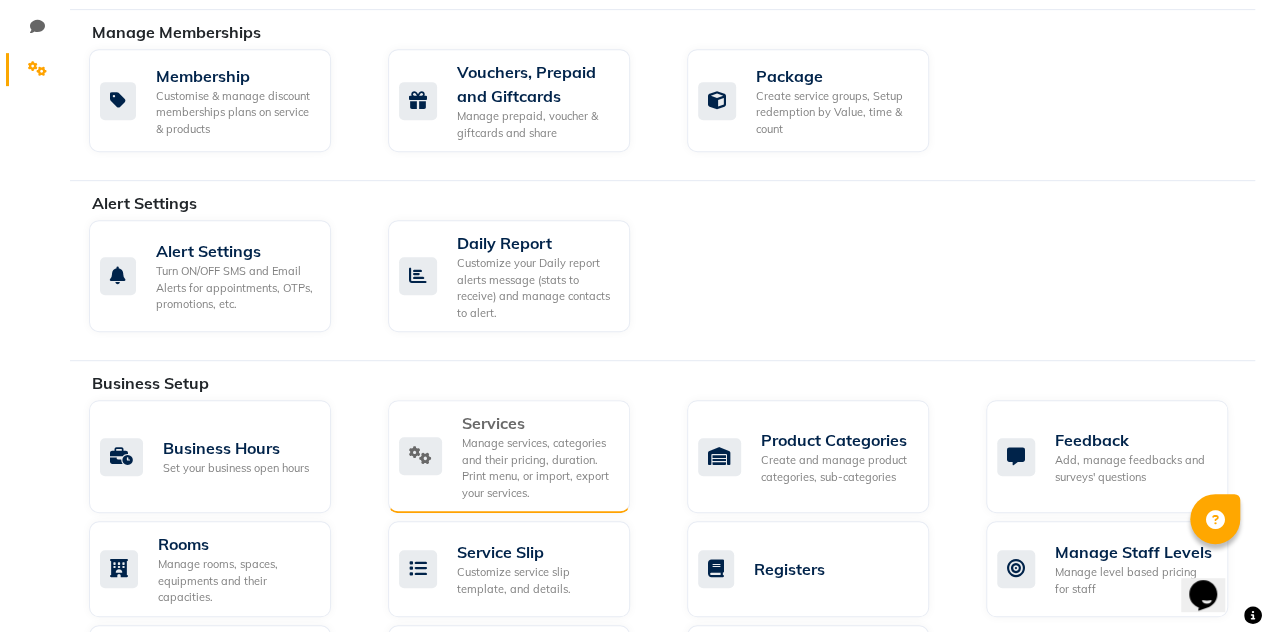 click on "Manage services, categories and their pricing, duration. Print menu, or import, export your services." 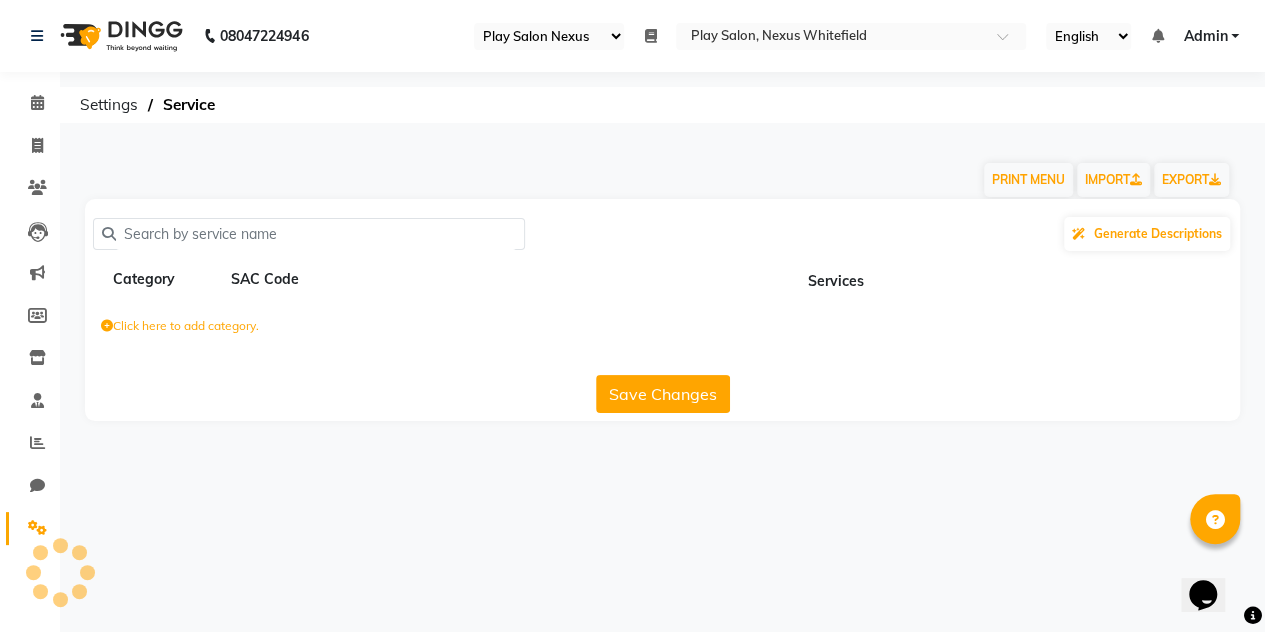 scroll, scrollTop: 0, scrollLeft: 0, axis: both 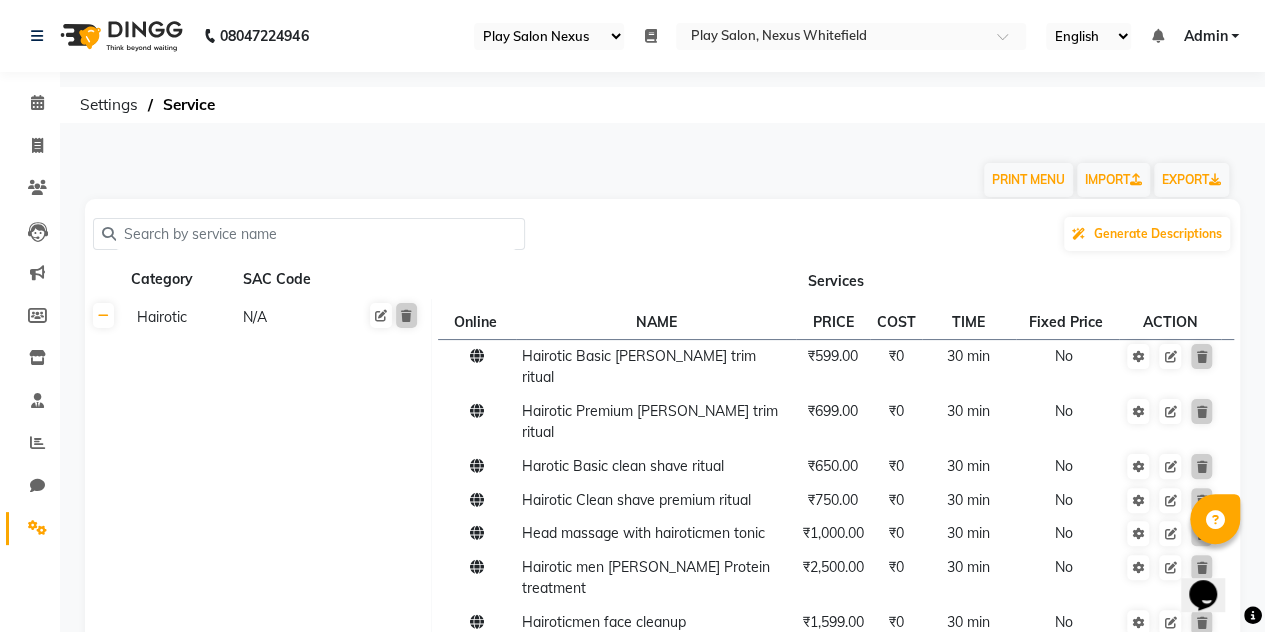 click 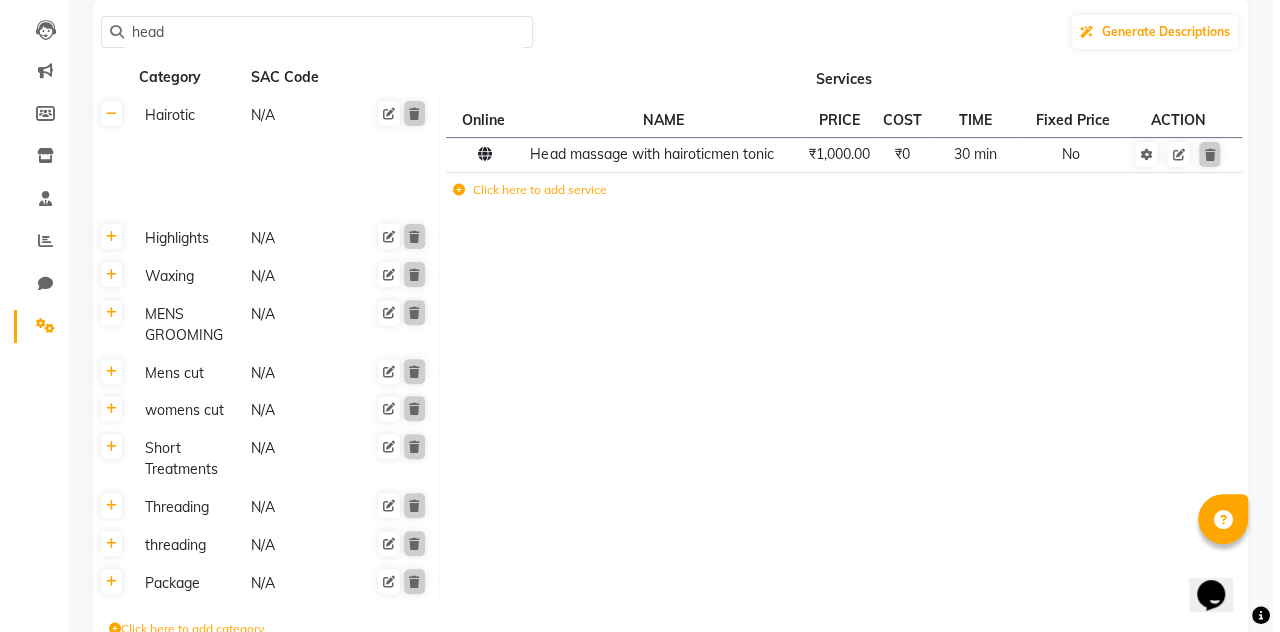 scroll, scrollTop: 204, scrollLeft: 0, axis: vertical 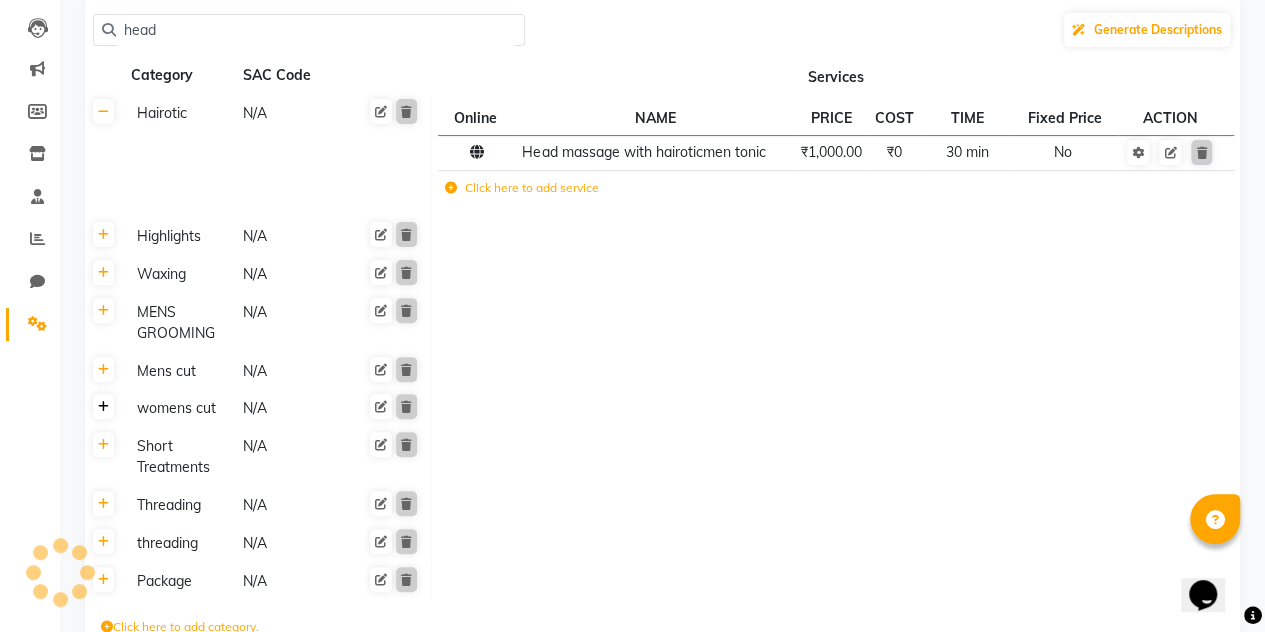 type on "head" 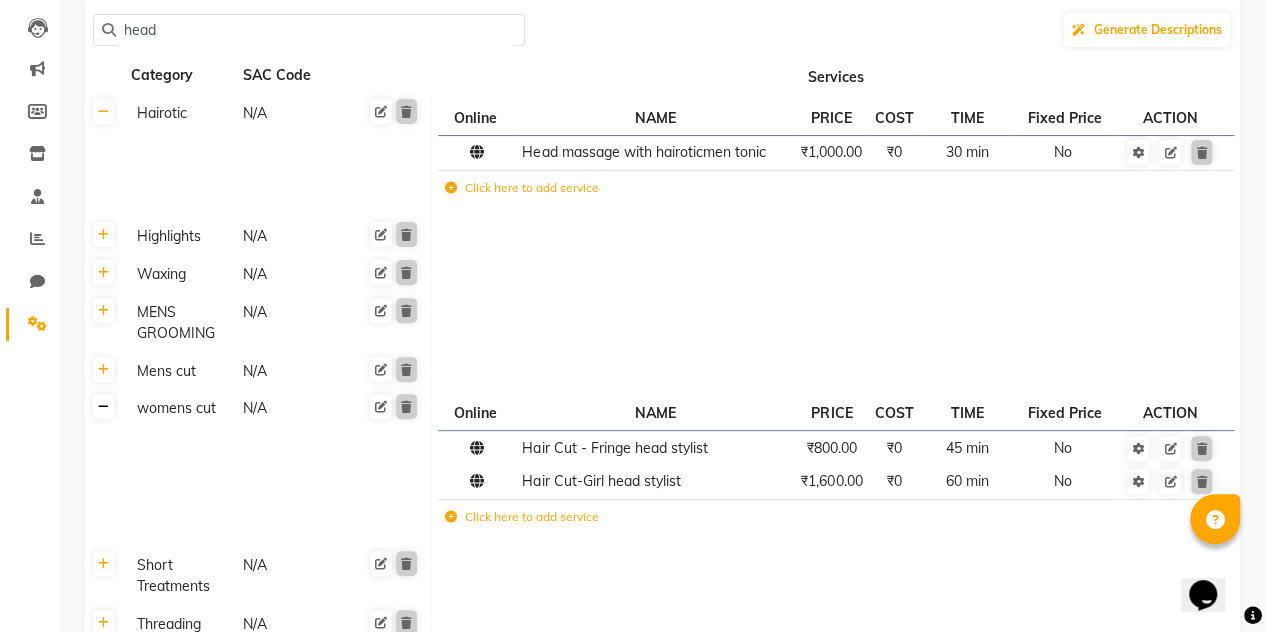 click 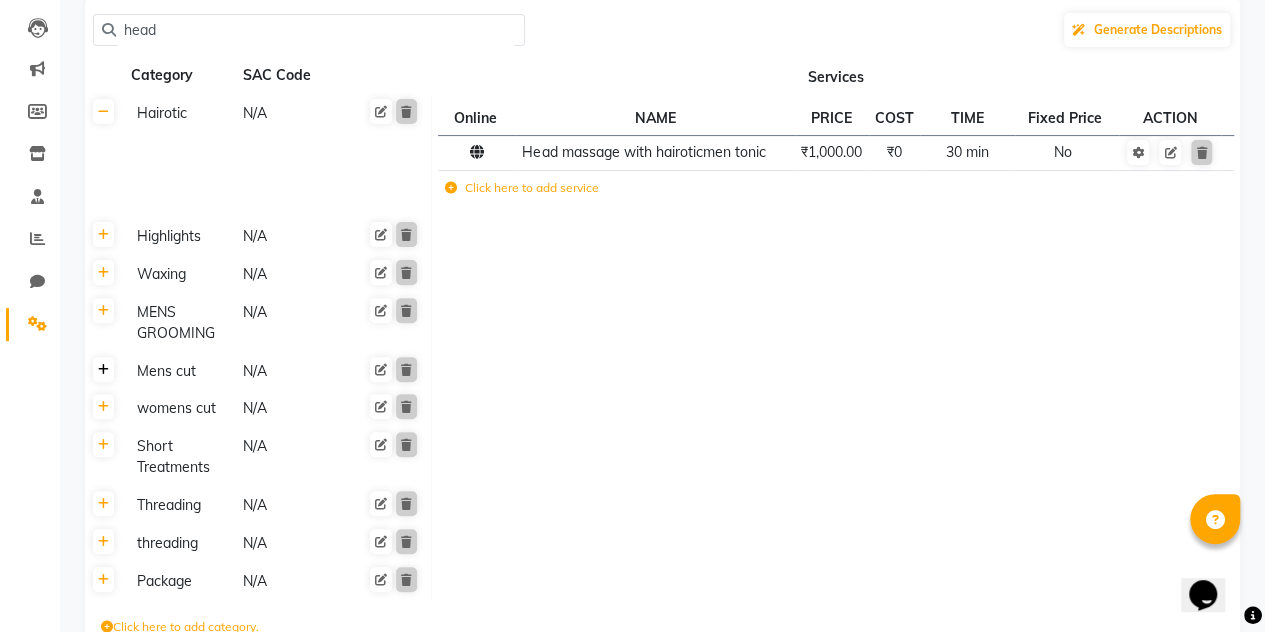 click 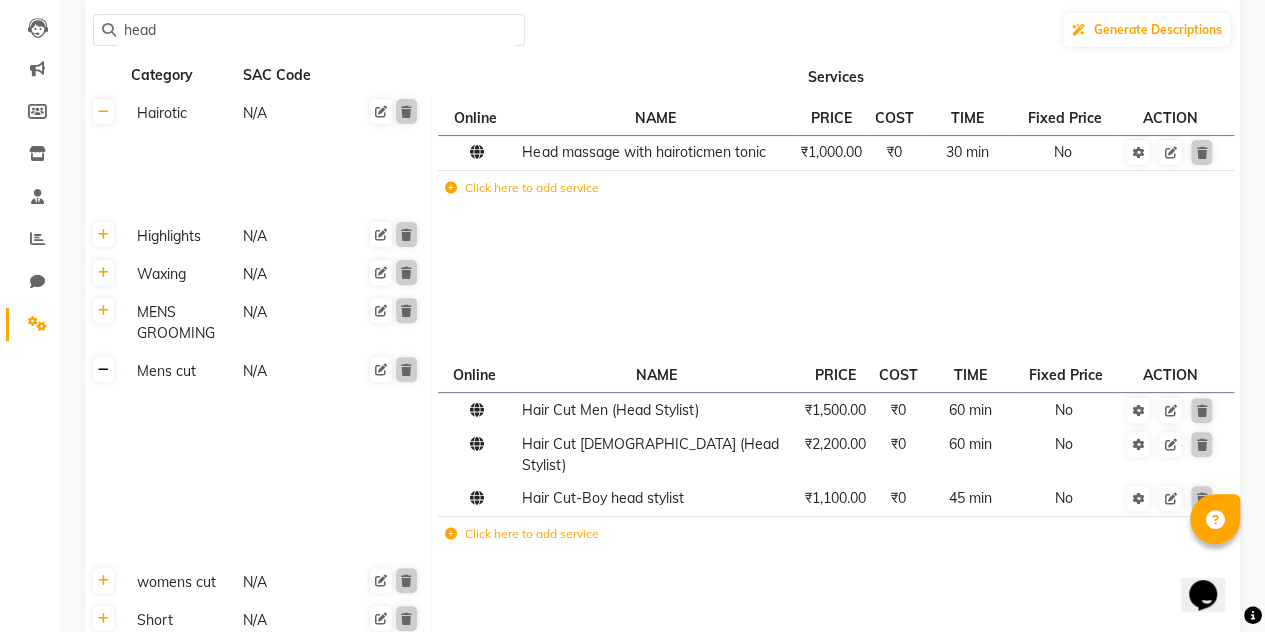 click 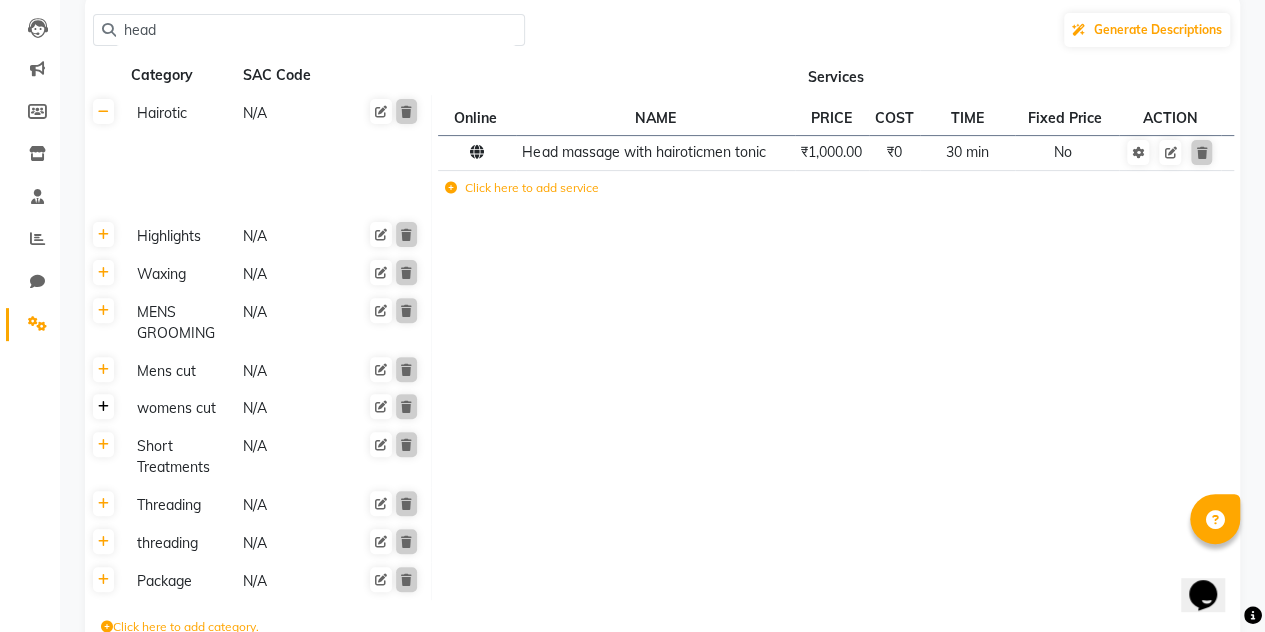 click 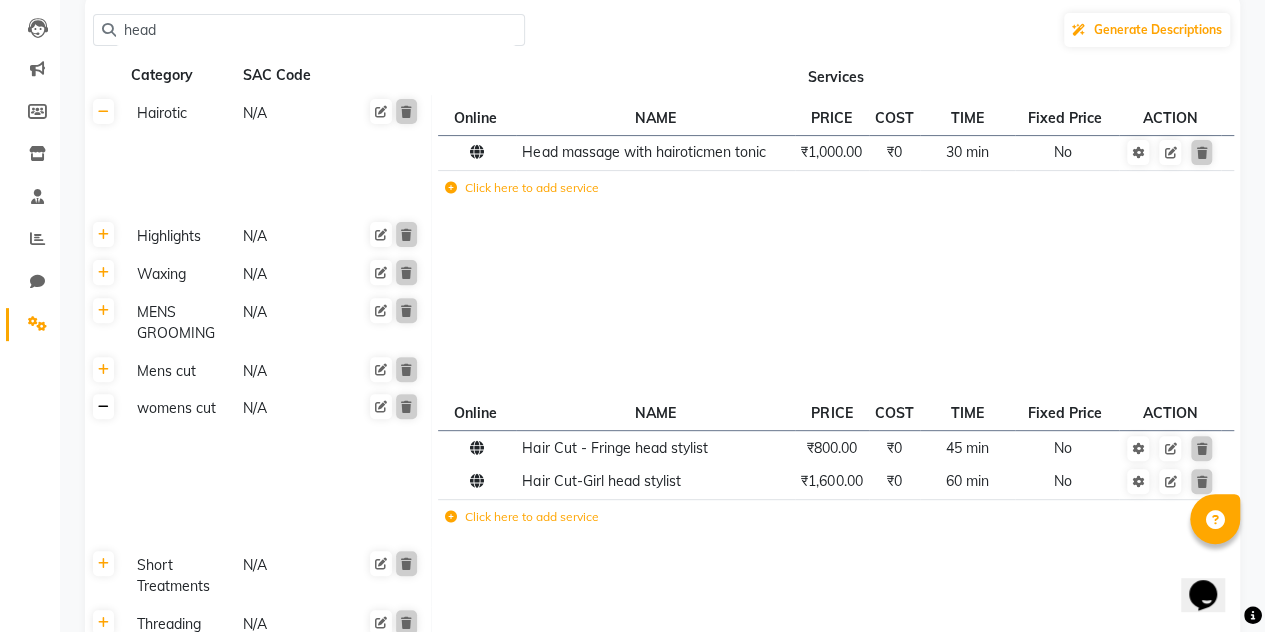 click 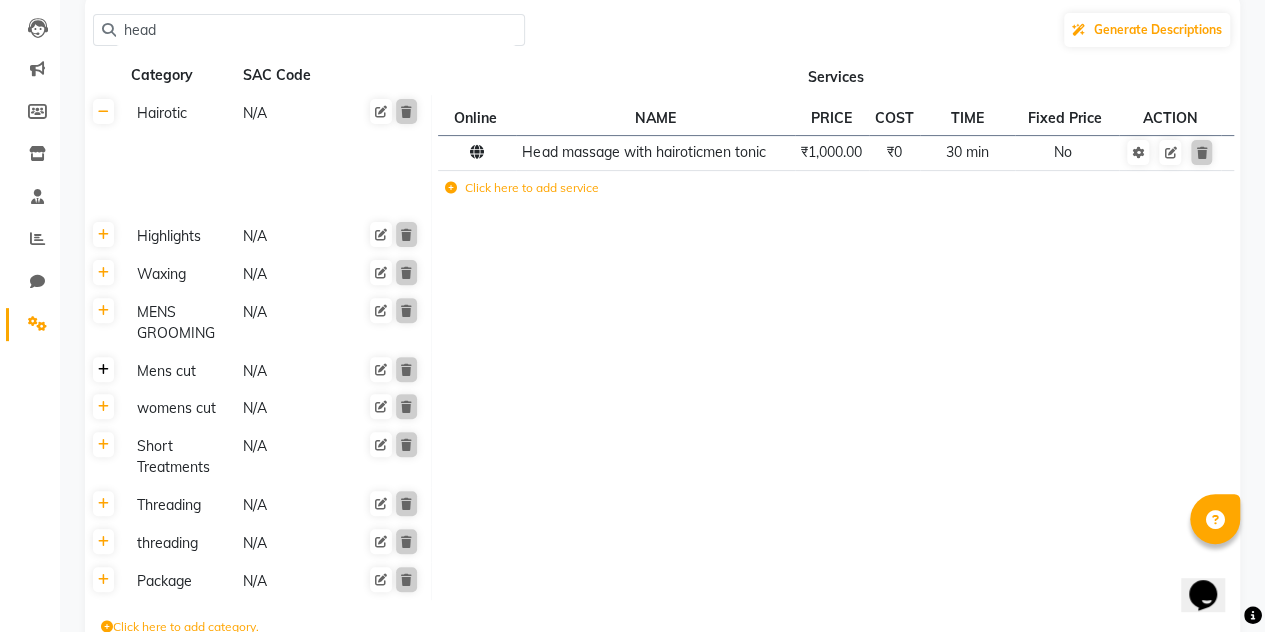 click 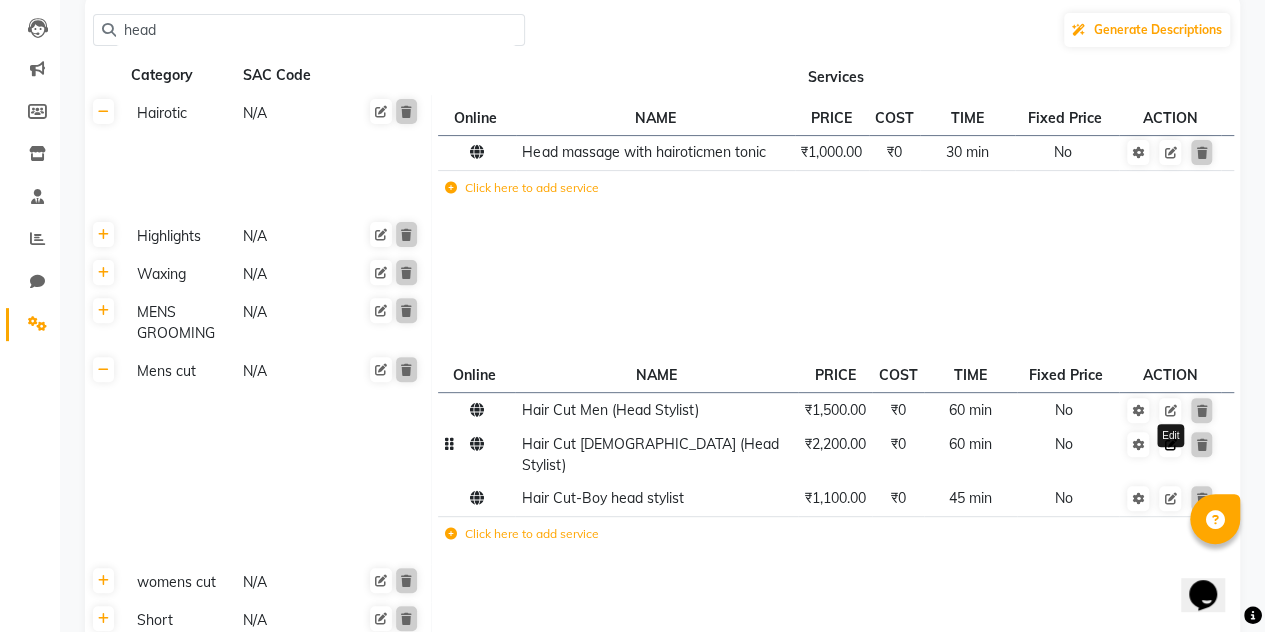 click 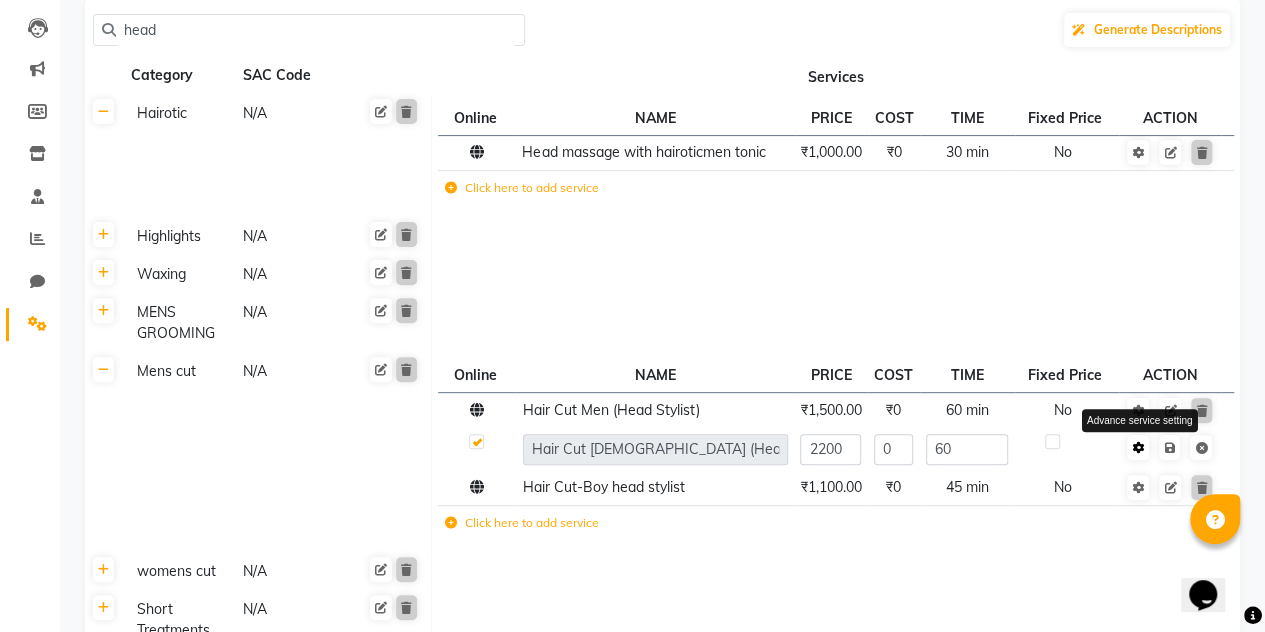 click 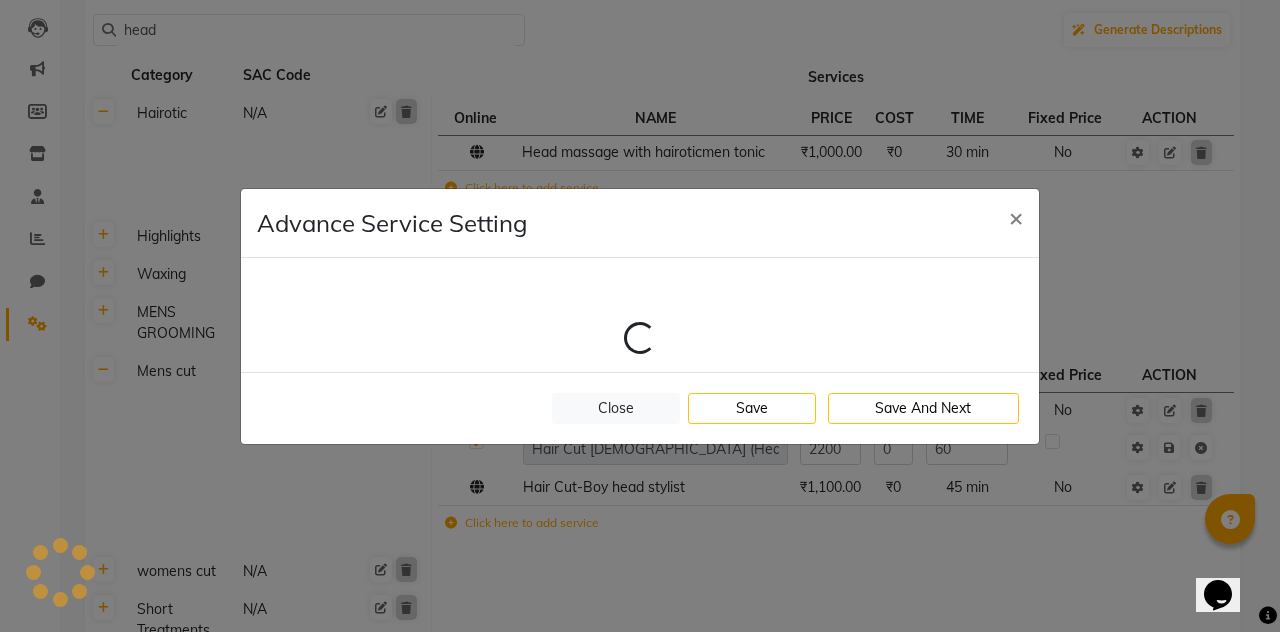 select on "9: 118106" 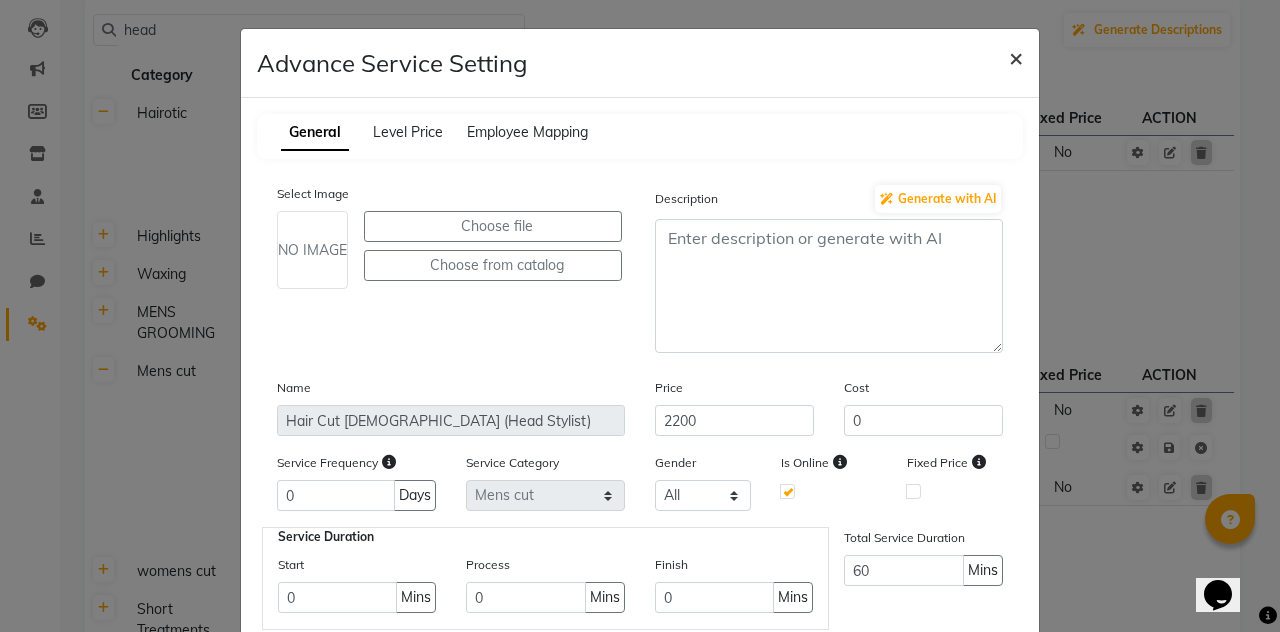 click on "×" 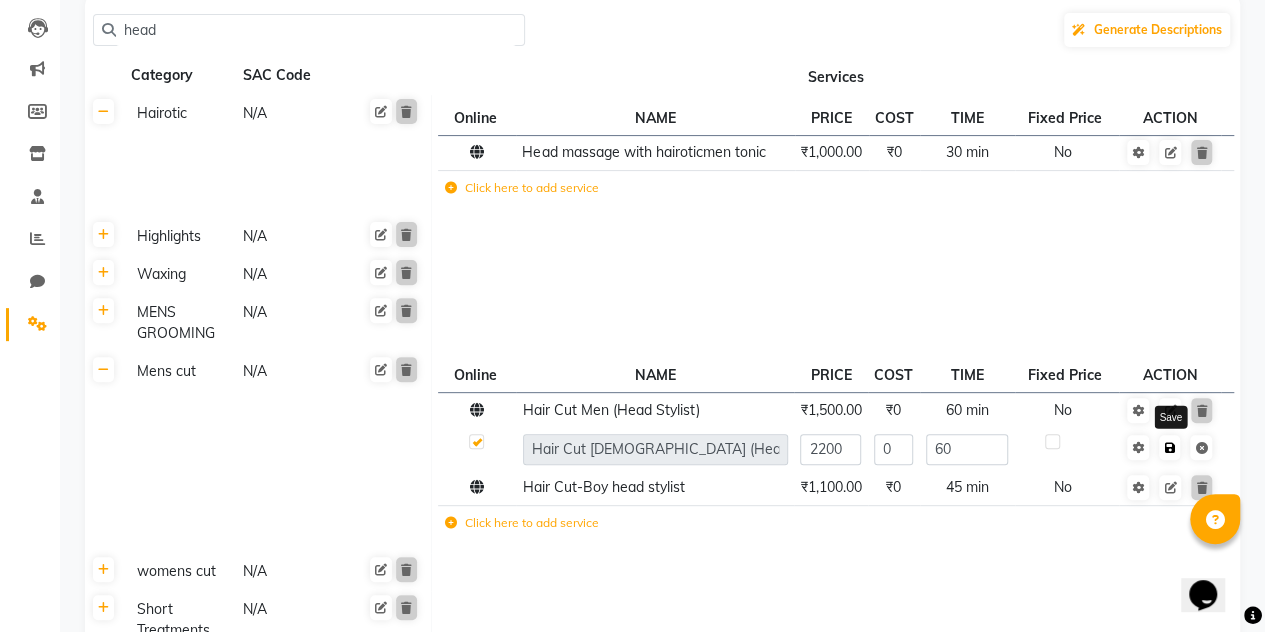 click 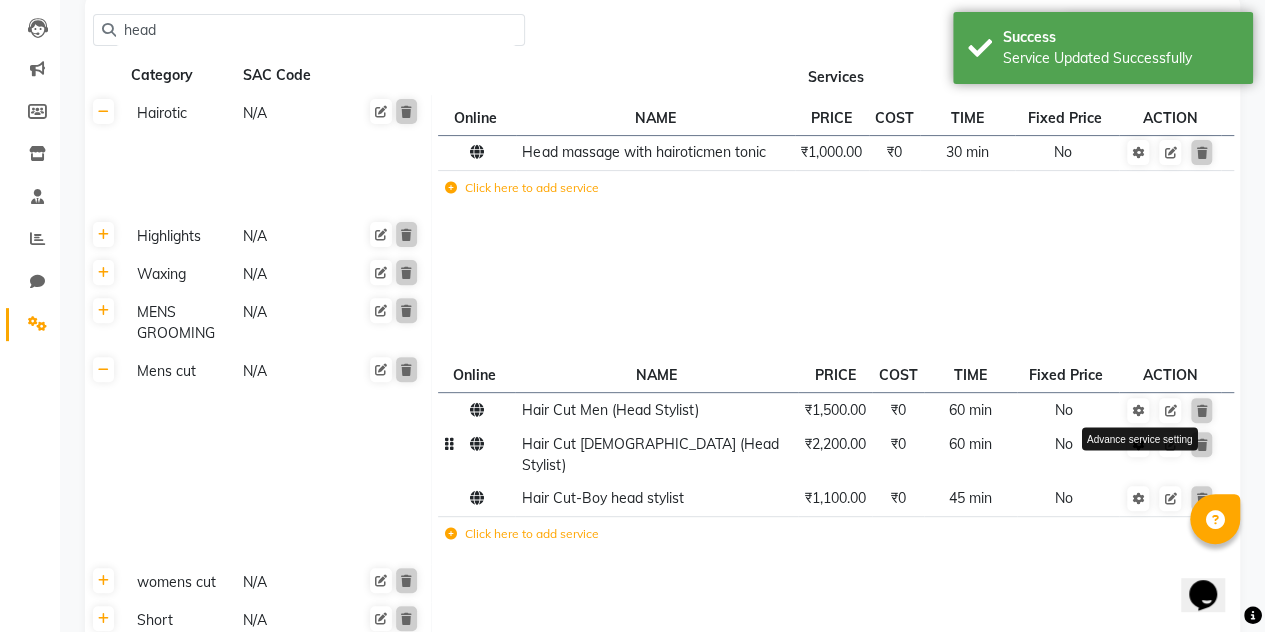 click 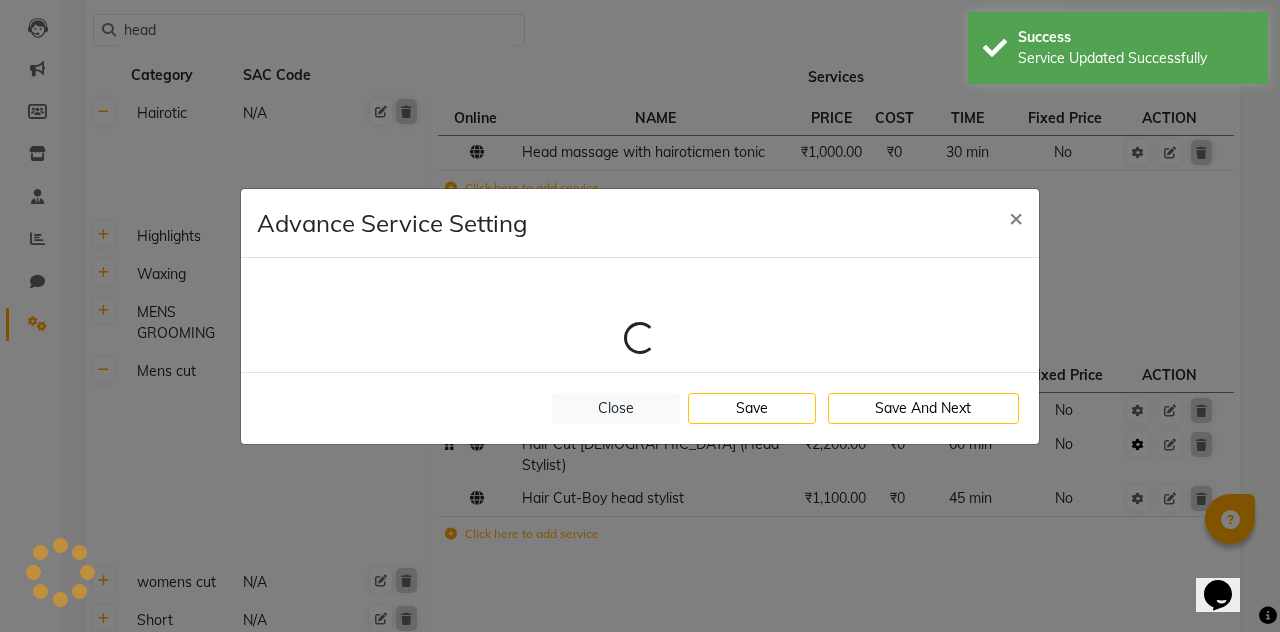 select on "9: 118106" 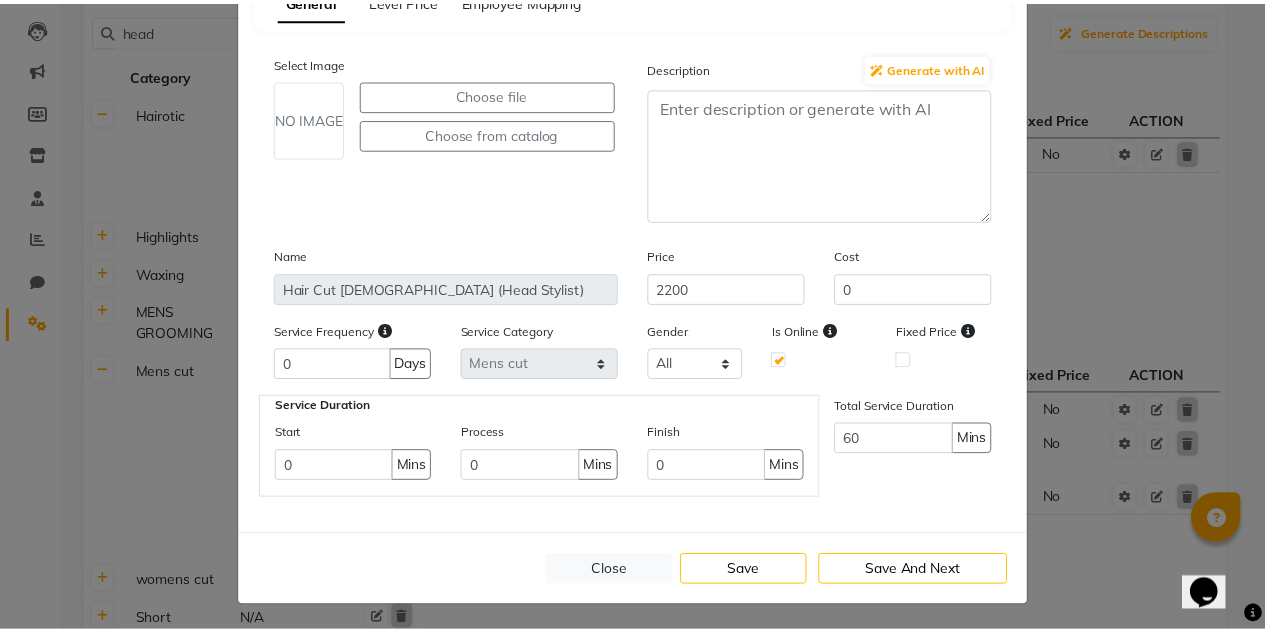 scroll, scrollTop: 0, scrollLeft: 0, axis: both 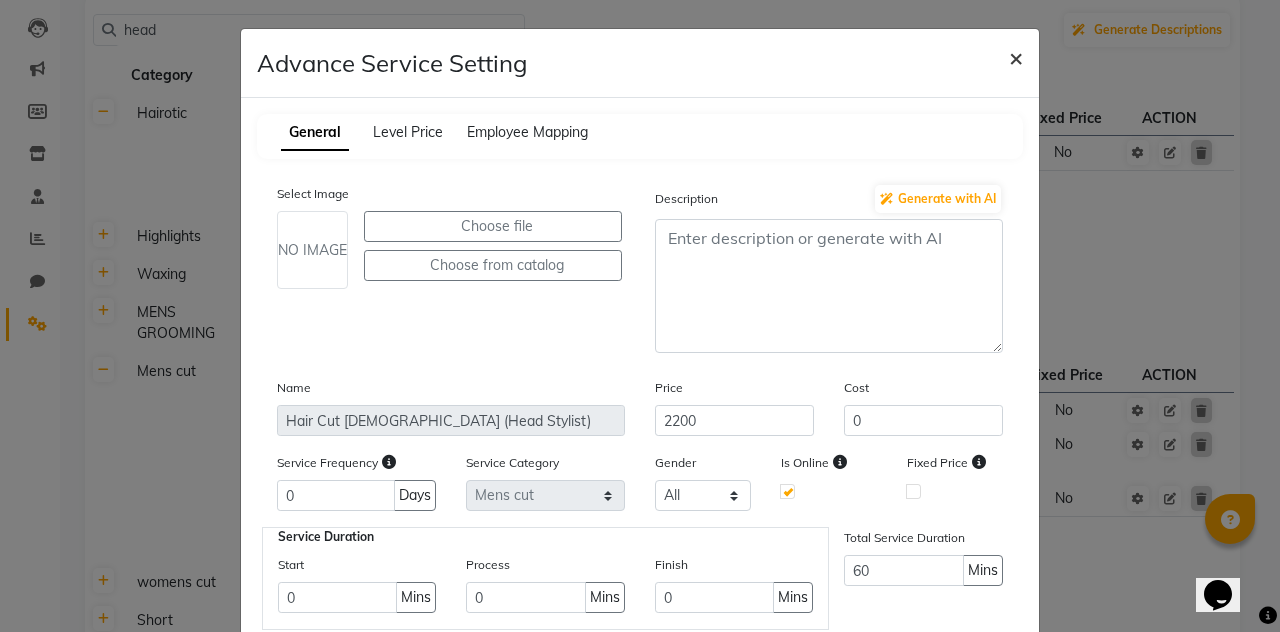 click on "×" 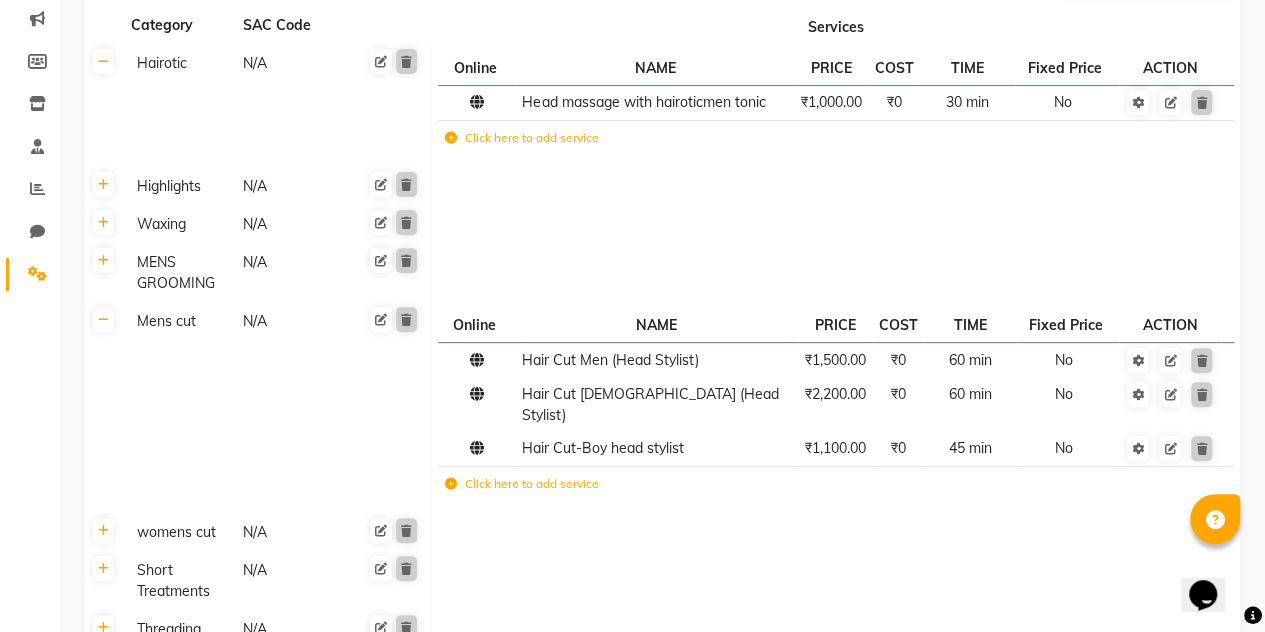 scroll, scrollTop: 258, scrollLeft: 0, axis: vertical 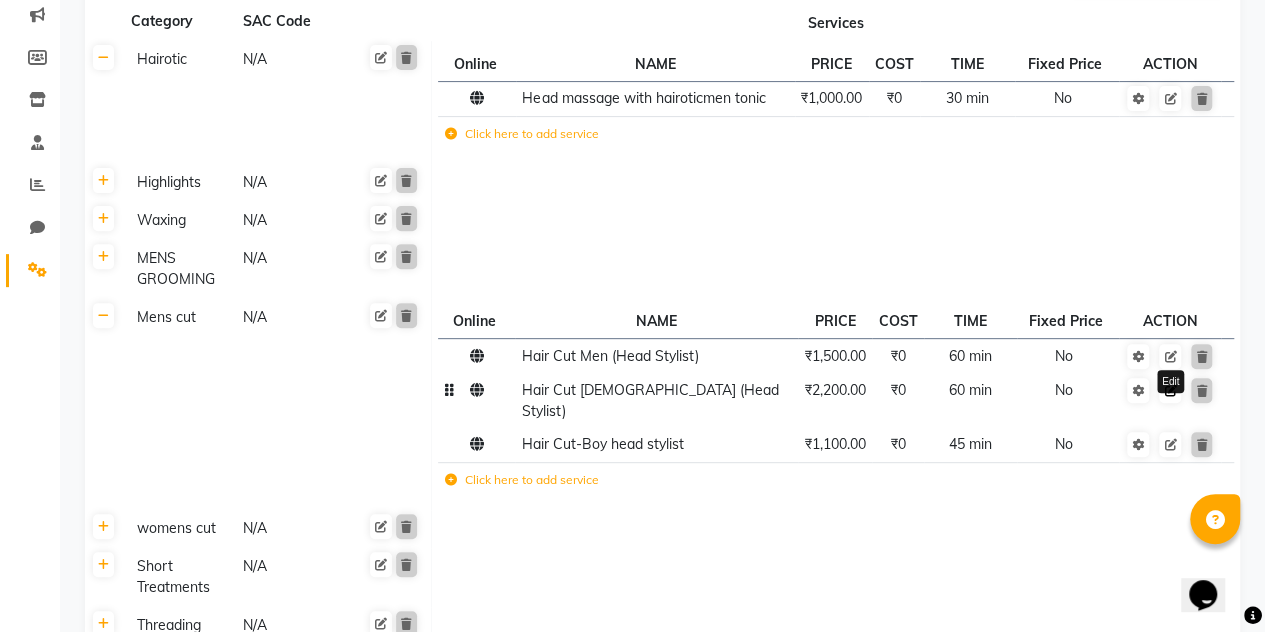 click 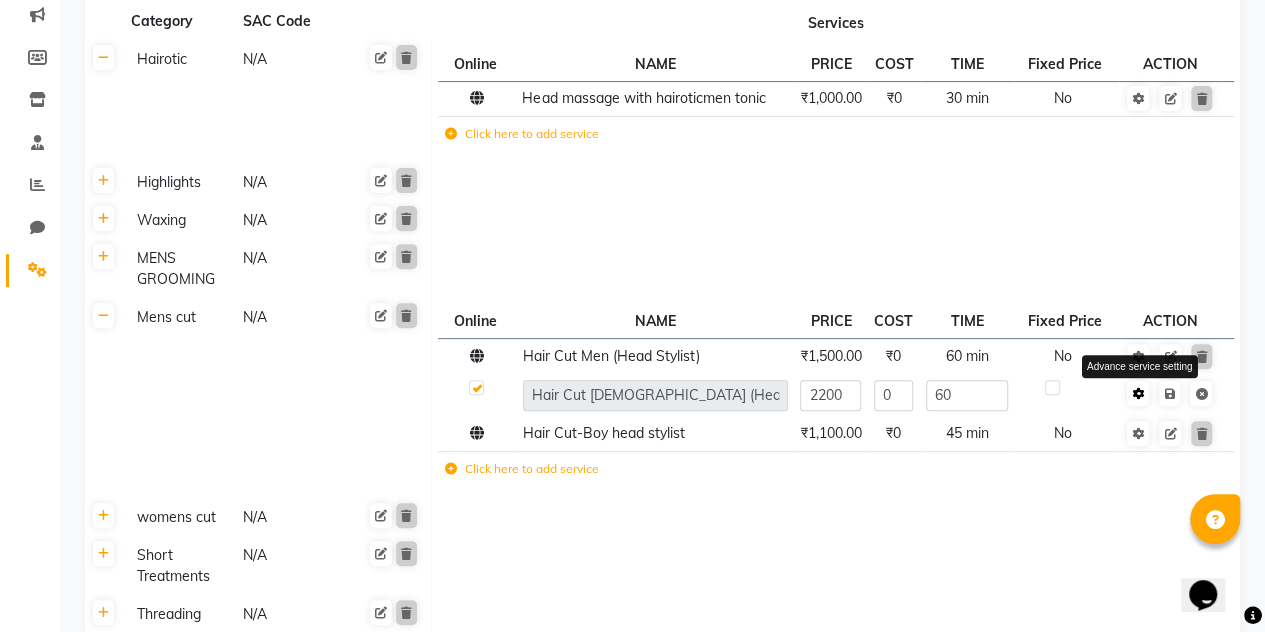 click 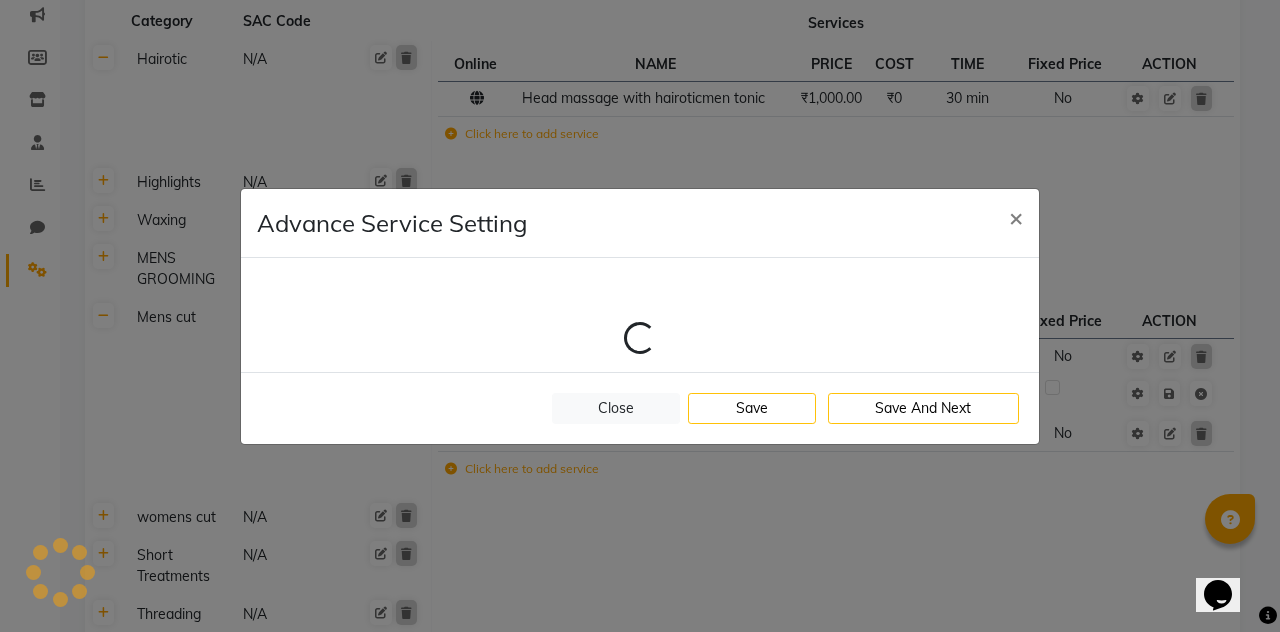 select on "9: 118106" 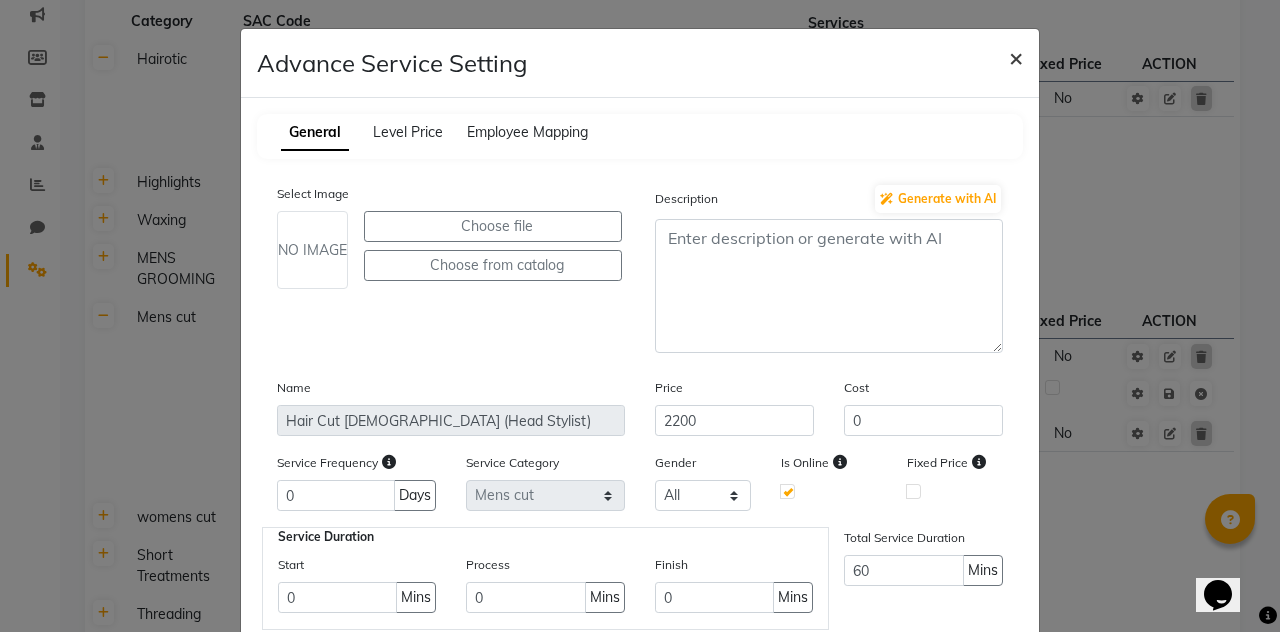 click on "×" 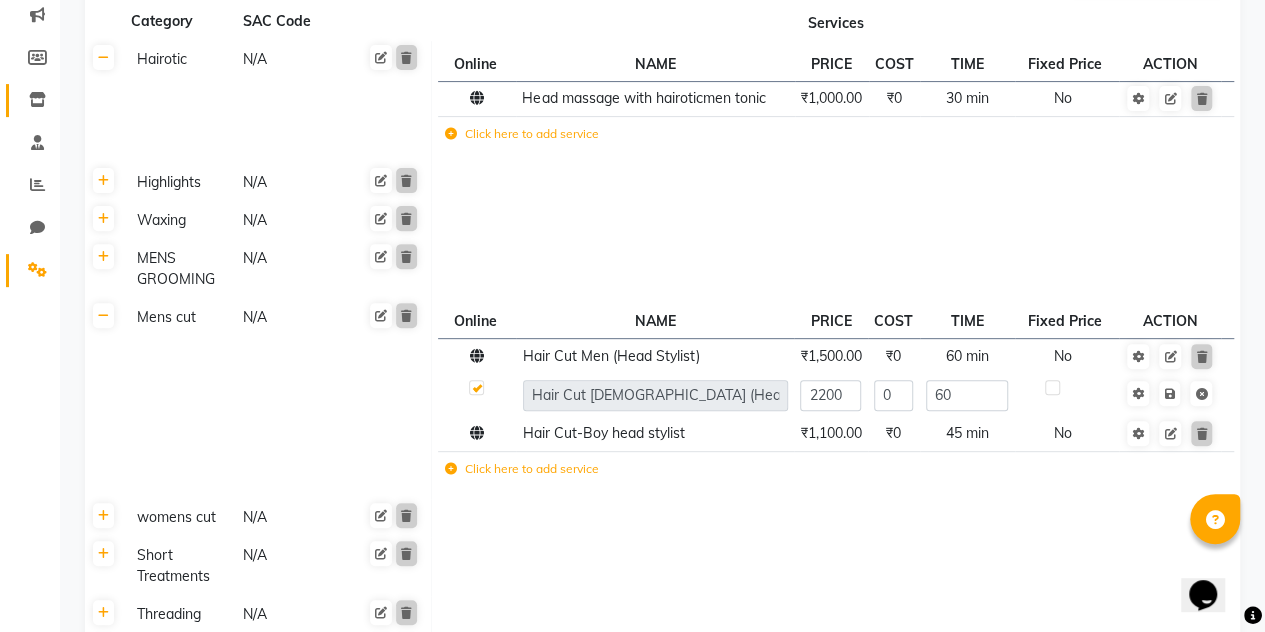 scroll, scrollTop: 0, scrollLeft: 0, axis: both 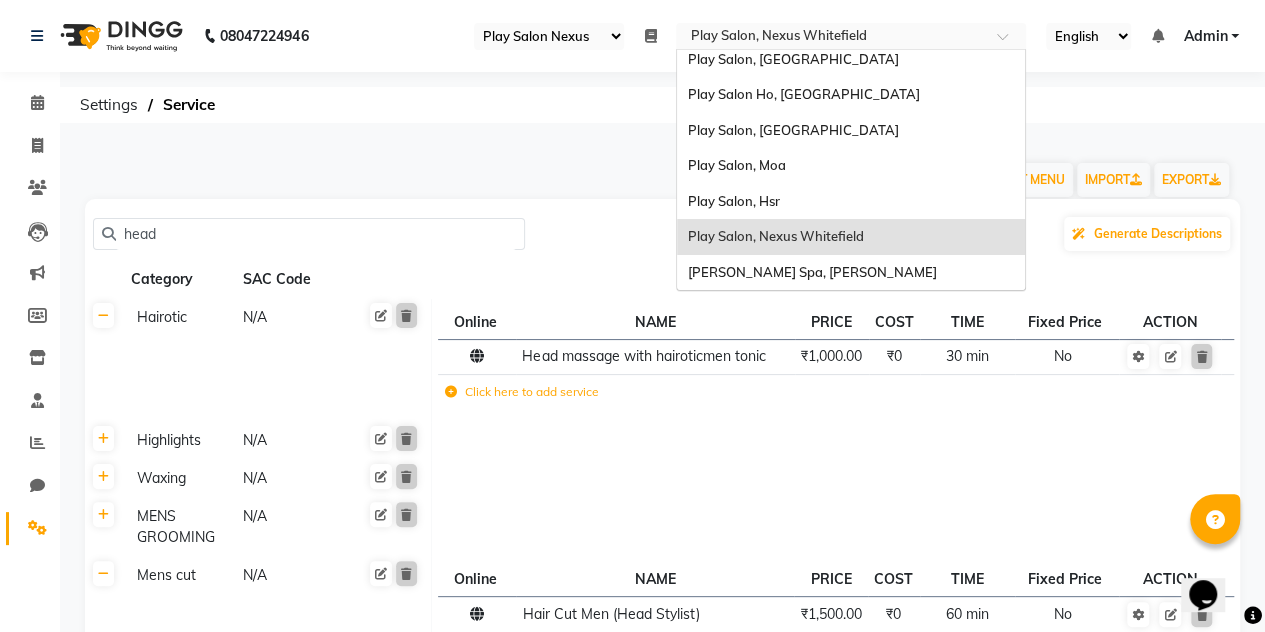 click at bounding box center [831, 38] 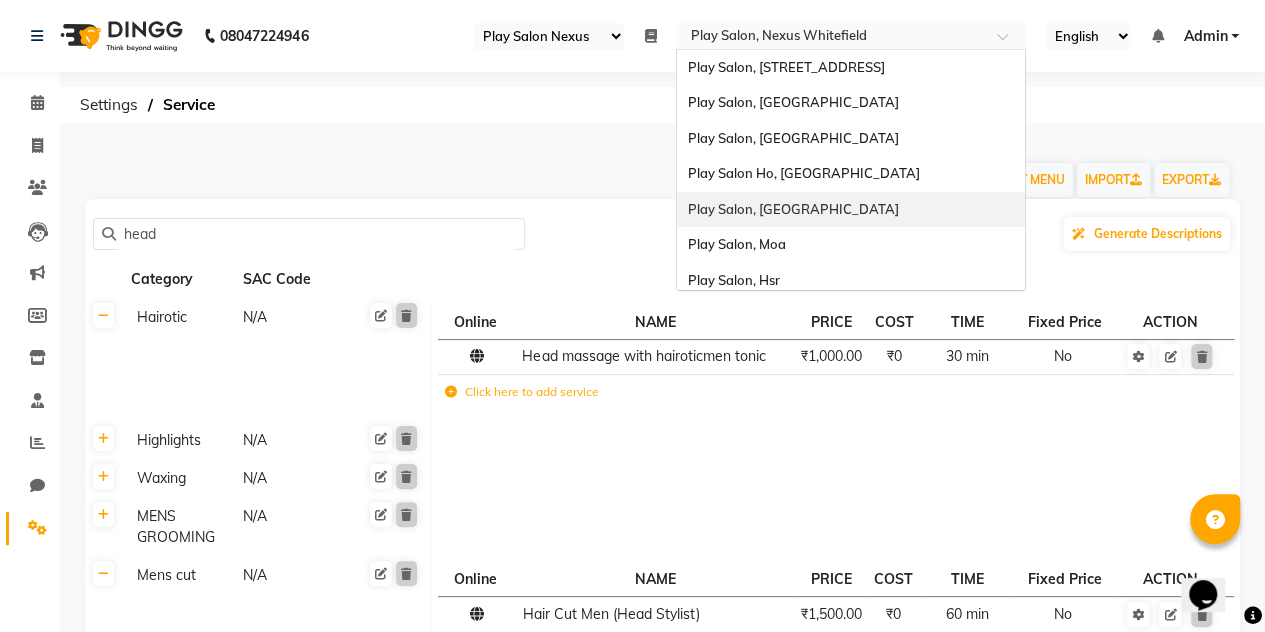 scroll, scrollTop: 79, scrollLeft: 0, axis: vertical 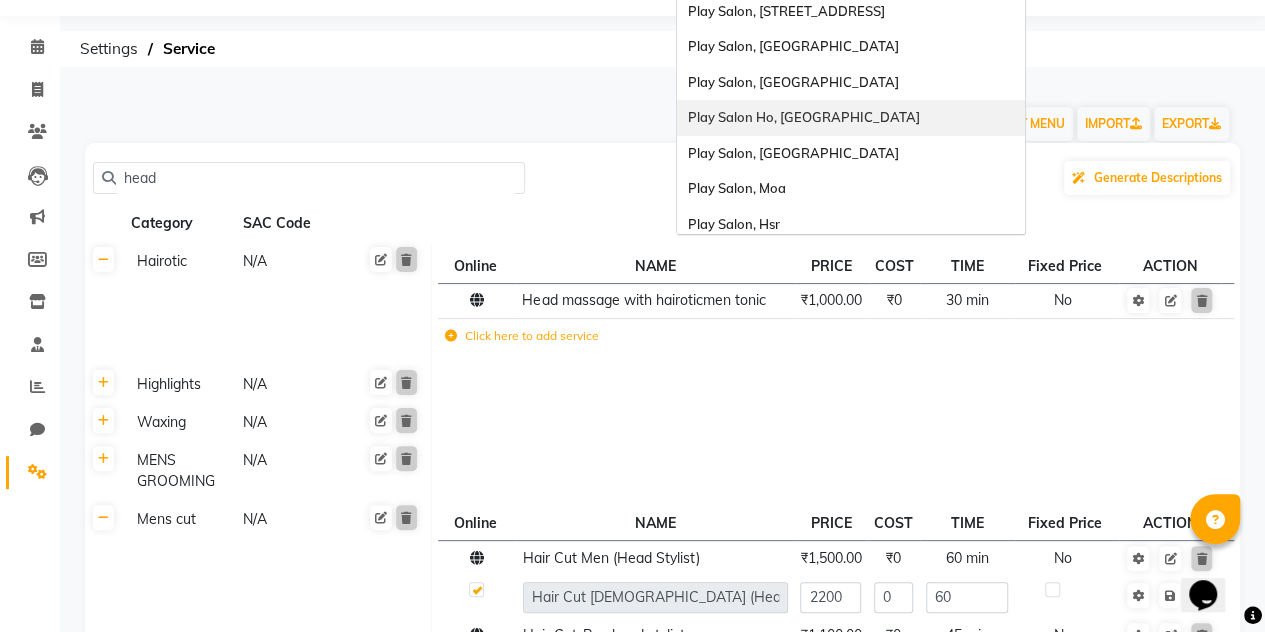 click on "Play Salon Ho, Bangalore" at bounding box center (851, 118) 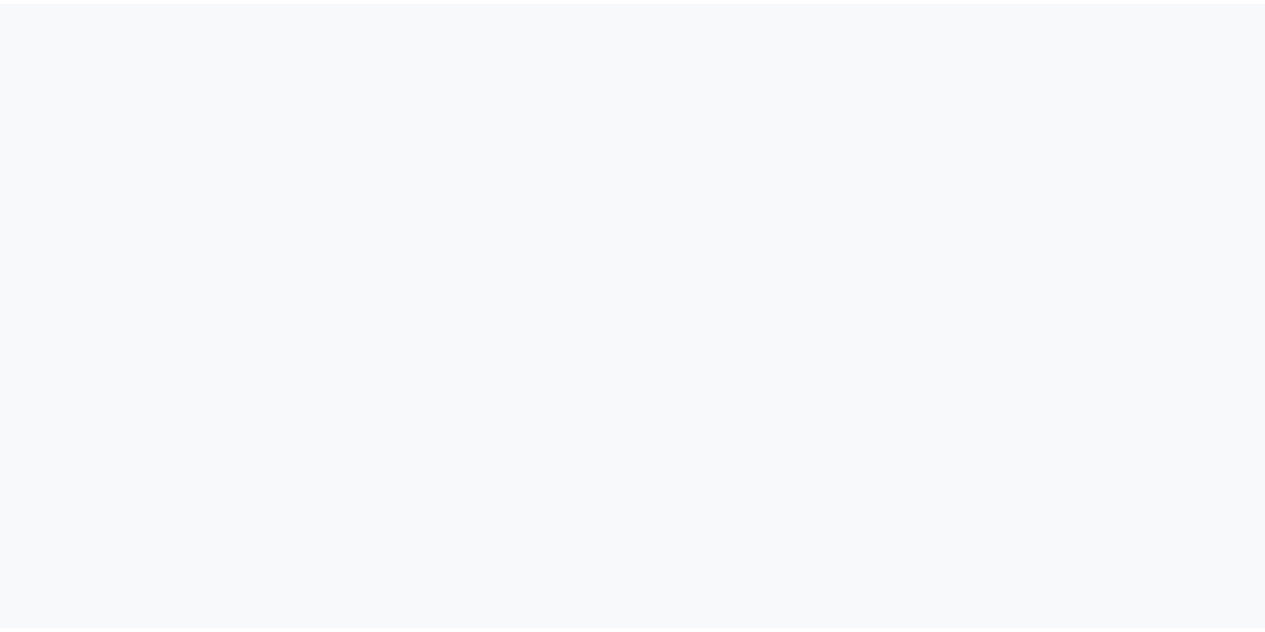 scroll, scrollTop: 0, scrollLeft: 0, axis: both 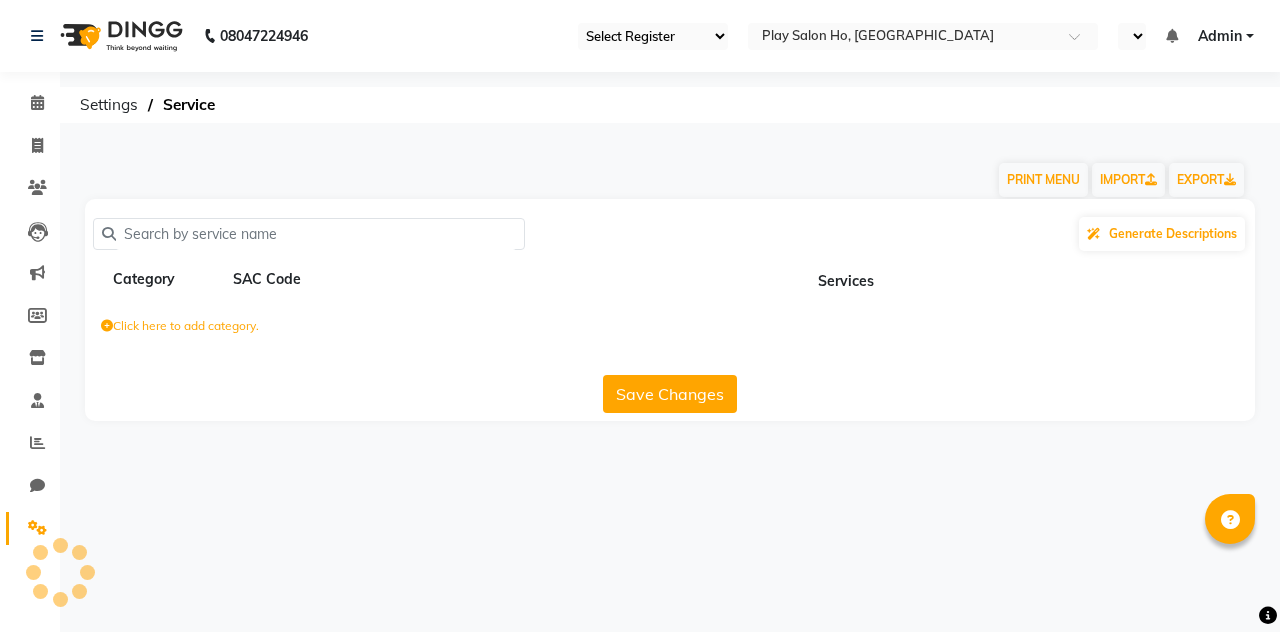 select on "91" 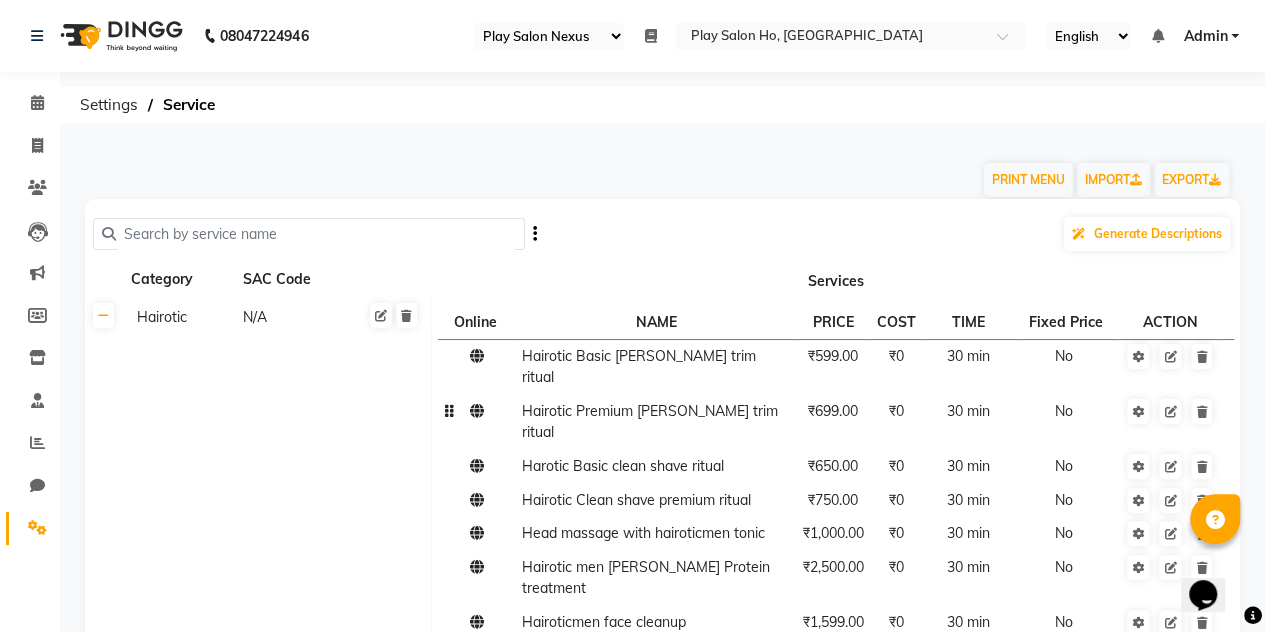 scroll, scrollTop: 0, scrollLeft: 0, axis: both 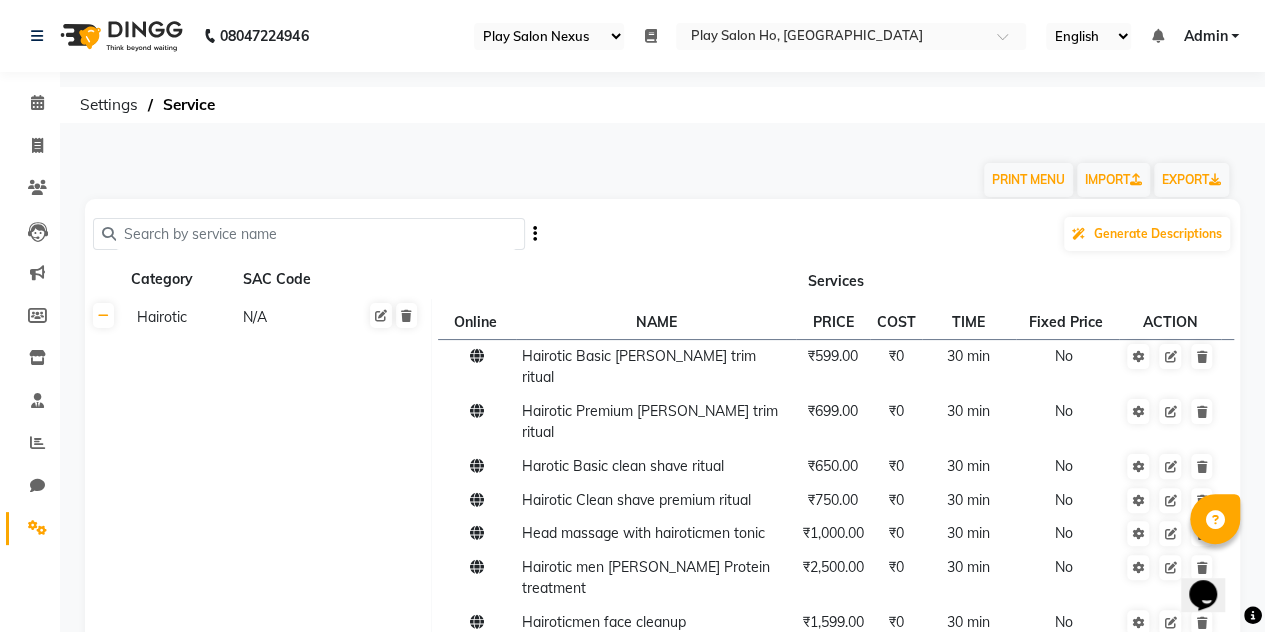 click 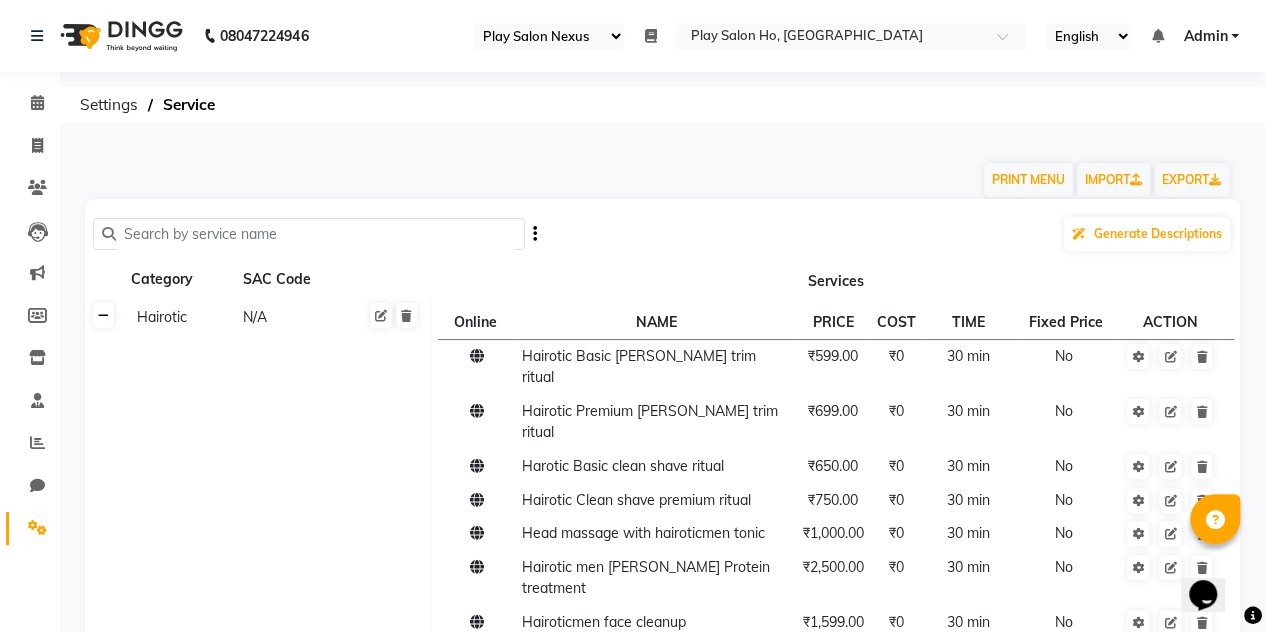 click 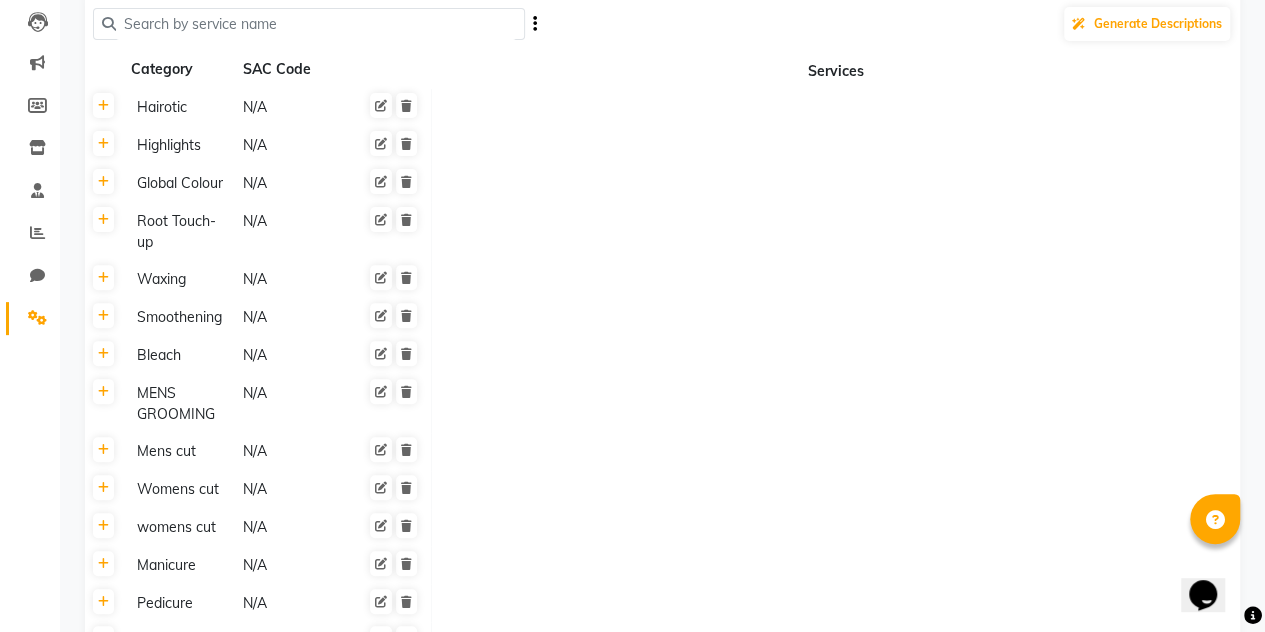 scroll, scrollTop: 211, scrollLeft: 0, axis: vertical 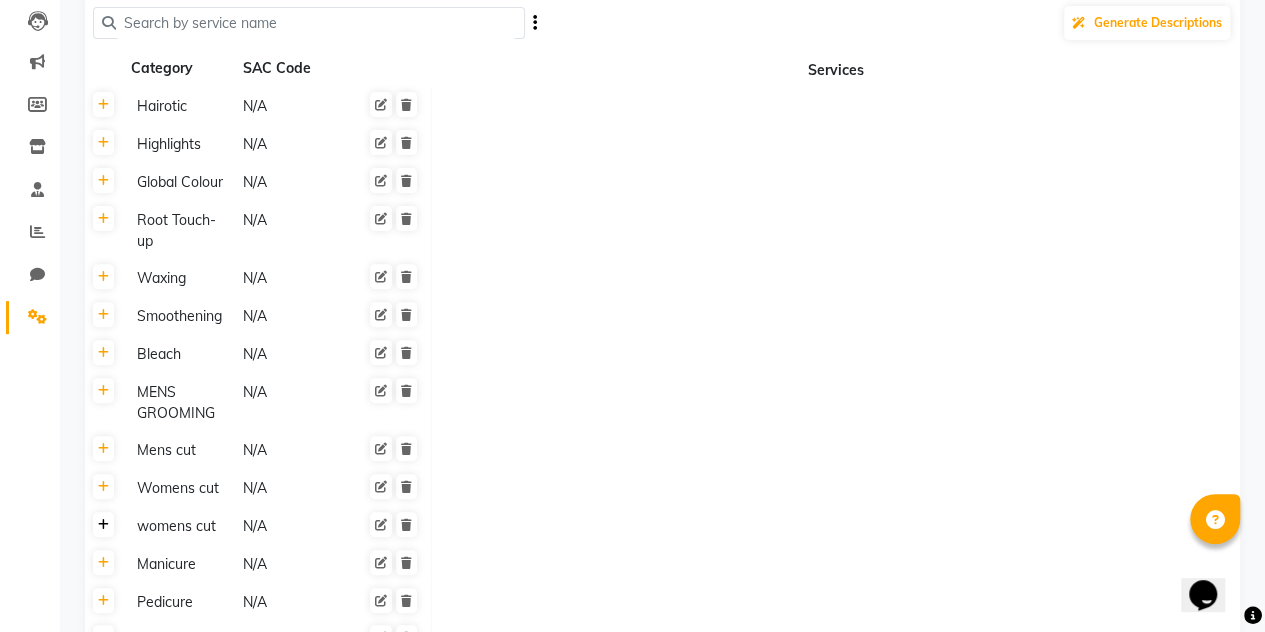 click 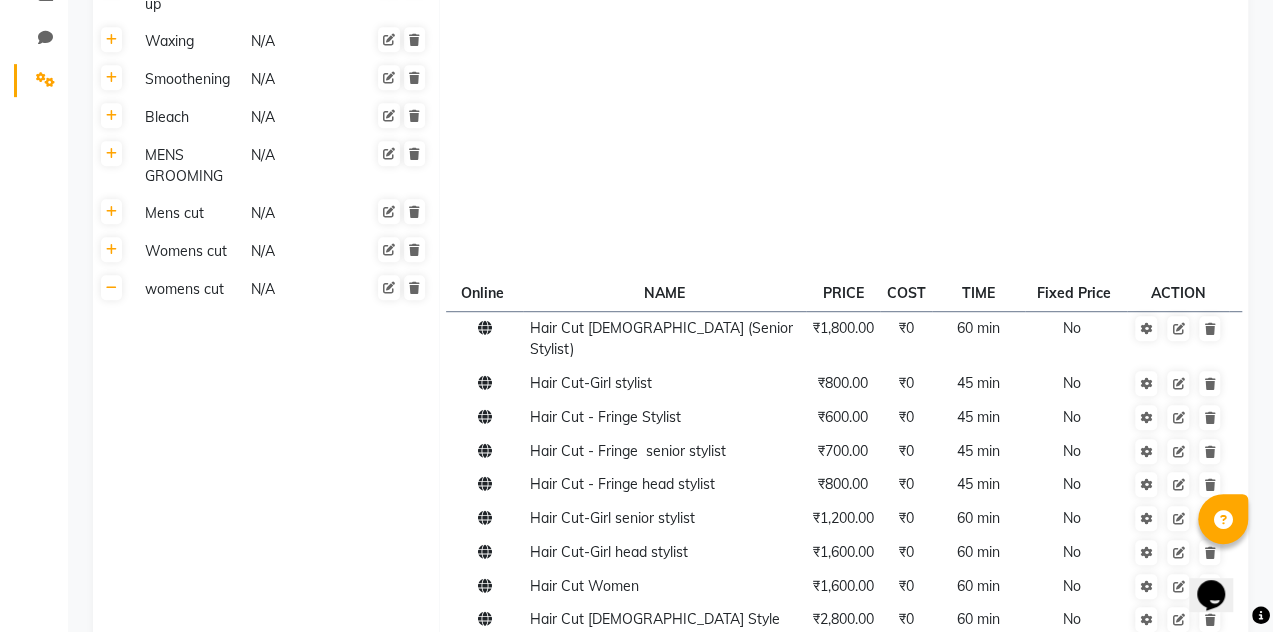 scroll, scrollTop: 462, scrollLeft: 0, axis: vertical 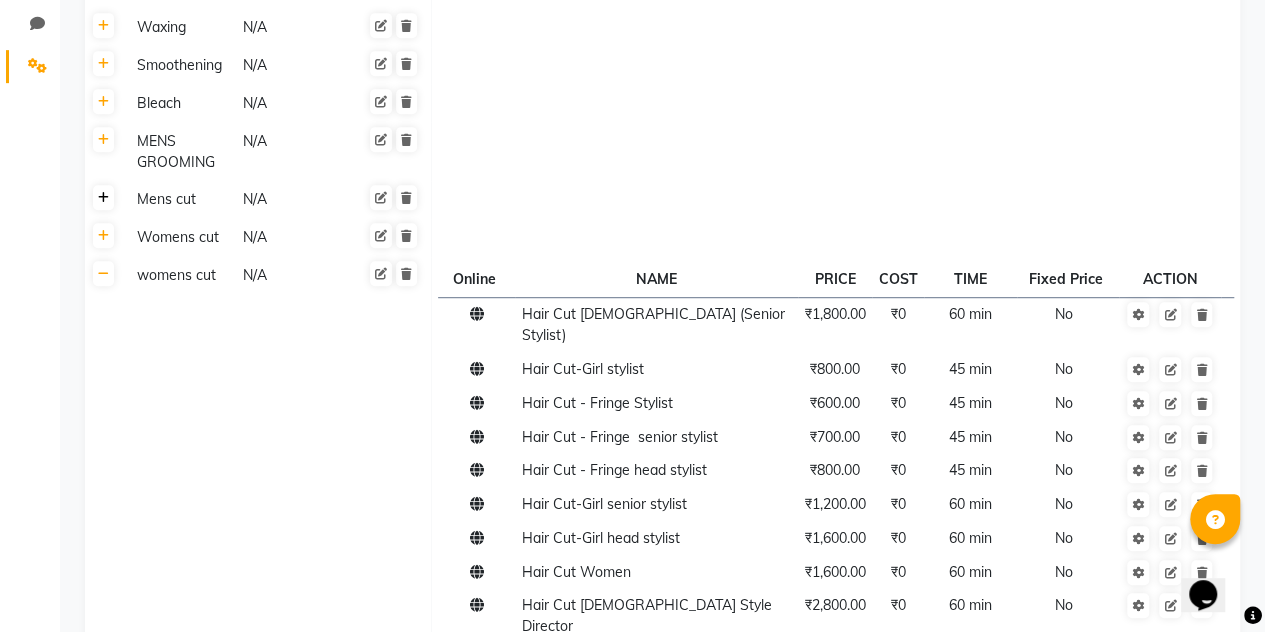 click 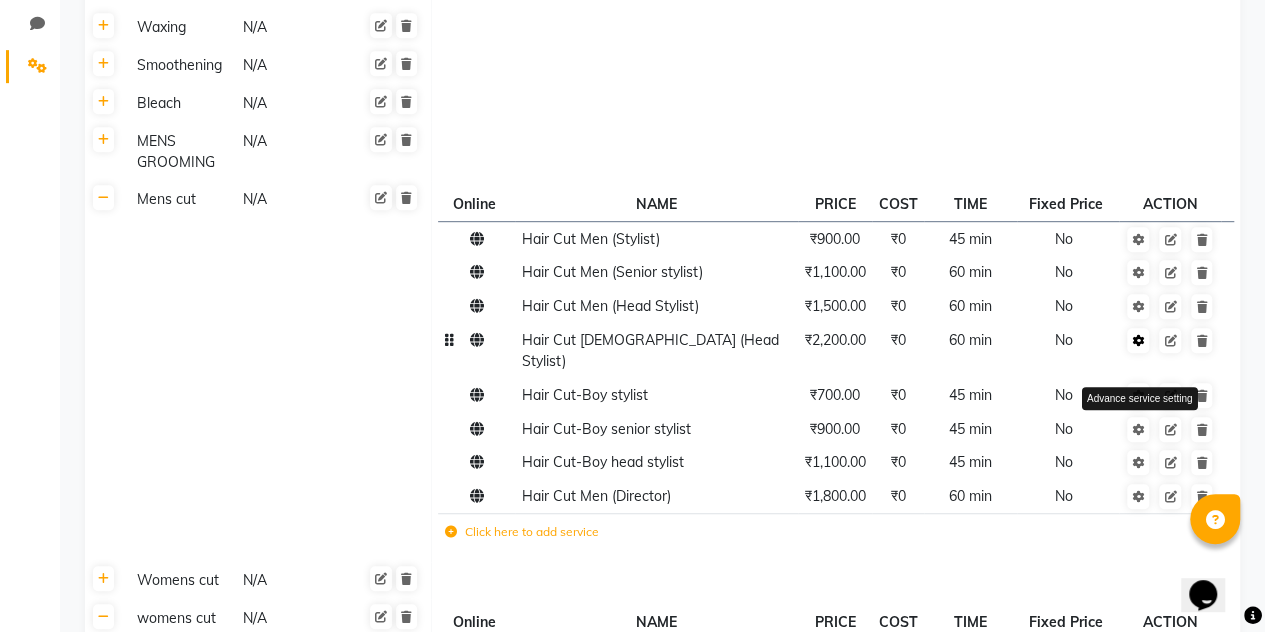 click 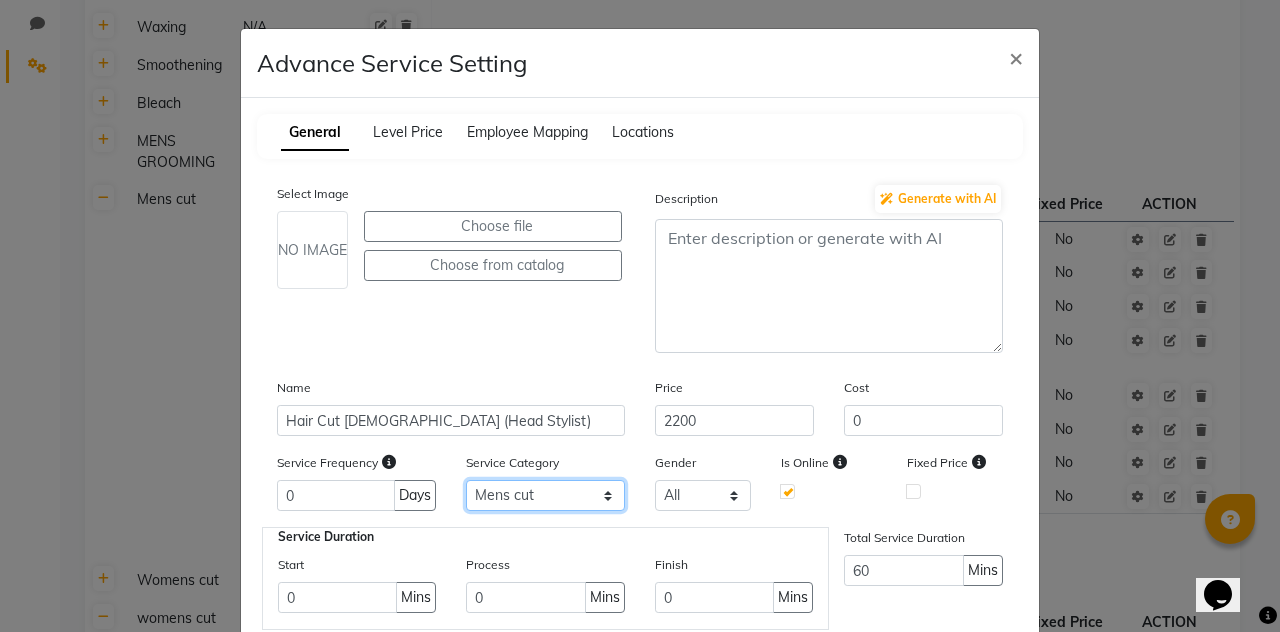 click on "Select  Hairotic  Highlights  Global Colour  Root Touch-up  Waxing  Smoothening  Bleach  MENS GROOMING  Mens cut  Womens cut  womens cut  Manicure  Pedicure  Nail services  Eyelash  Advanced Facail  Basic Facail  Curl Treatment  hair services  Megan  Loreal Hair spa  Short Treatments  Olapex Treatment  Styling  Threading  Mens color  Pre lightening  Balayage  Detan  Other  Keratin Treatments  K 18  Crazy Colors  threading  Epress  Redken  Redken Color  Redken hair spa  KERASTASE SIGNATURE RITUALS  KERASTASE HAIR CARE RITUALS  KERASTASE COLOURED HAIR CARE RITUALS  KERASTASE HAIR REPAIR RITUALS  KERASTASE SCALP CARE RITUALS  KERASTASE EXPRESS RITUALS  KERASTASE FUSIO-DOSE  Package  HAIR EXTENSION" 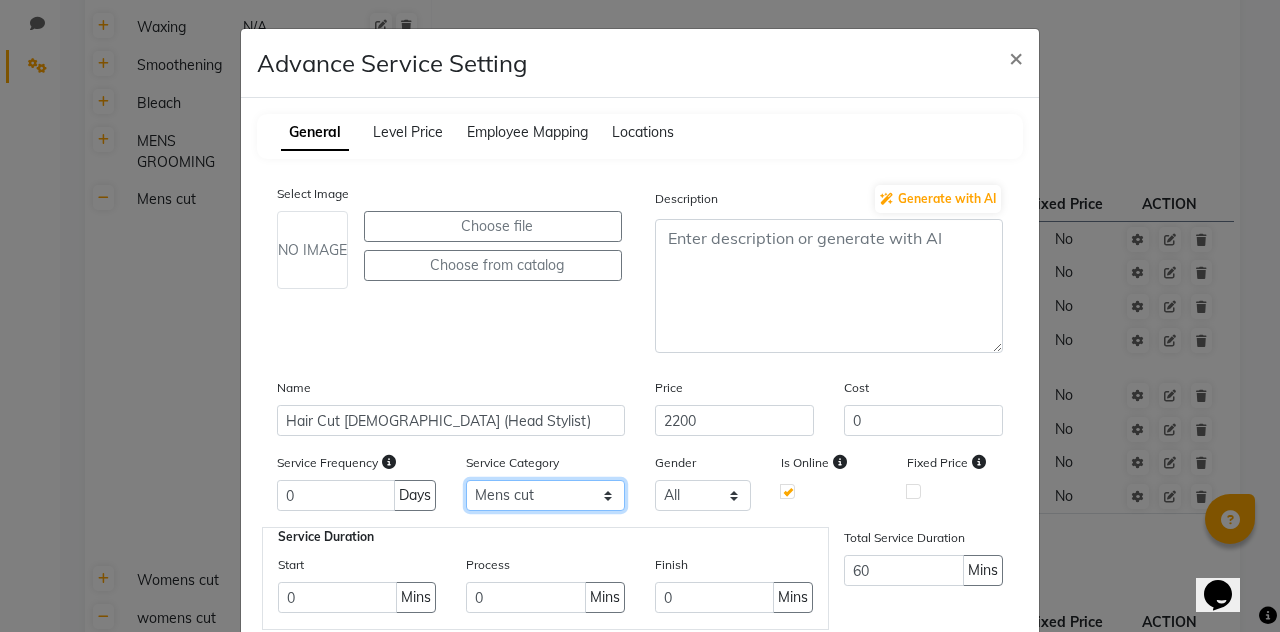 select on "11: 121200" 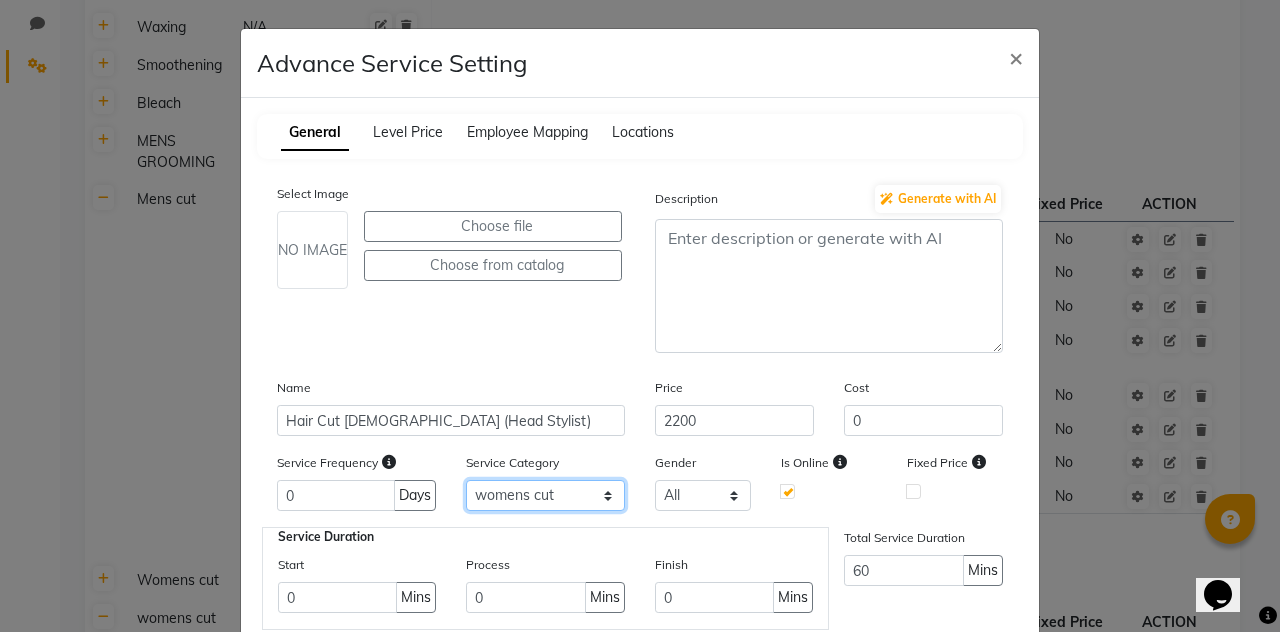 click on "Select  Hairotic  Highlights  Global Colour  Root Touch-up  Waxing  Smoothening  Bleach  MENS GROOMING  Mens cut  Womens cut  womens cut  Manicure  Pedicure  Nail services  Eyelash  Advanced Facail  Basic Facail  Curl Treatment  hair services  Megan  Loreal Hair spa  Short Treatments  Olapex Treatment  Styling  Threading  Mens color  Pre lightening  Balayage  Detan  Other  Keratin Treatments  K 18  Crazy Colors  threading  Epress  Redken  Redken Color  Redken hair spa  KERASTASE SIGNATURE RITUALS  KERASTASE HAIR CARE RITUALS  KERASTASE COLOURED HAIR CARE RITUALS  KERASTASE HAIR REPAIR RITUALS  KERASTASE SCALP CARE RITUALS  KERASTASE EXPRESS RITUALS  KERASTASE FUSIO-DOSE  Package  HAIR EXTENSION" 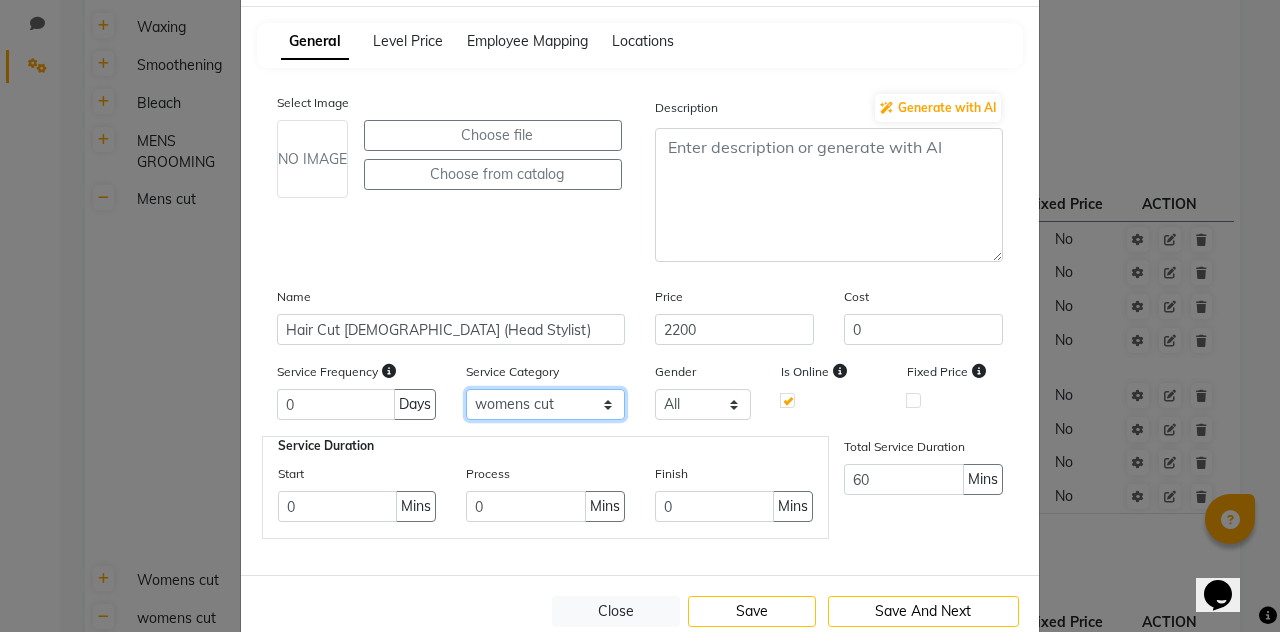 scroll, scrollTop: 132, scrollLeft: 0, axis: vertical 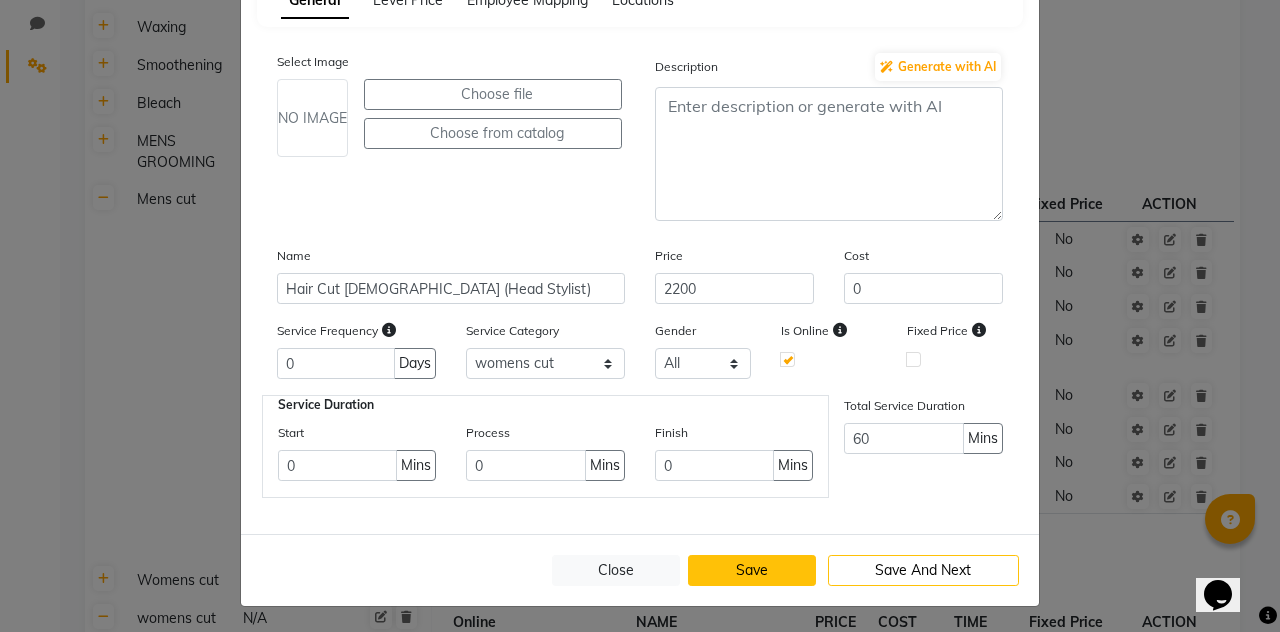 click on "Save" 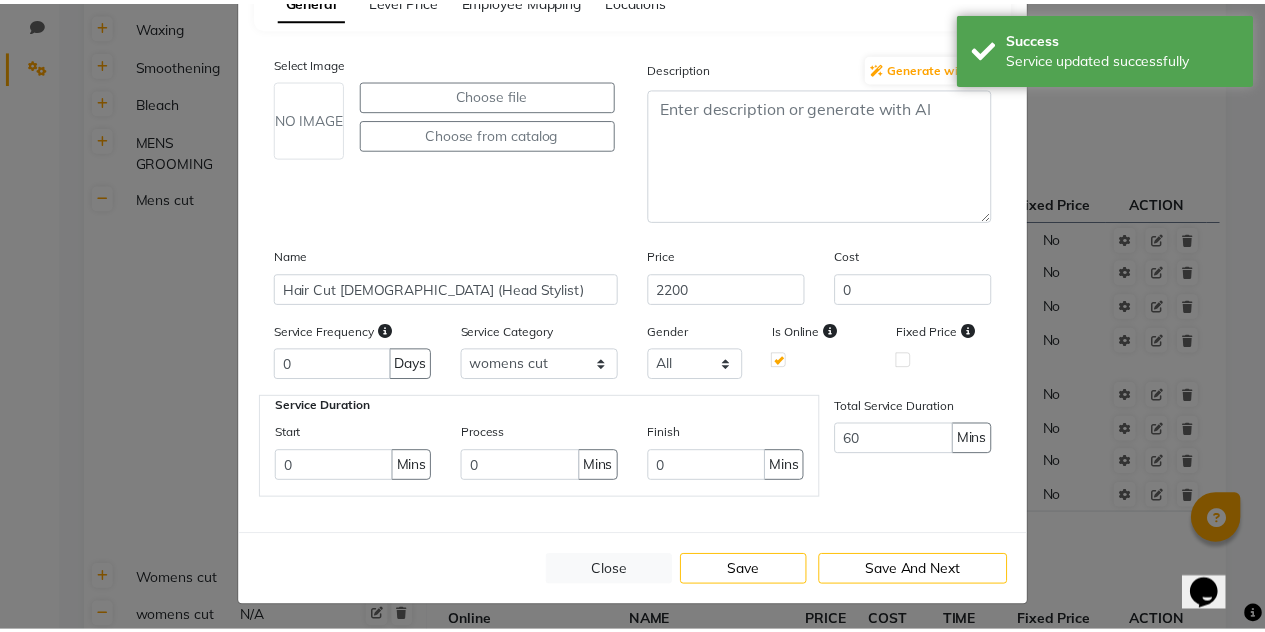 scroll, scrollTop: 0, scrollLeft: 0, axis: both 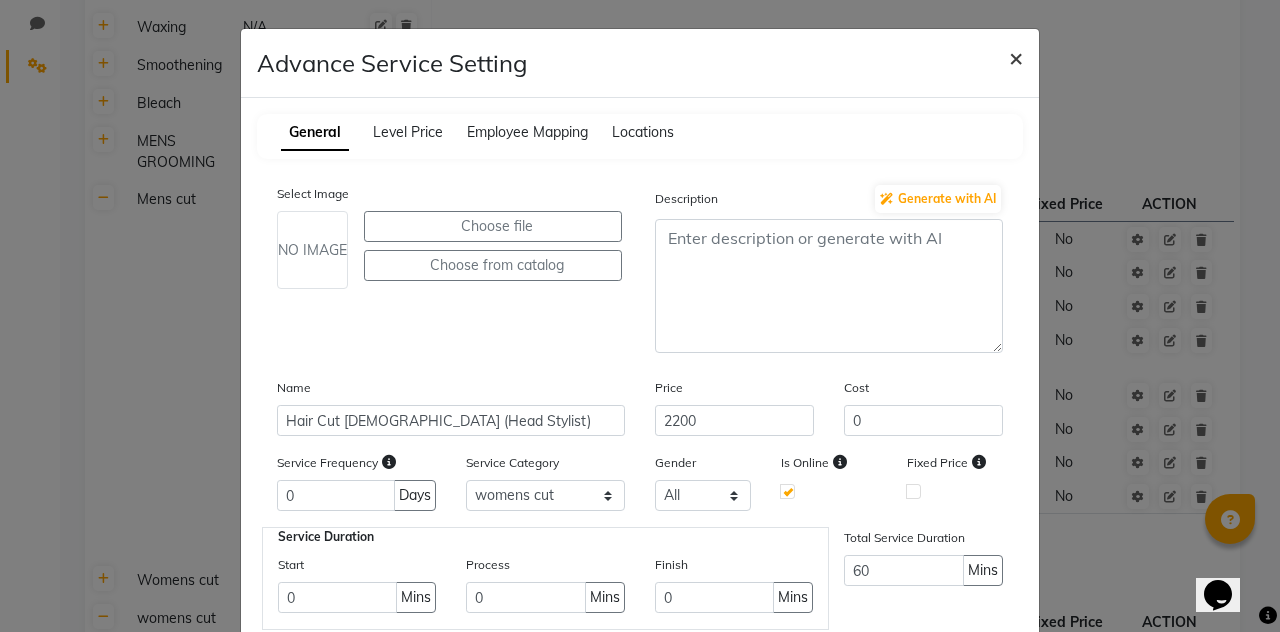 click on "×" 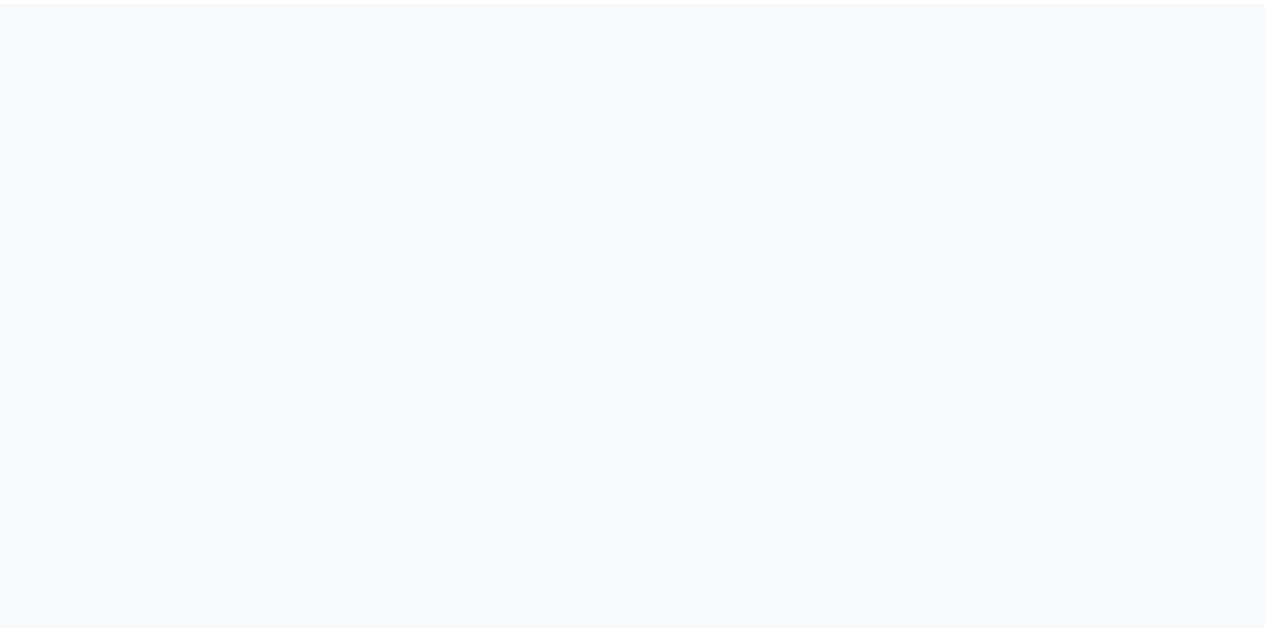 scroll, scrollTop: 0, scrollLeft: 0, axis: both 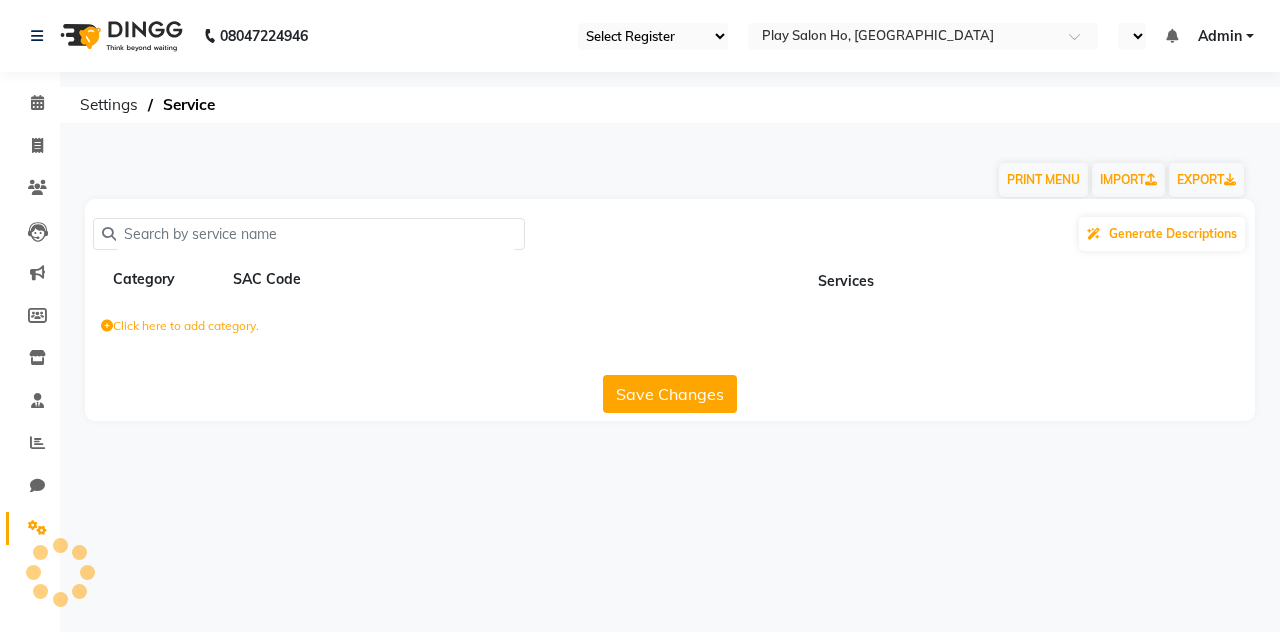 select on "en" 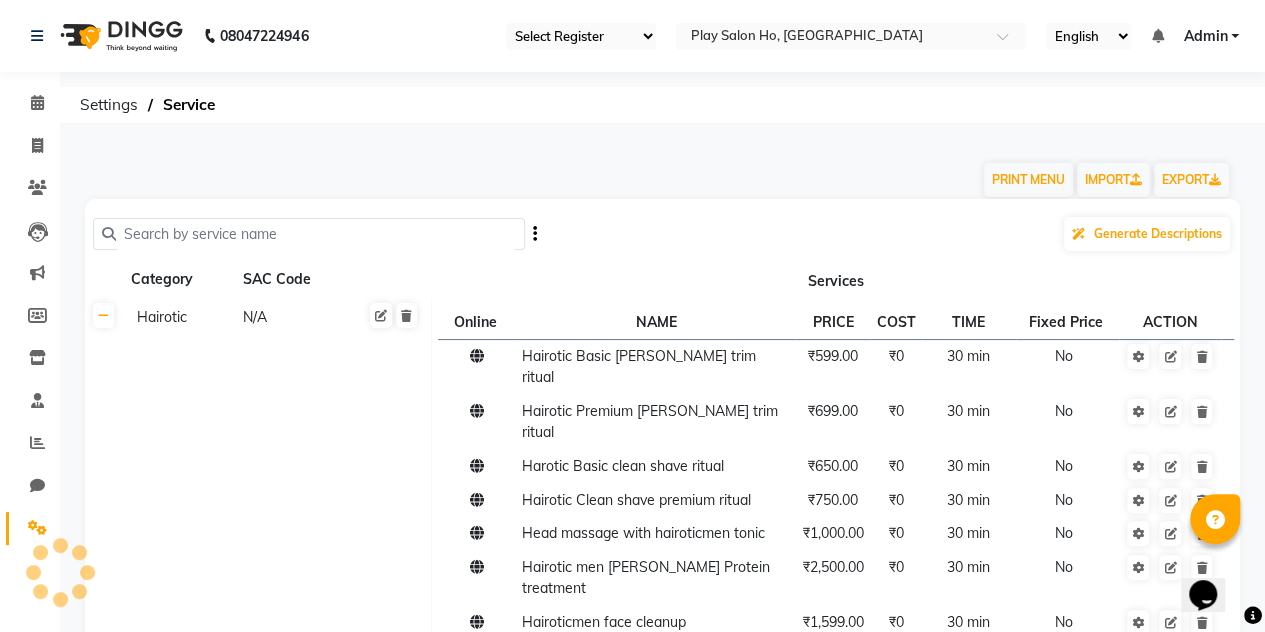 scroll, scrollTop: 0, scrollLeft: 0, axis: both 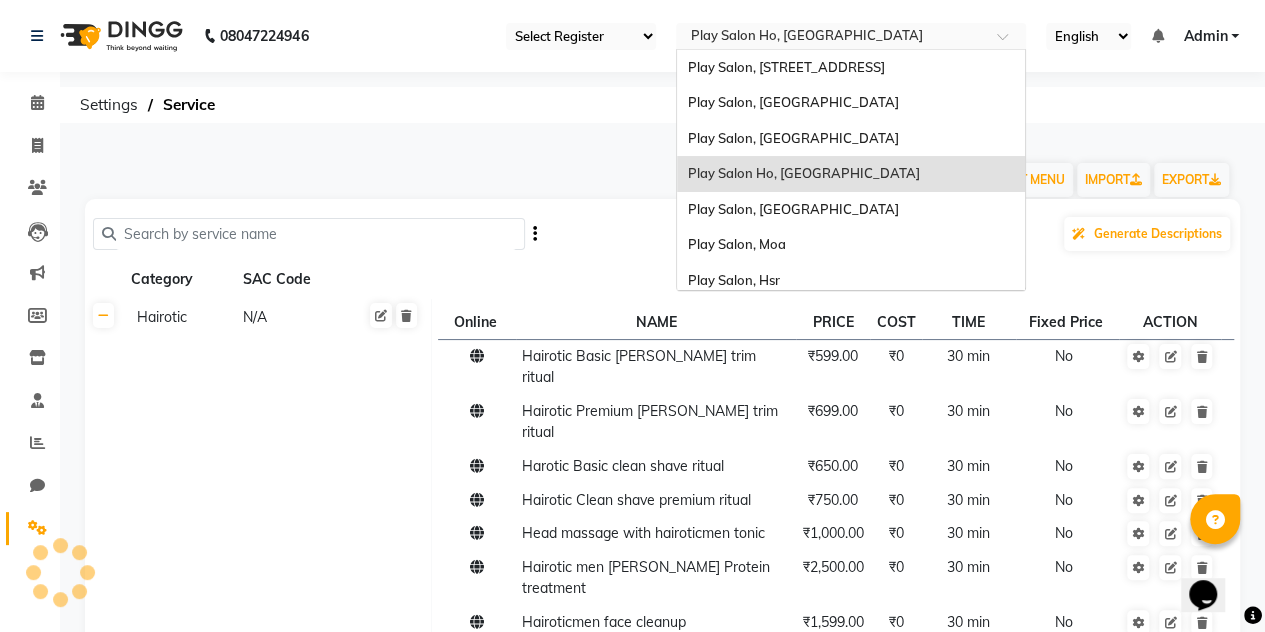 click at bounding box center [831, 38] 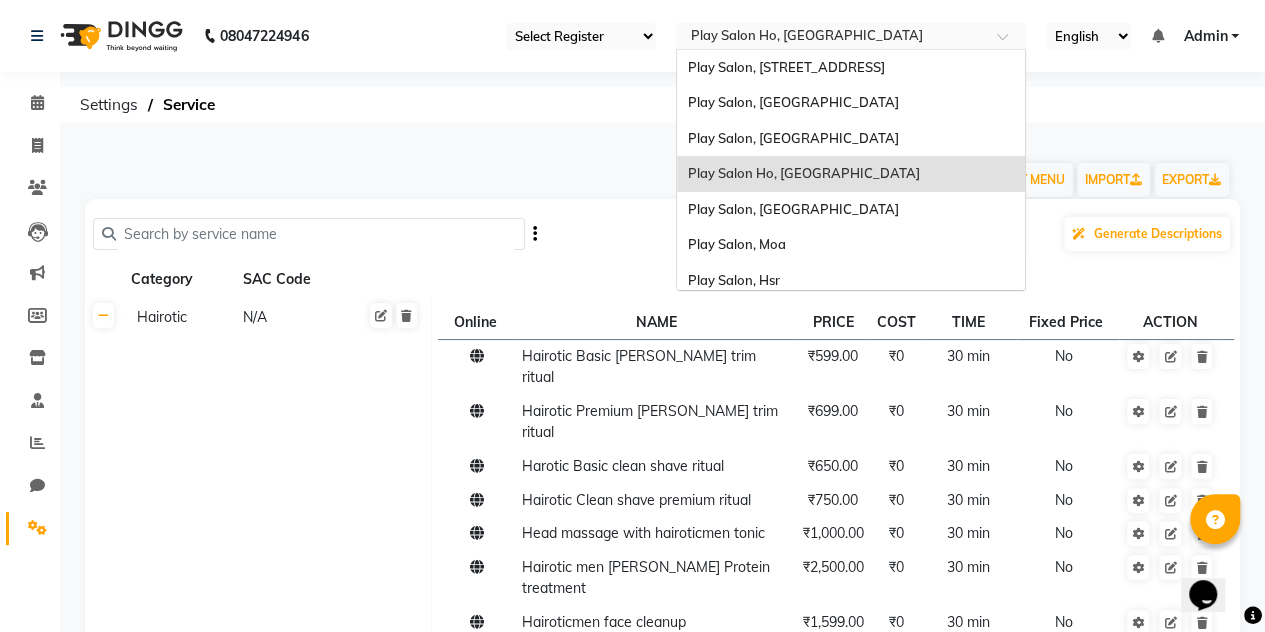 scroll, scrollTop: 79, scrollLeft: 0, axis: vertical 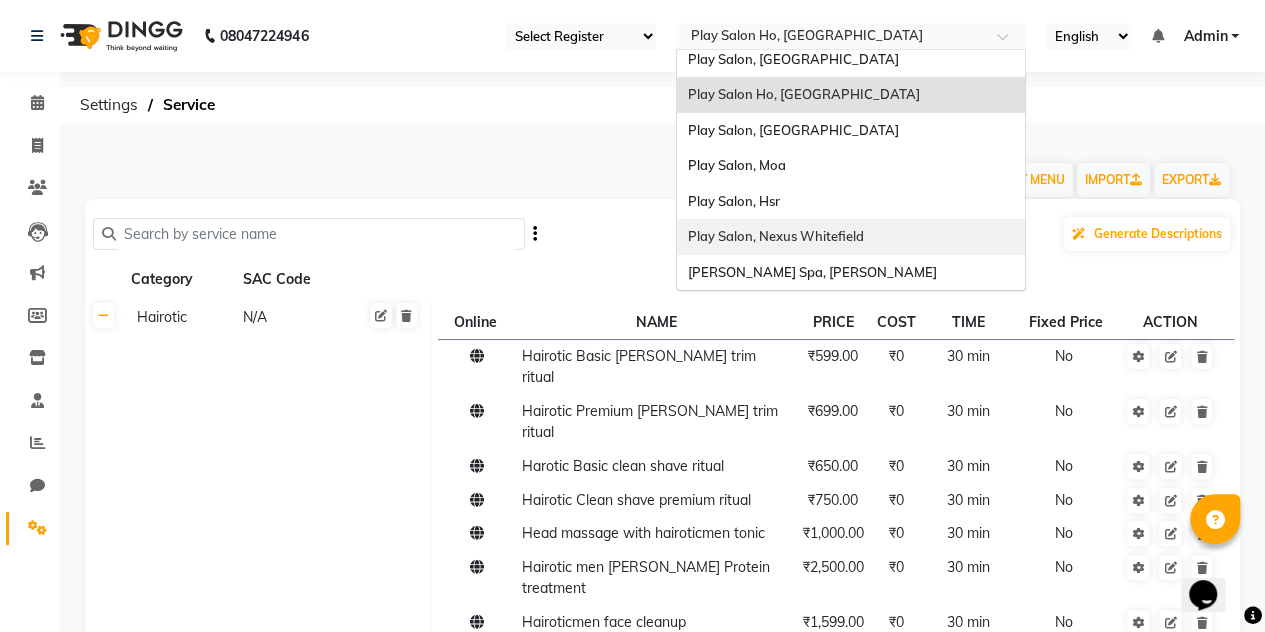 click on "Play Salon, Nexus Whitefield" at bounding box center (775, 236) 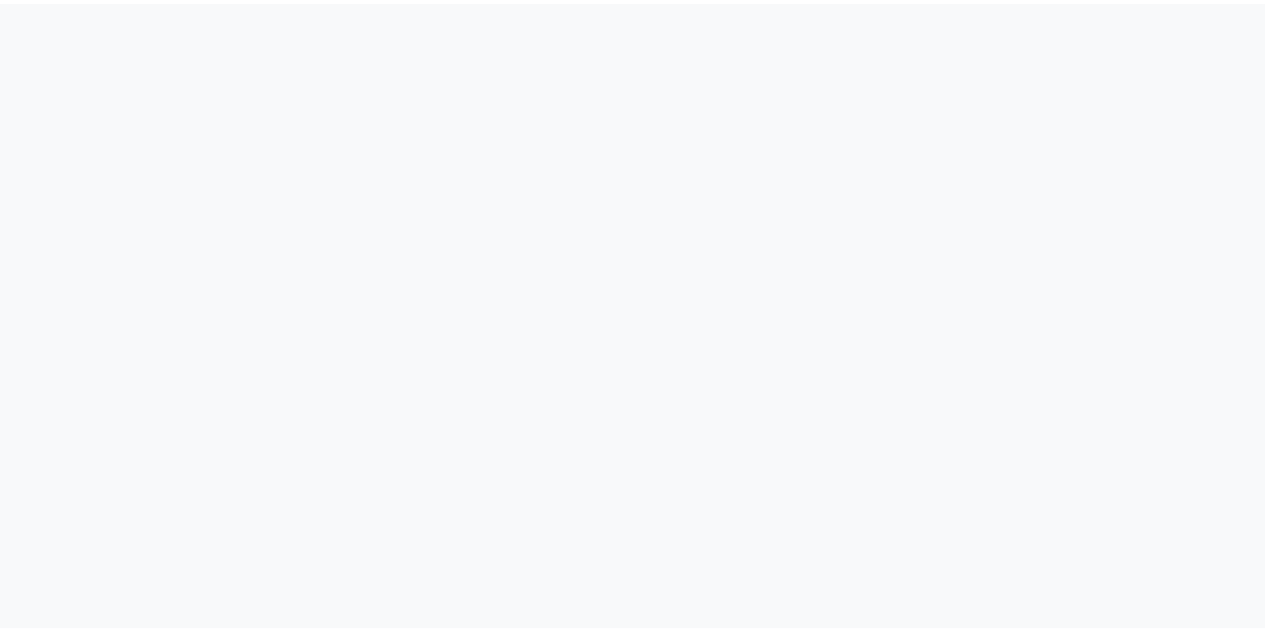 scroll, scrollTop: 0, scrollLeft: 0, axis: both 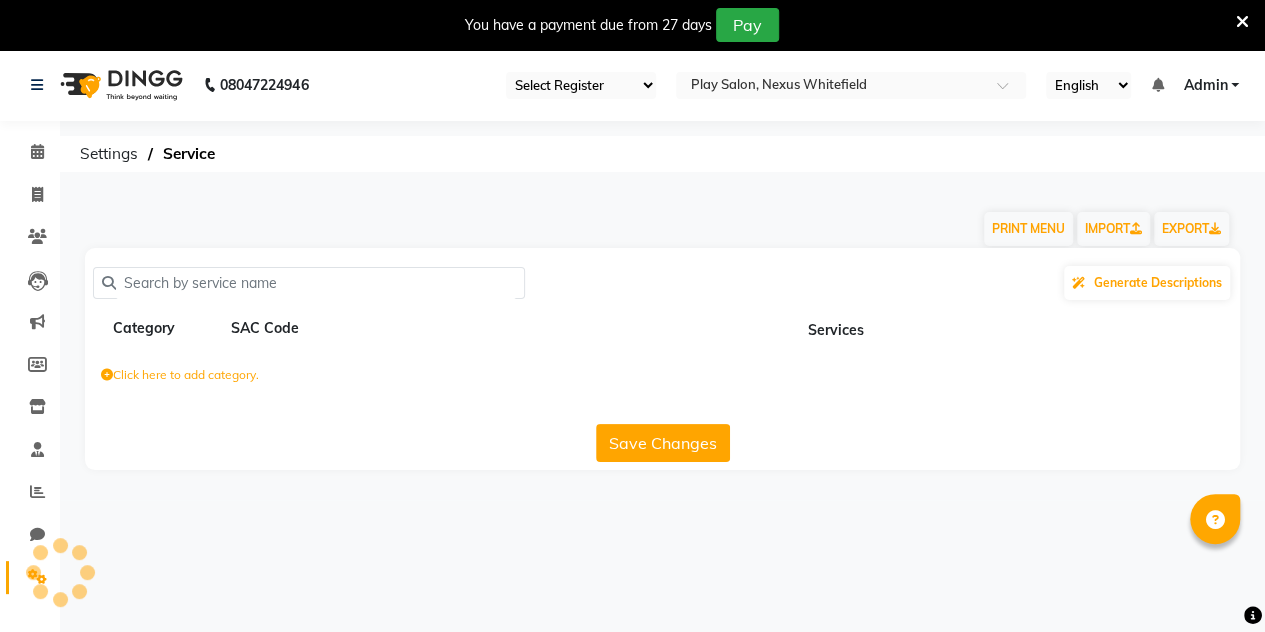 select on "en" 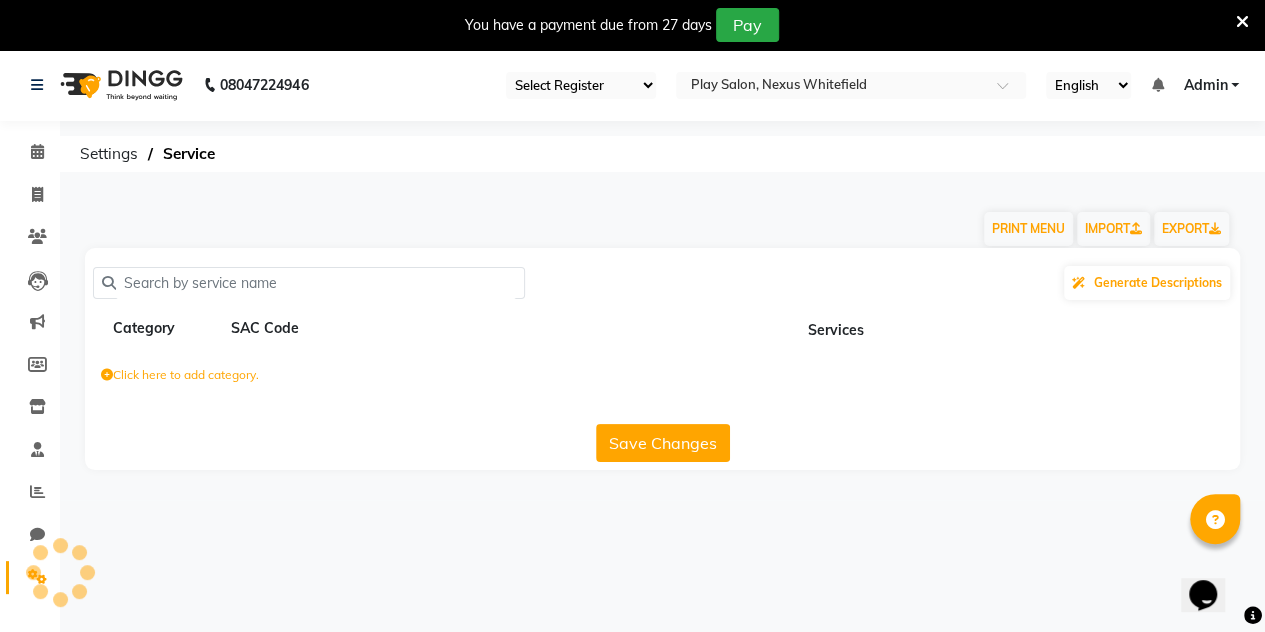 scroll, scrollTop: 0, scrollLeft: 0, axis: both 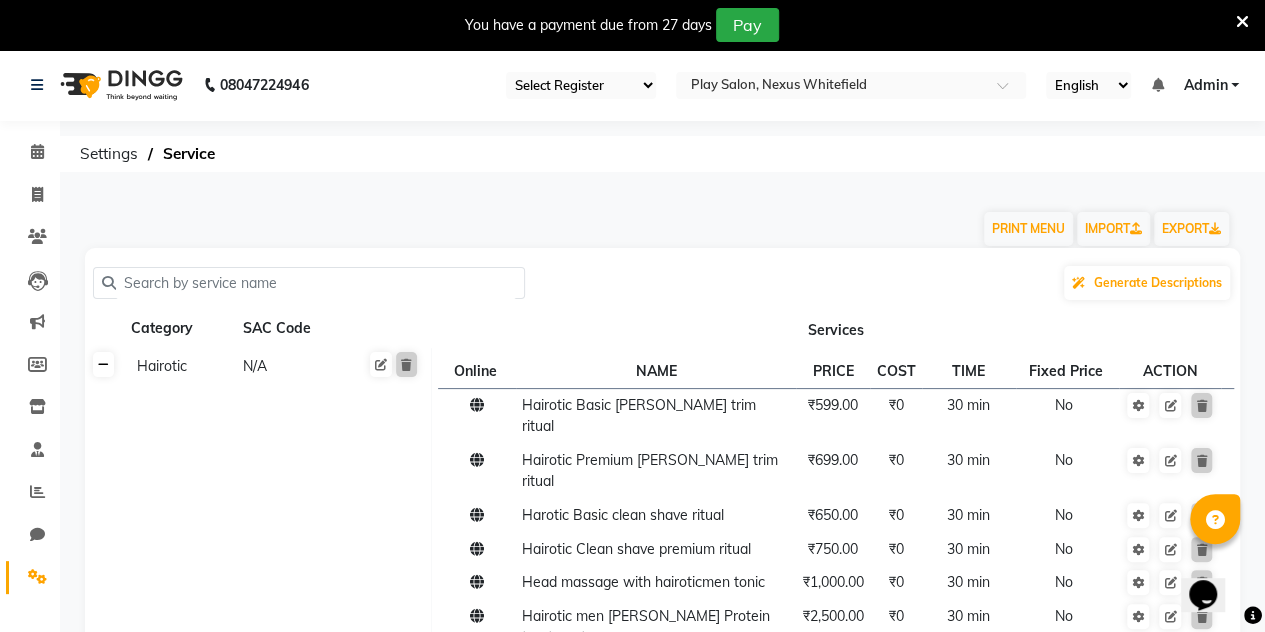 click 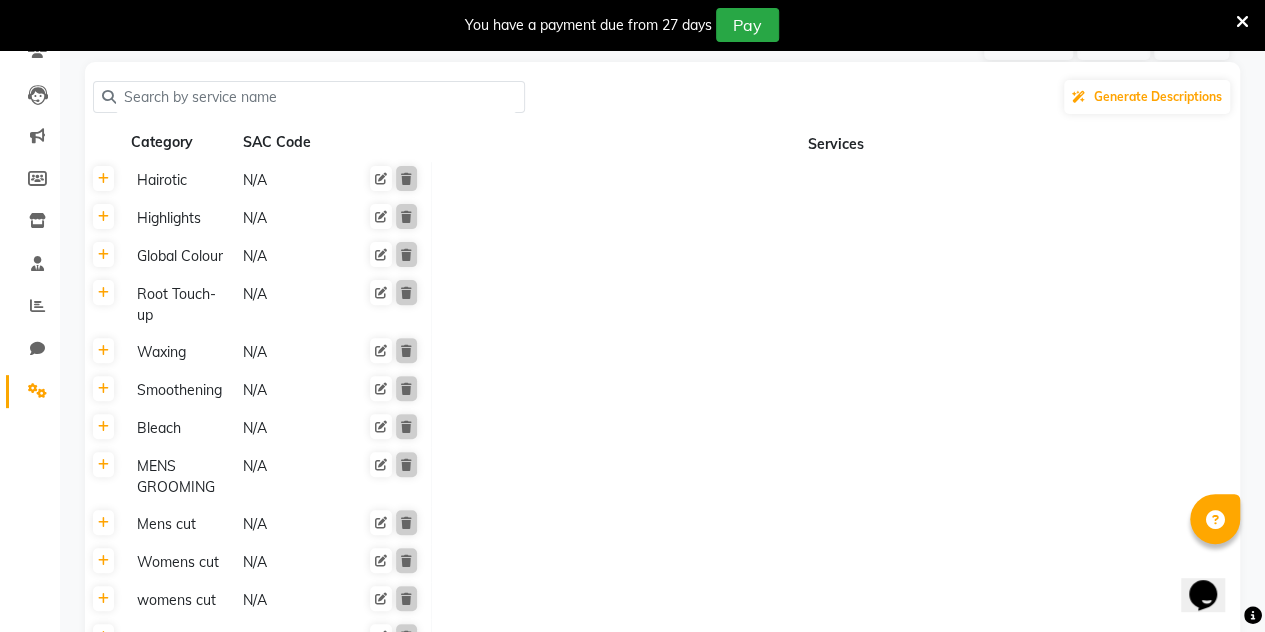 scroll, scrollTop: 287, scrollLeft: 0, axis: vertical 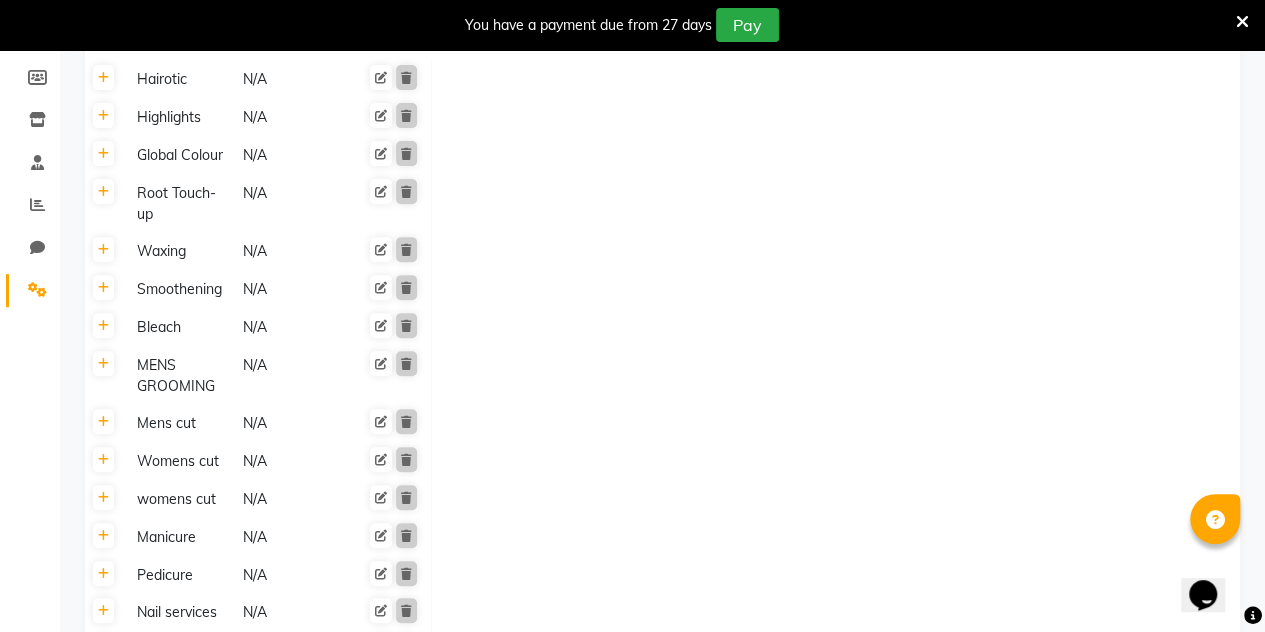click 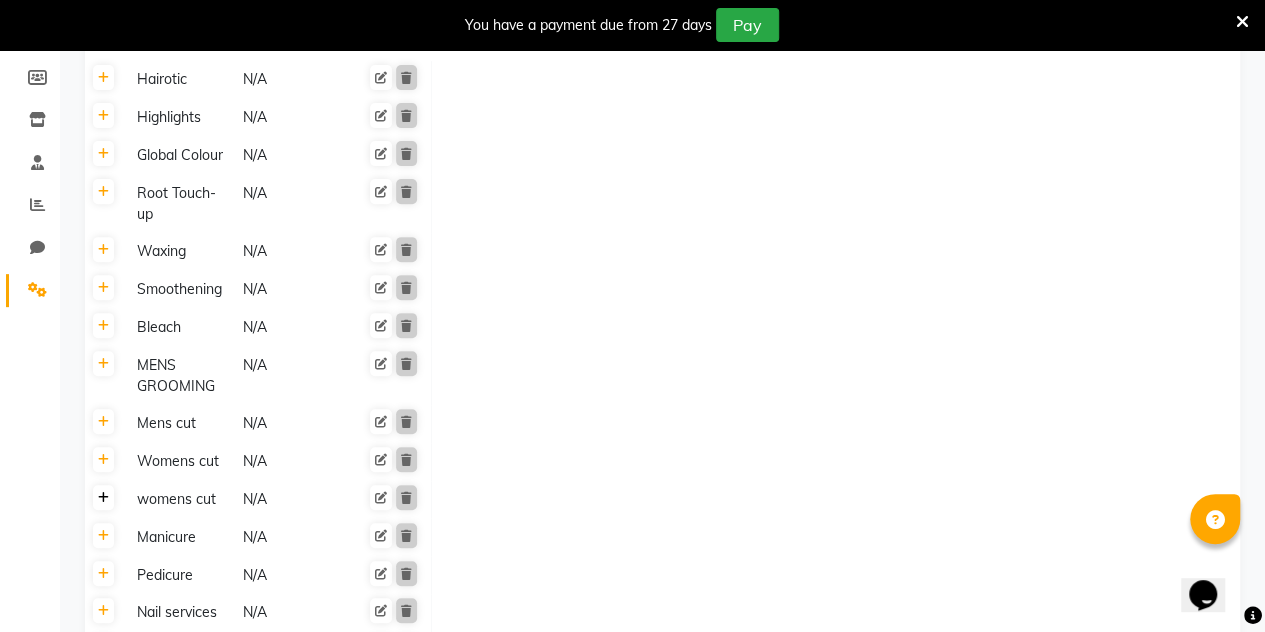click 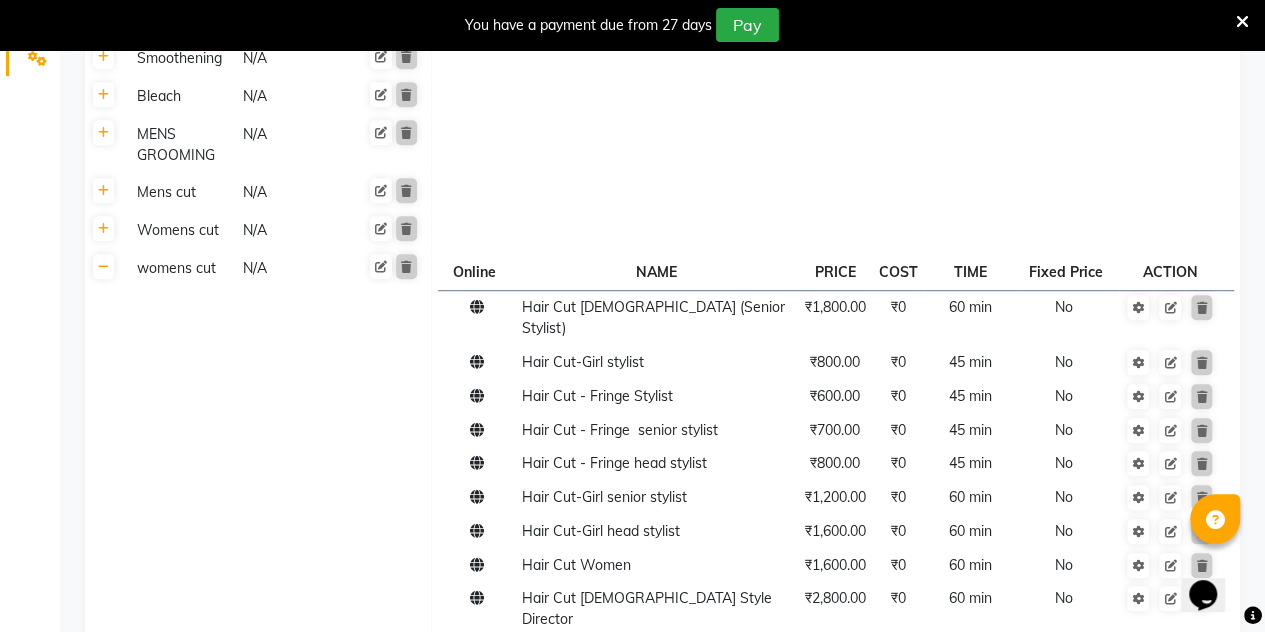 scroll, scrollTop: 519, scrollLeft: 0, axis: vertical 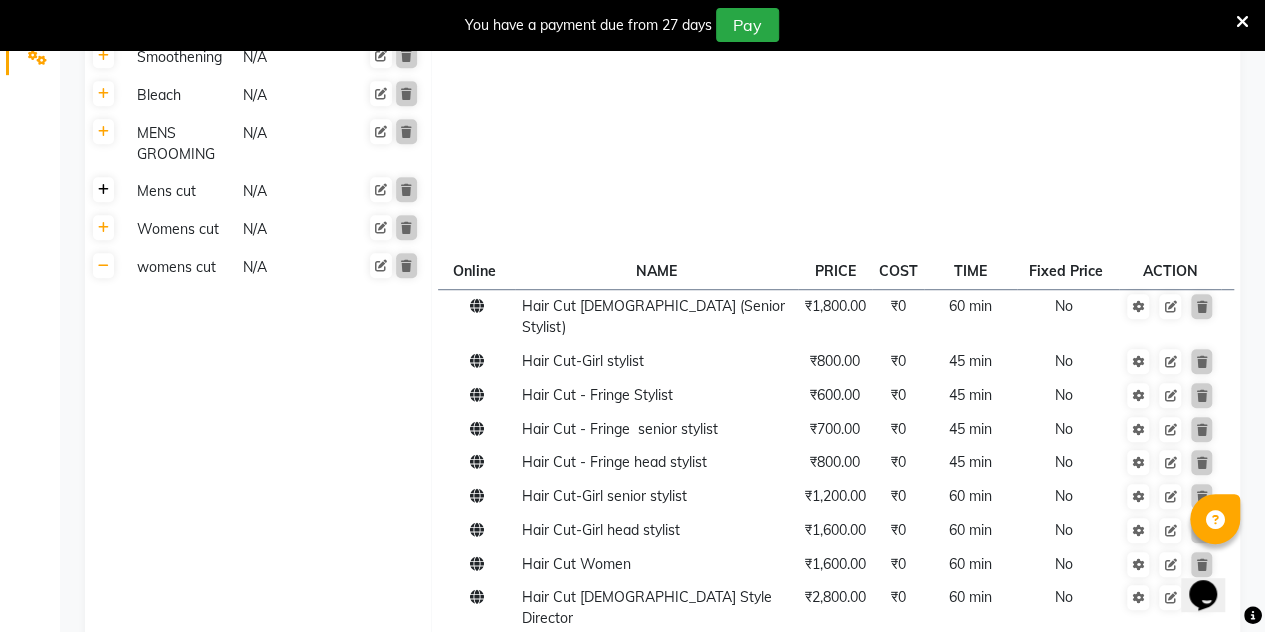 click 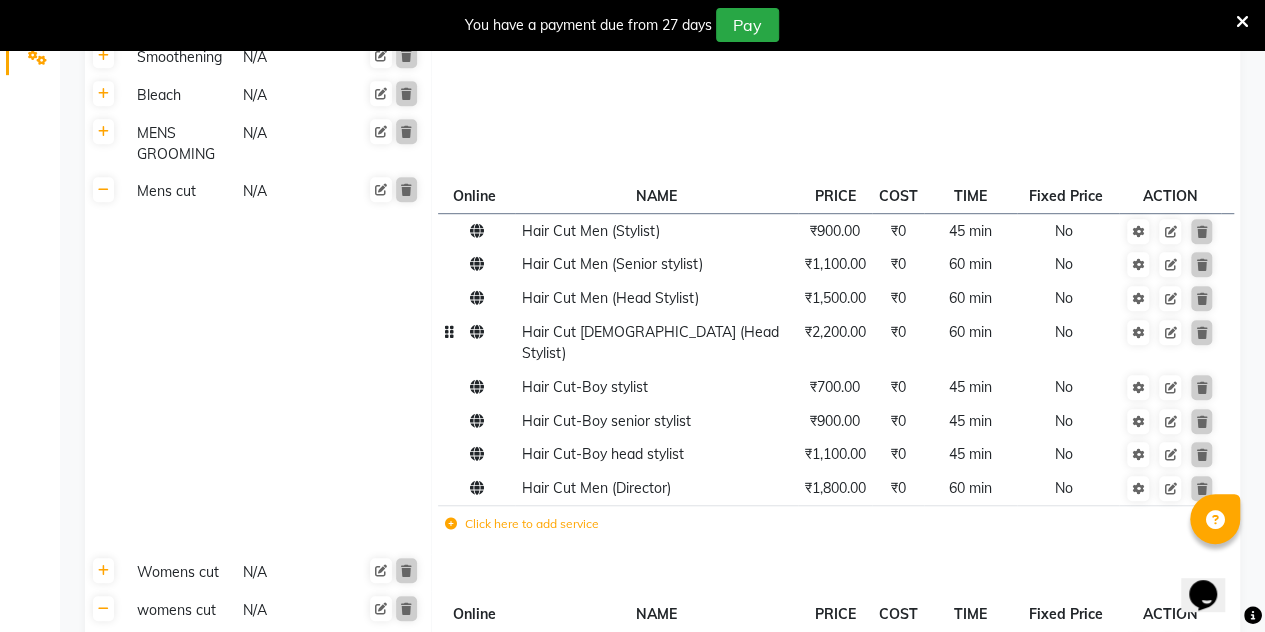 click 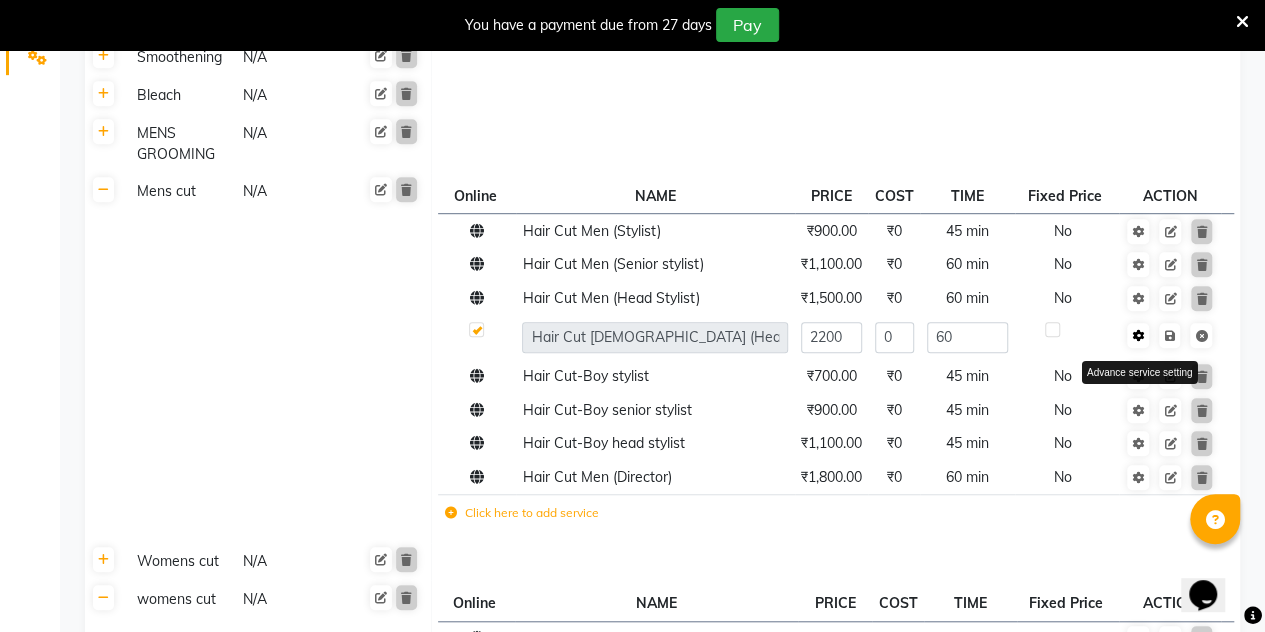 click 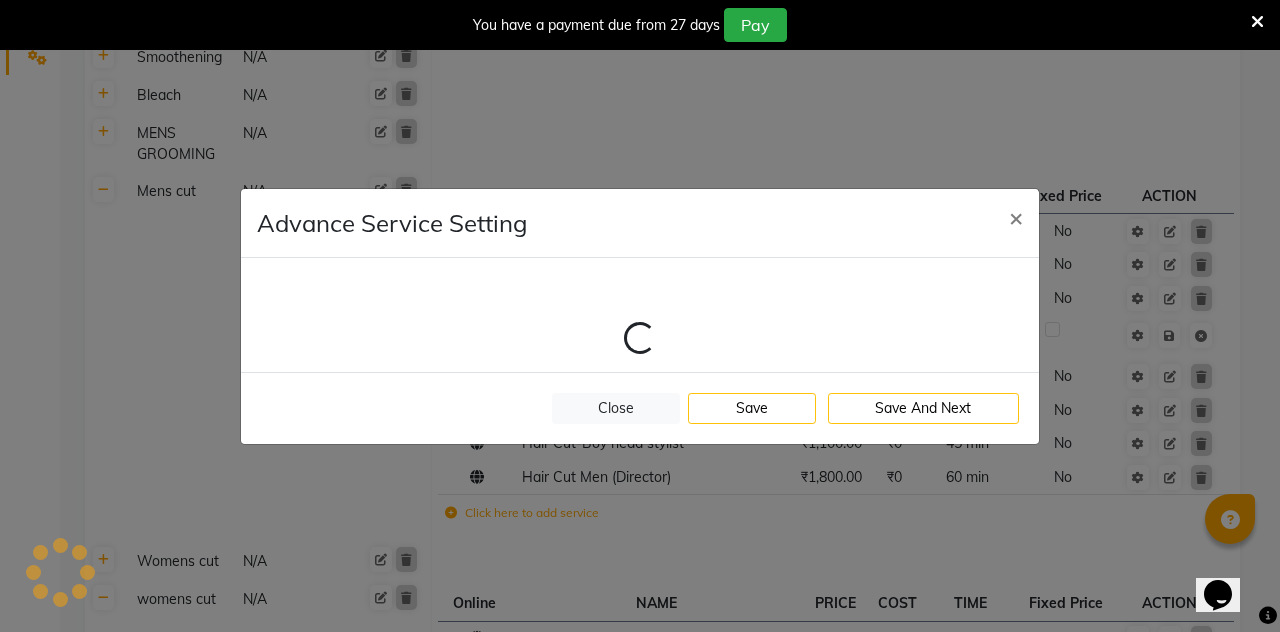 select on "9: 118106" 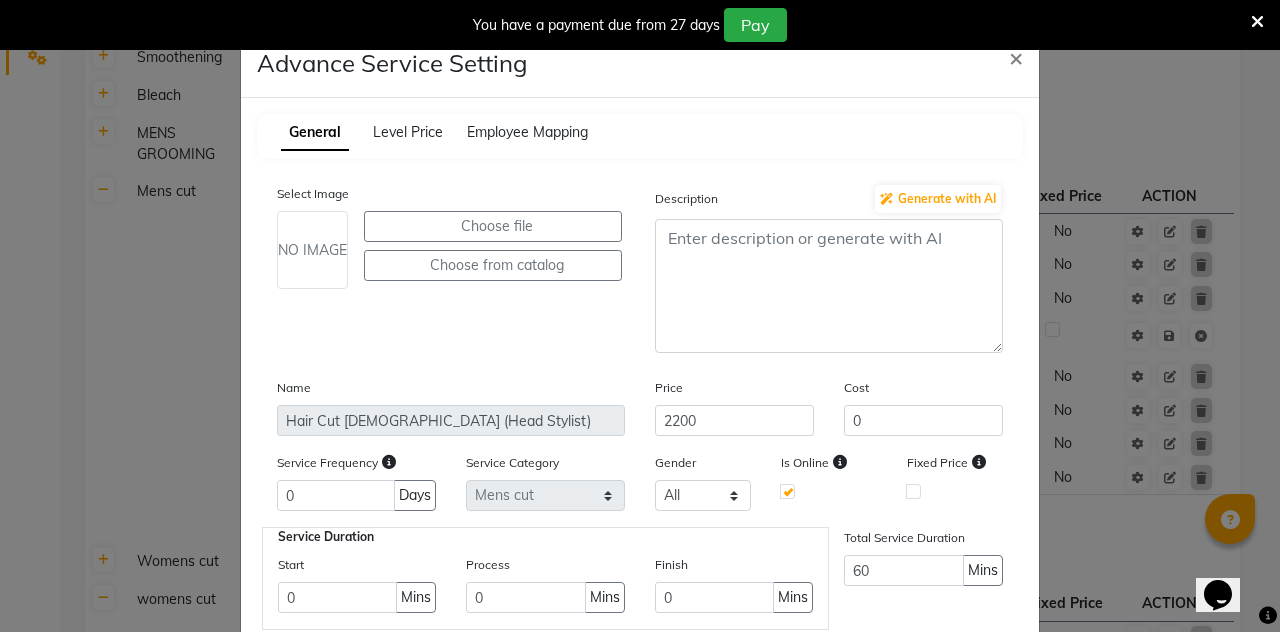 click on "You have a payment due from 27 days   Pay" at bounding box center (640, 25) 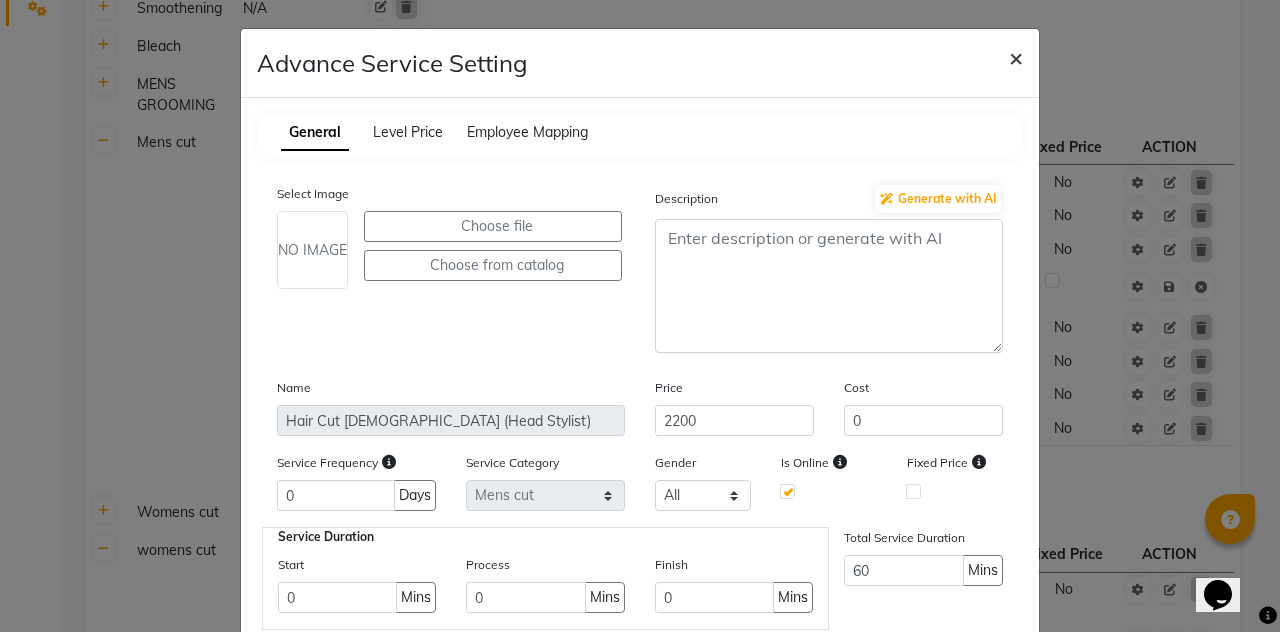 click on "×" 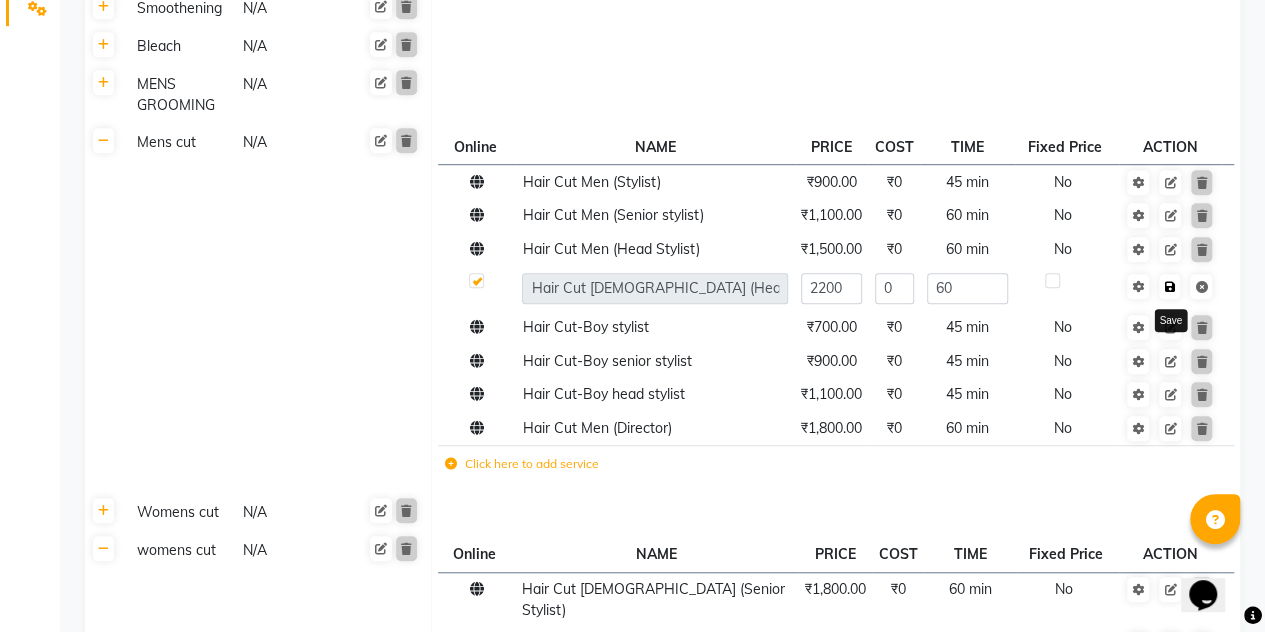 click 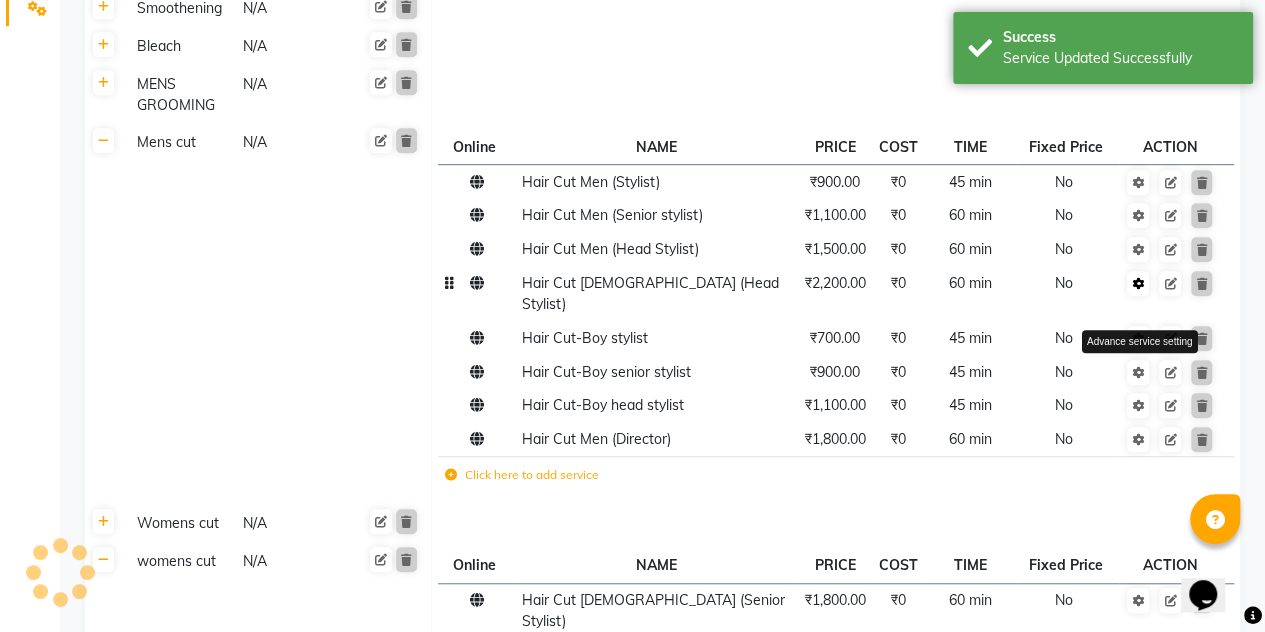 click 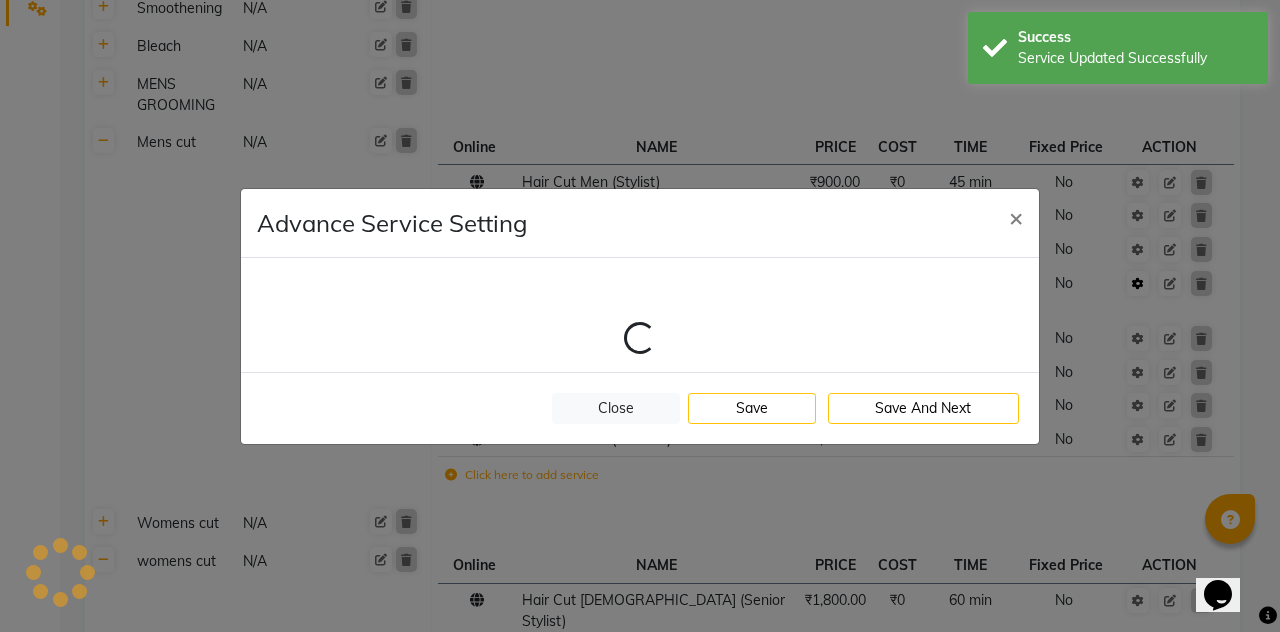 select on "9: 118106" 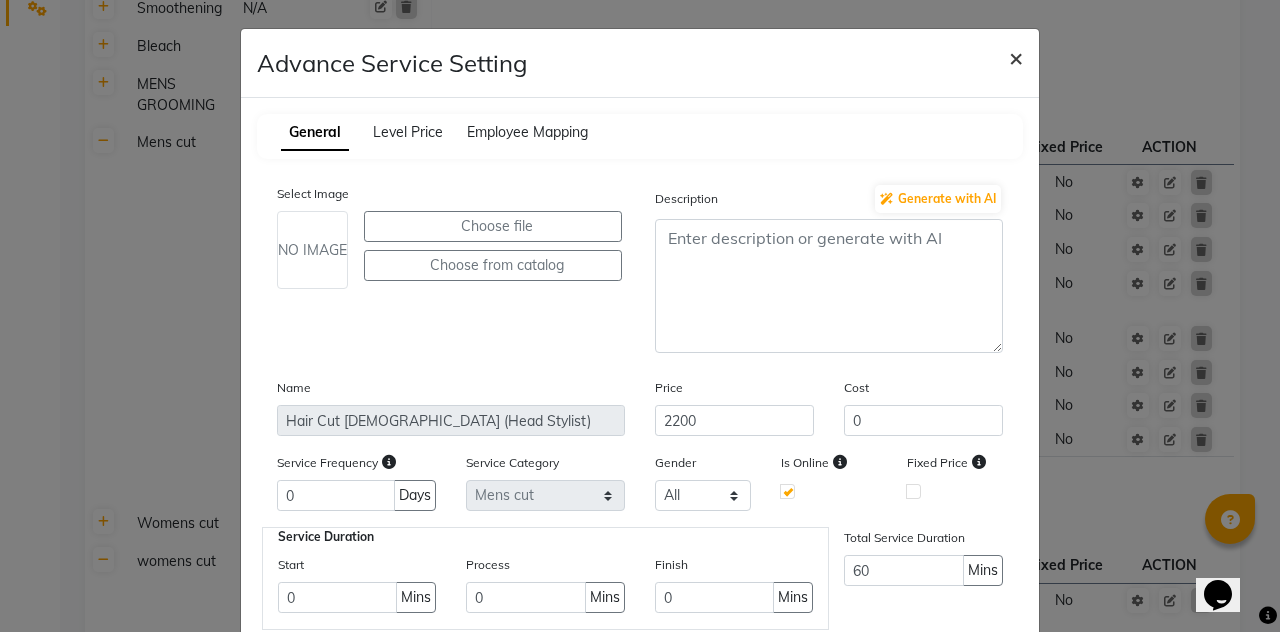 click on "×" 